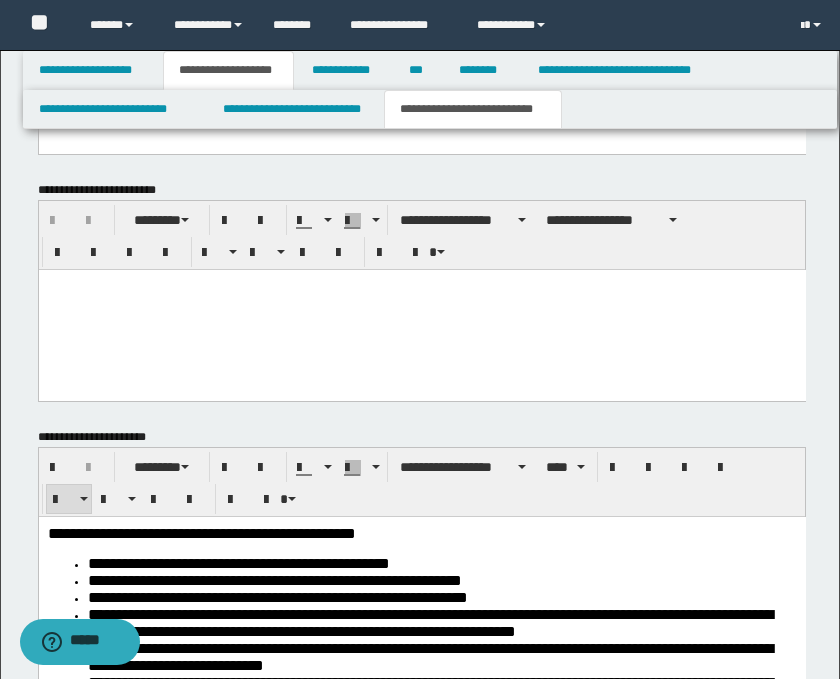 scroll, scrollTop: 0, scrollLeft: 0, axis: both 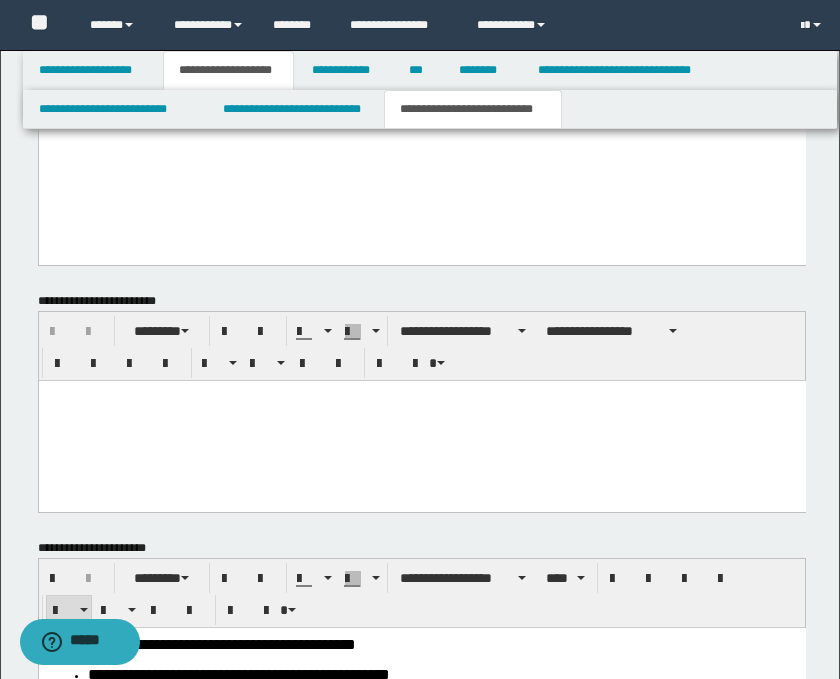 click at bounding box center [421, 420] 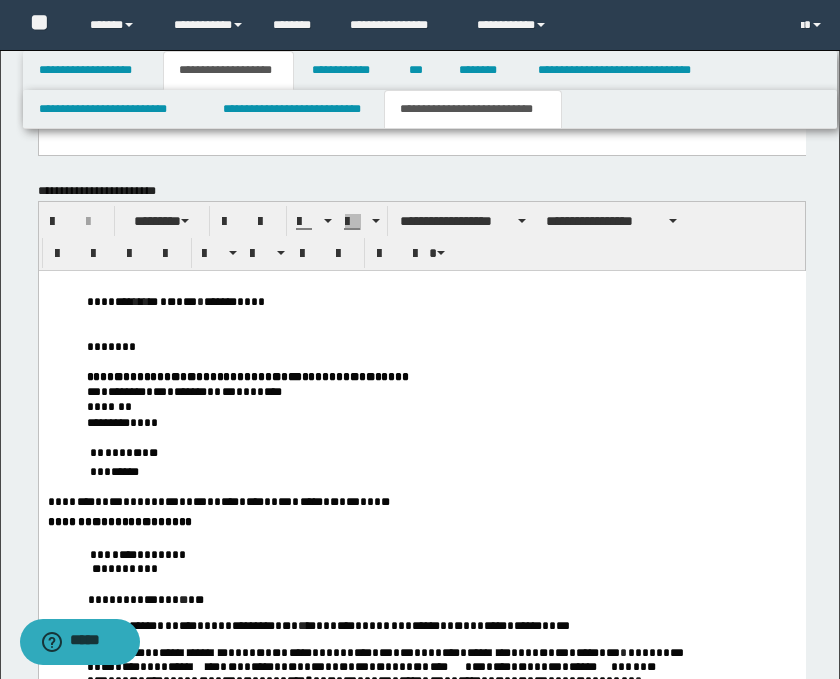 scroll, scrollTop: 1245, scrollLeft: 0, axis: vertical 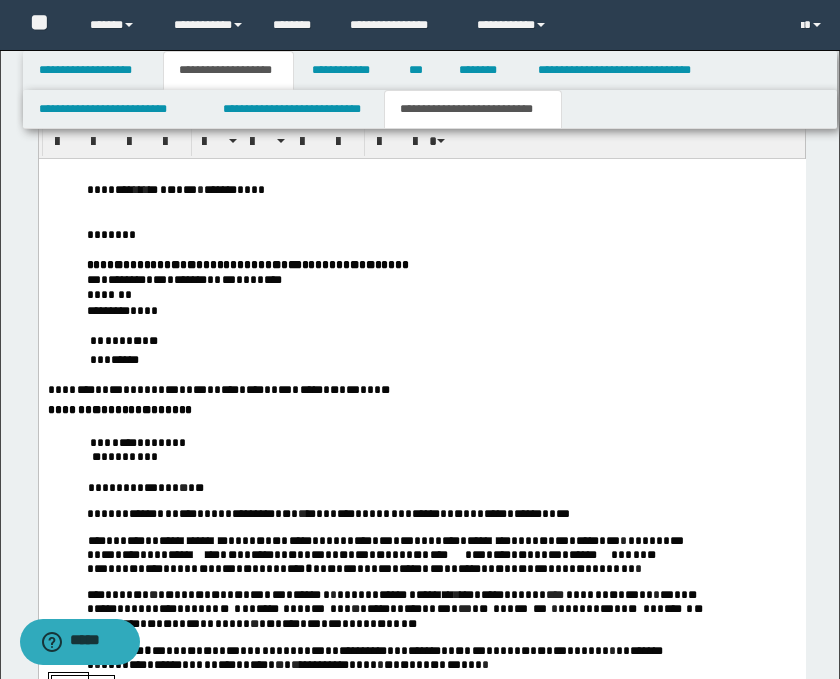 click on "* *** *** ** *** * * ** * * *** ** *** ** *** * **** ** *** * ***** * ** * *** * * * **" at bounding box center (421, 389) 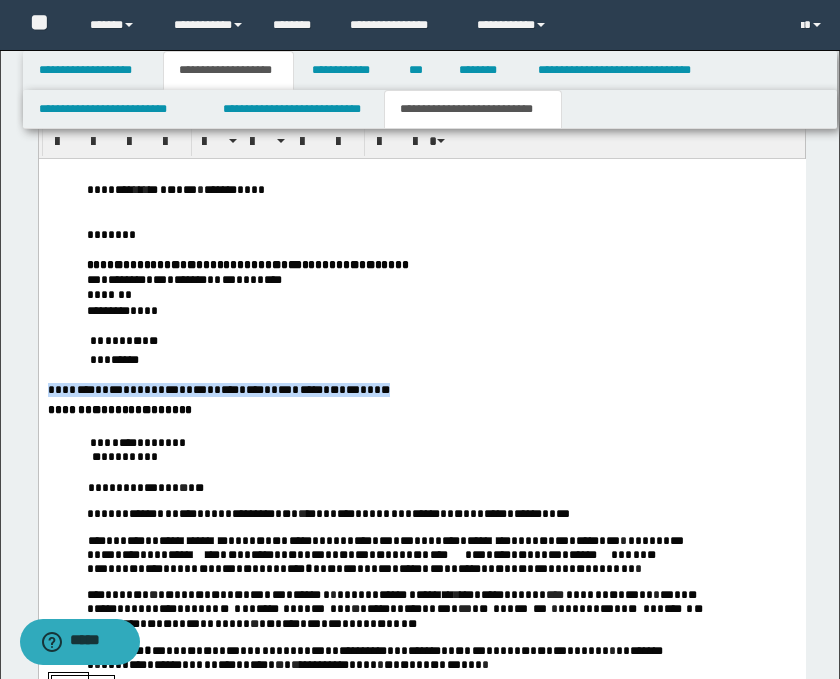 drag, startPoint x: 458, startPoint y: 397, endPoint x: 100, endPoint y: 393, distance: 358.02234 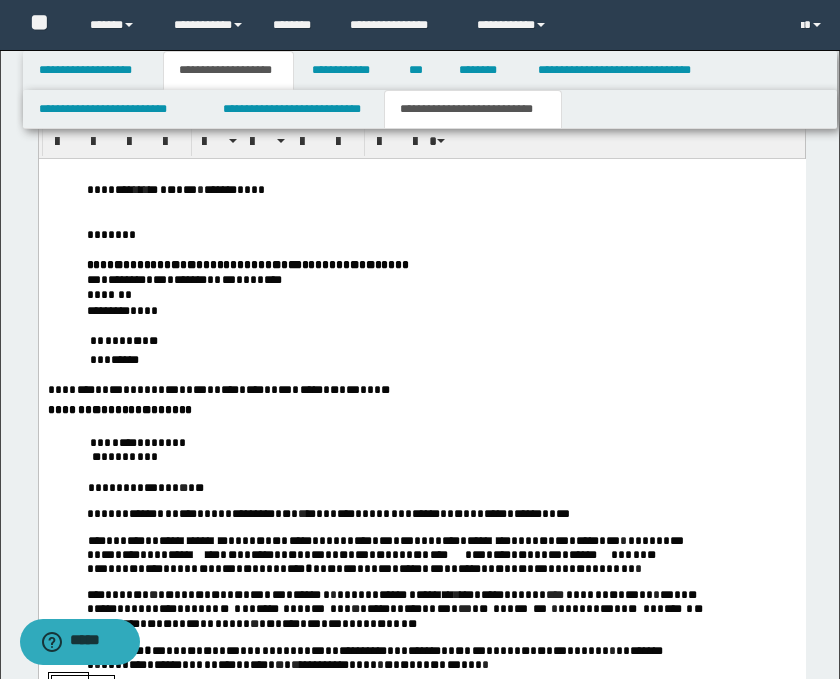 click on "* * * * * * * * * * *" at bounding box center (444, 340) 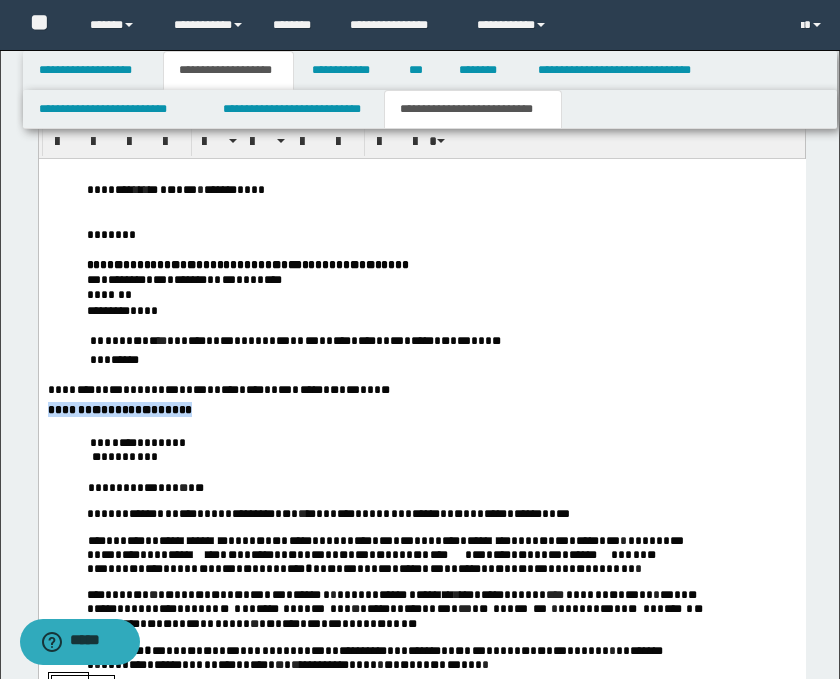 drag, startPoint x: 233, startPoint y: 412, endPoint x: 38, endPoint y: 414, distance: 195.01025 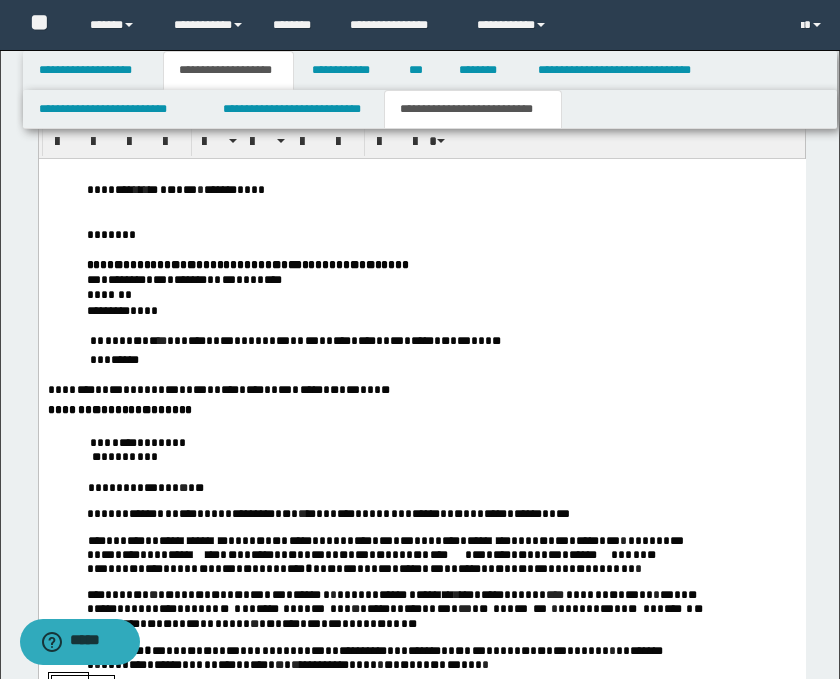 click on "* * * * * * * * *" at bounding box center (442, 359) 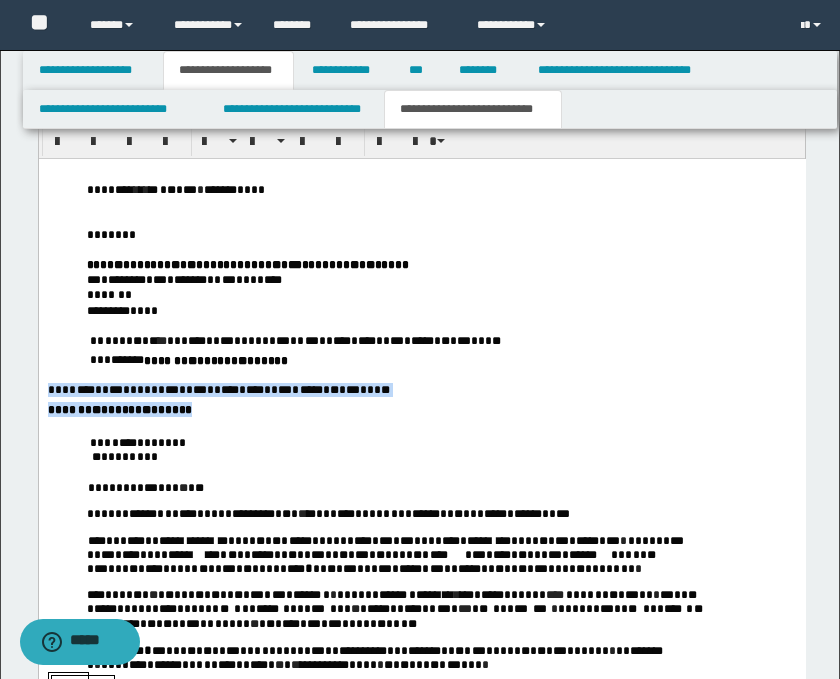 drag, startPoint x: 239, startPoint y: 415, endPoint x: 92, endPoint y: 391, distance: 148.9463 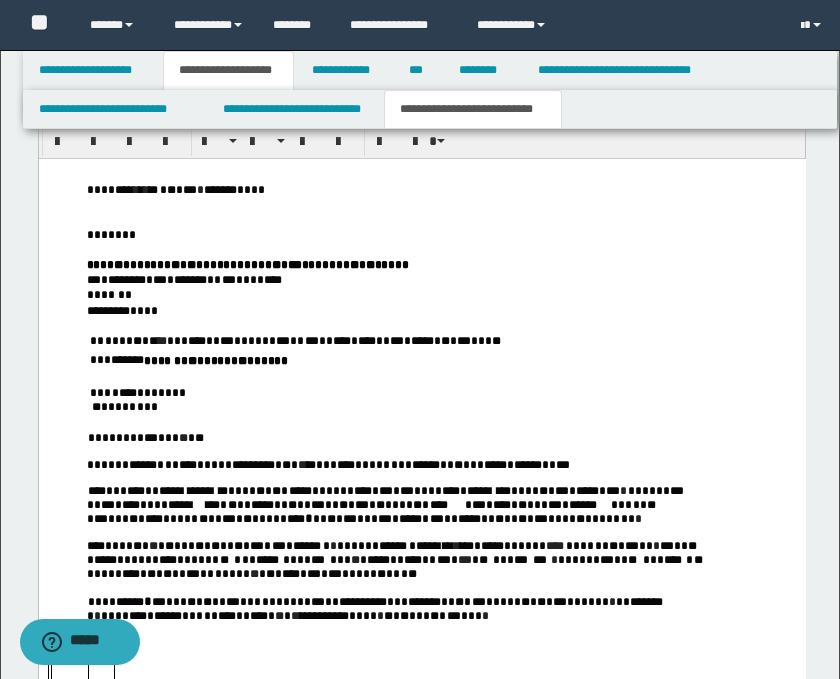 scroll, scrollTop: 1467, scrollLeft: 0, axis: vertical 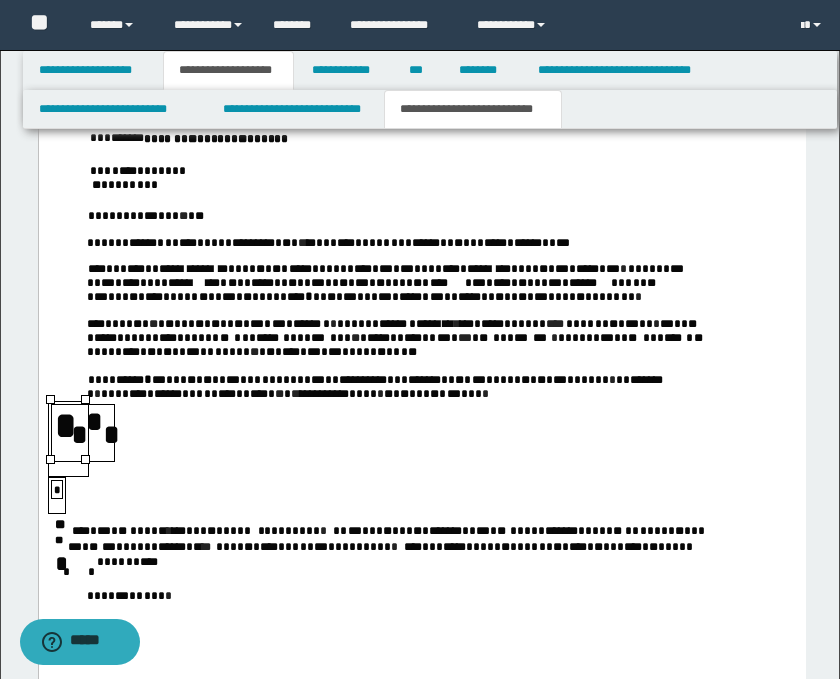 click on "* * * *" at bounding box center (86, 433) 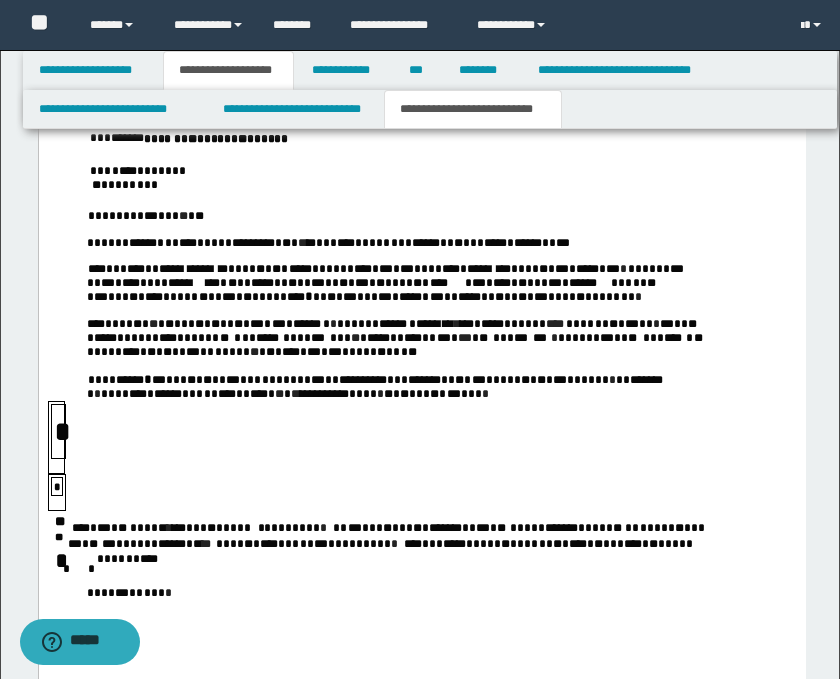 drag, startPoint x: 41, startPoint y: 425, endPoint x: 63, endPoint y: 566, distance: 142.706 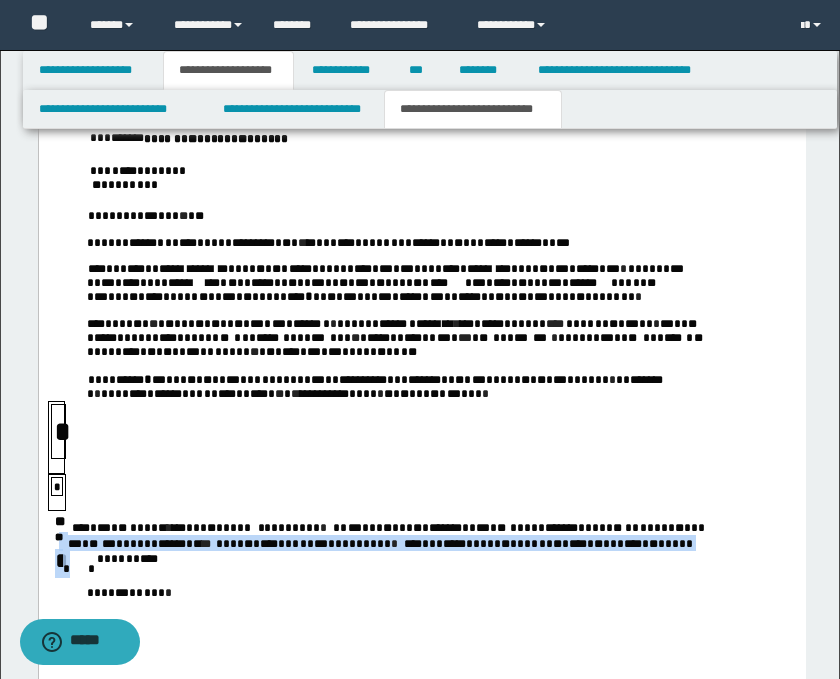 drag, startPoint x: 63, startPoint y: 564, endPoint x: 59, endPoint y: 547, distance: 17.464249 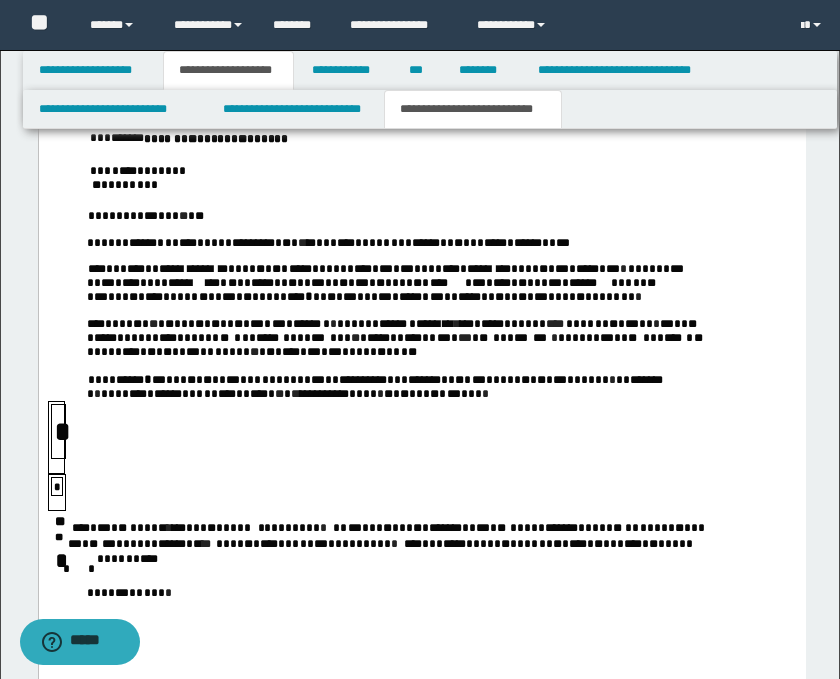 click on "*   **** * ** * *   * *** ** * * * * * * * * * * * * *     * * * * * * * * * *     * * *** * * * * *** ** * ******* ** *** * *   * ** * * ******* *** * * *   * * * ** * * ** * * *" at bounding box center [425, 525] 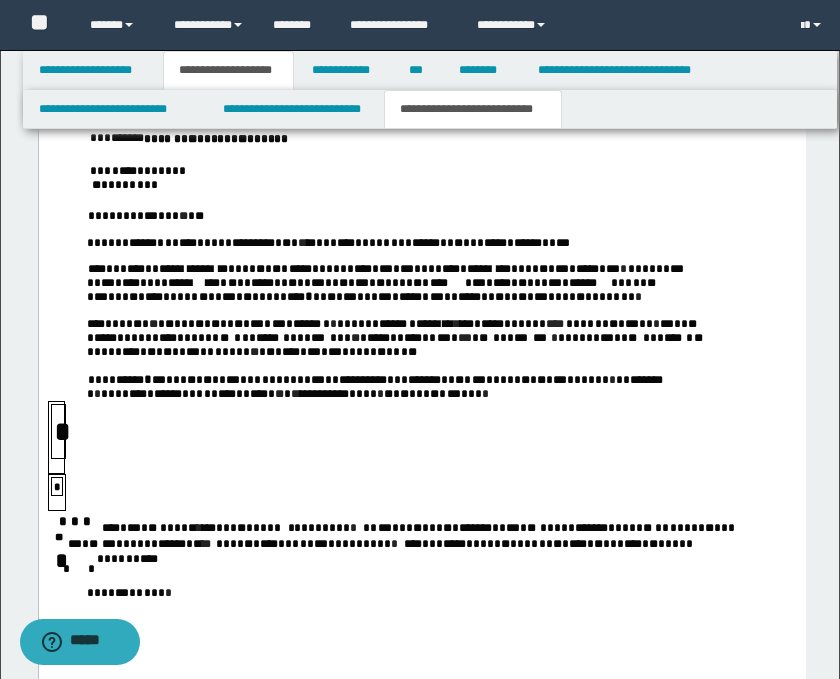 click on "*" at bounding box center (60, 537) 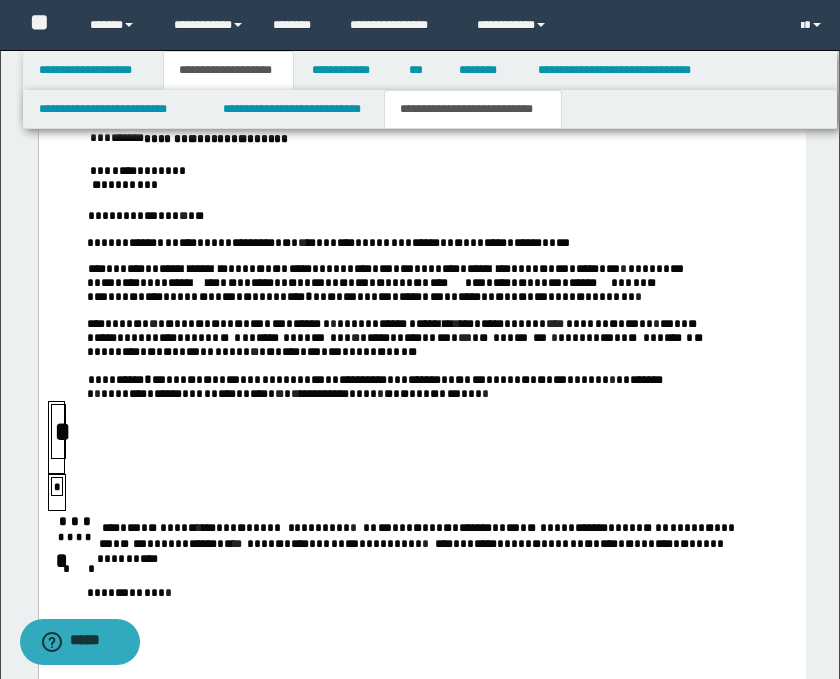 click on "* *           * * * * * * * * *" at bounding box center (425, 564) 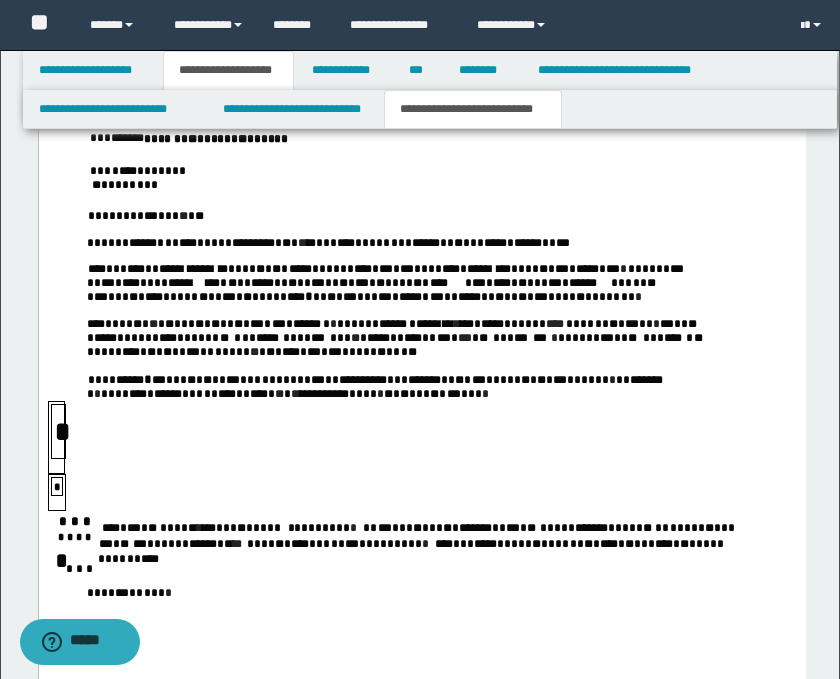 click on "*           * * * * * * * * *" at bounding box center (425, 564) 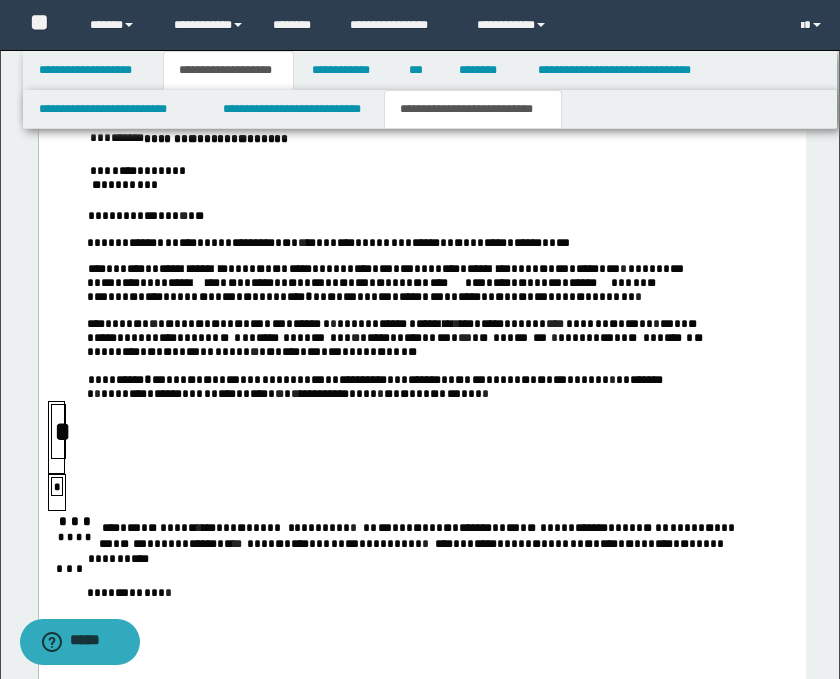 click on "* * * * * * * * *" at bounding box center (425, 564) 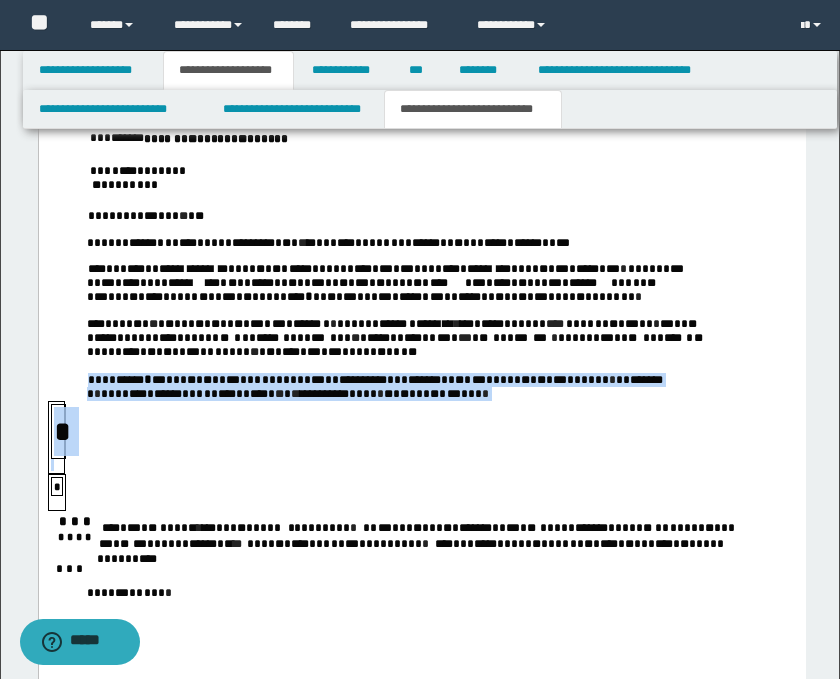 click on "**********" at bounding box center (421, 376) 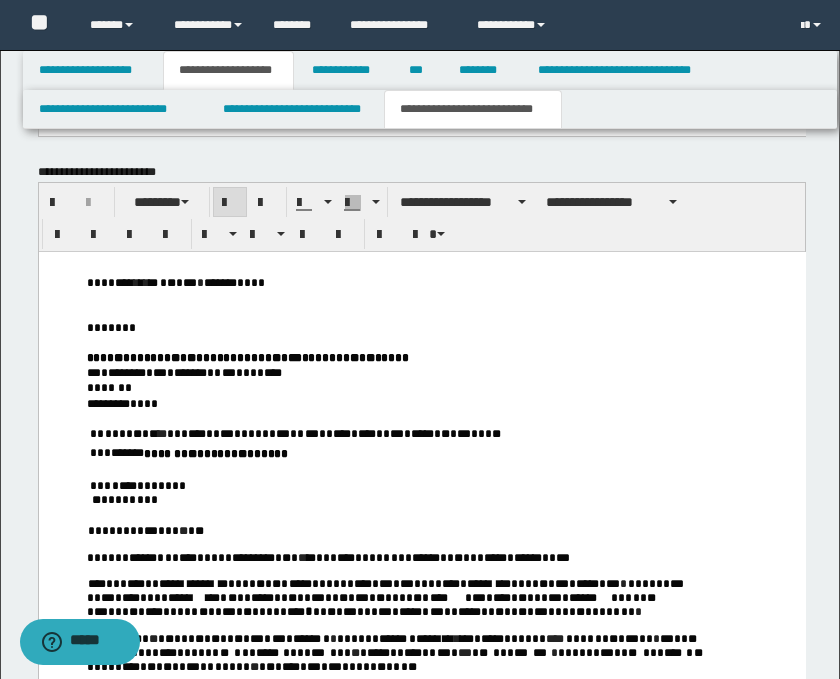 scroll, scrollTop: 1134, scrollLeft: 0, axis: vertical 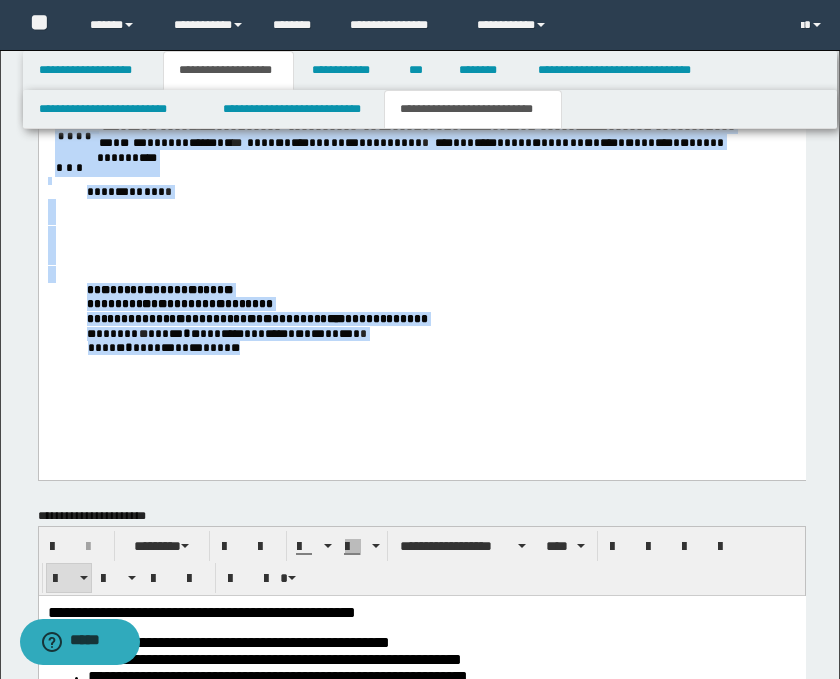 drag, startPoint x: 76, startPoint y: -327, endPoint x: 354, endPoint y: 461, distance: 835.6004 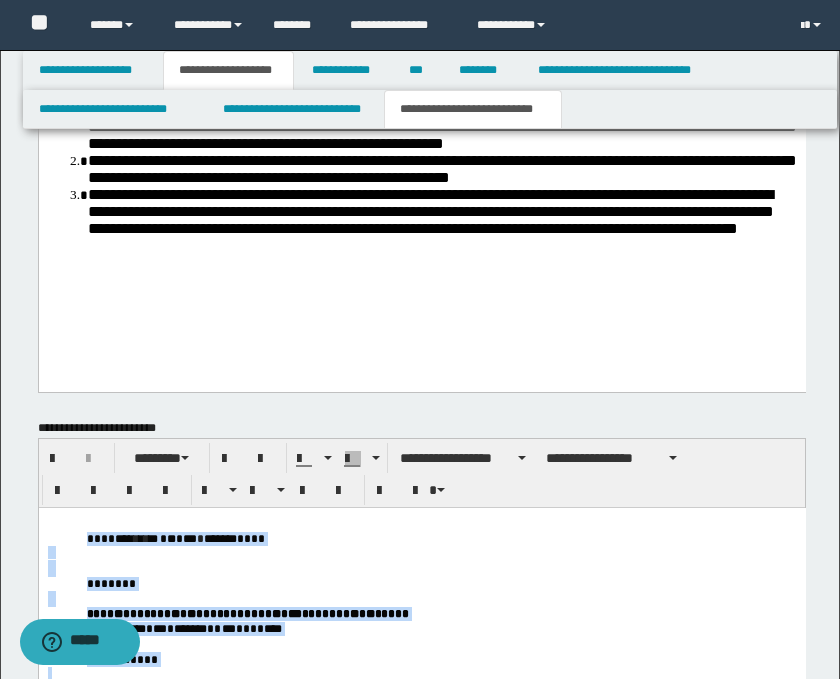 scroll, scrollTop: 869, scrollLeft: 0, axis: vertical 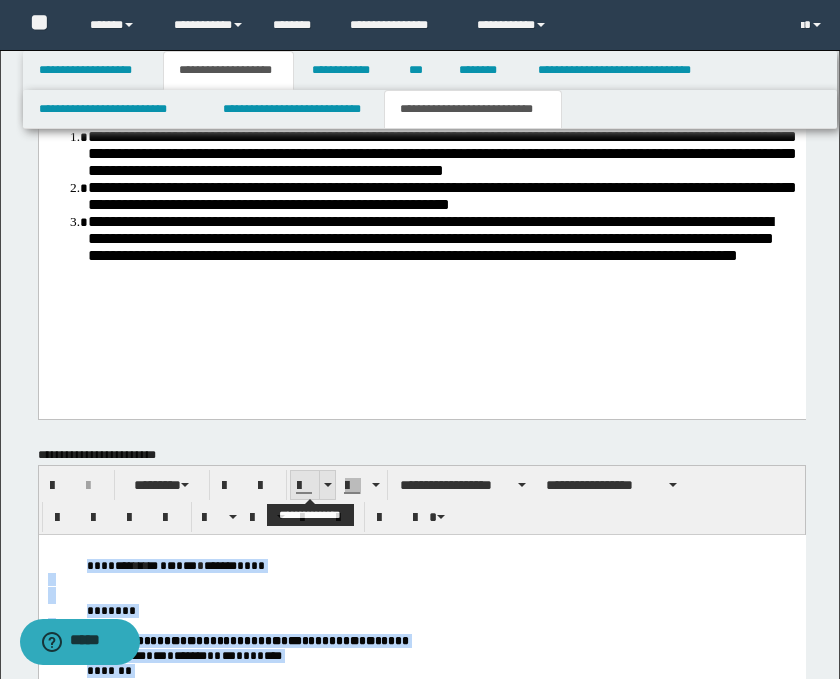 click at bounding box center (327, 485) 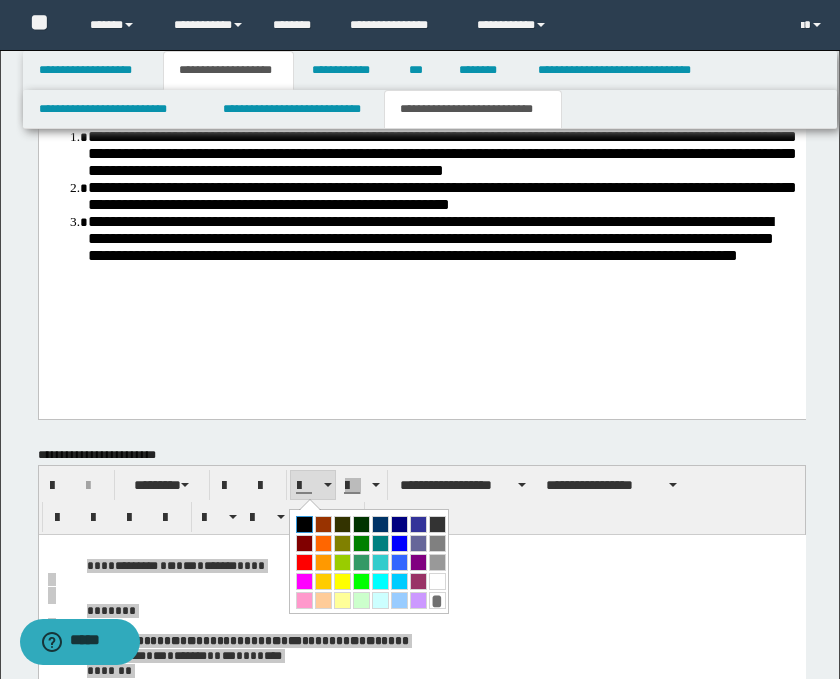 click at bounding box center (304, 524) 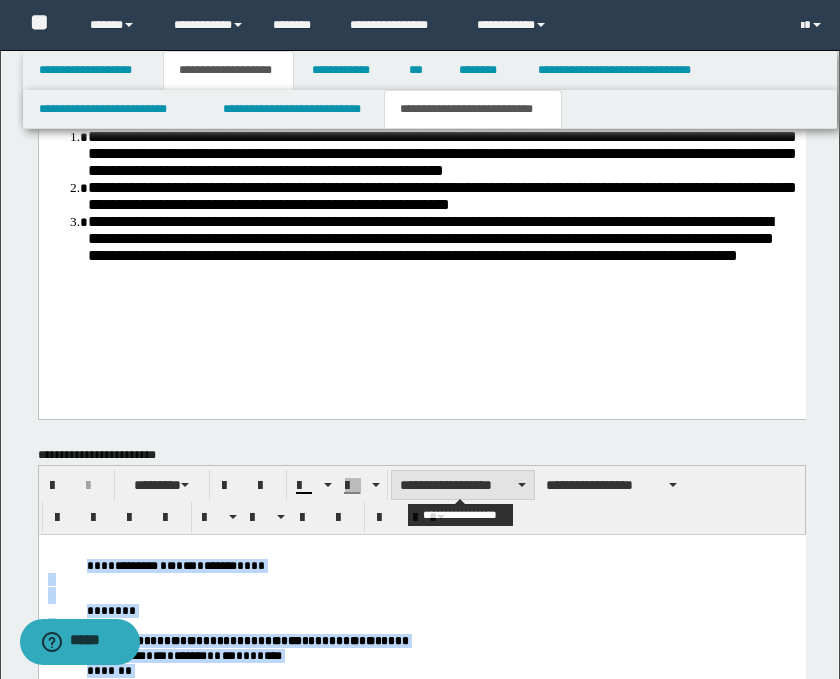 click on "**********" at bounding box center (463, 485) 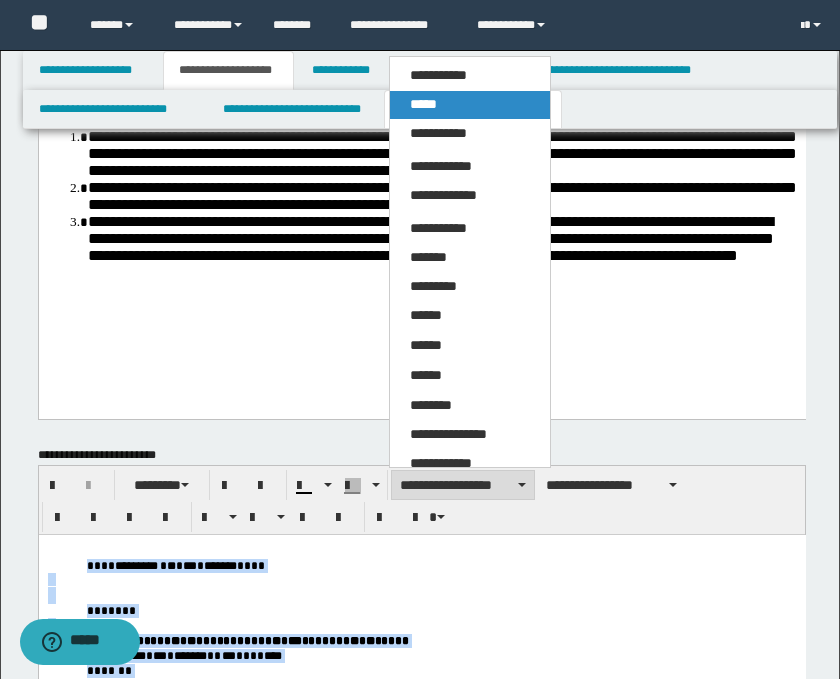 click on "*****" at bounding box center (423, 104) 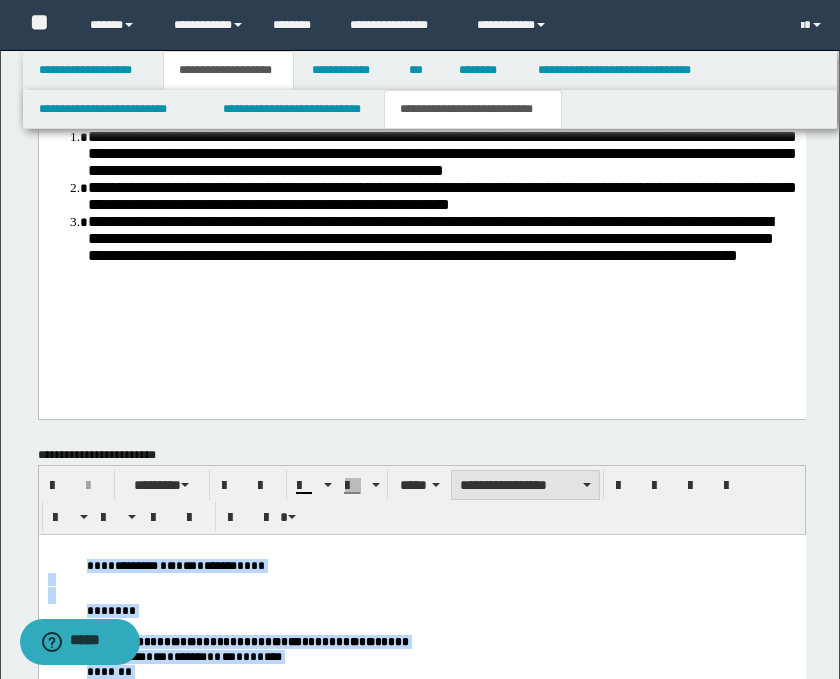 click on "**********" at bounding box center [525, 485] 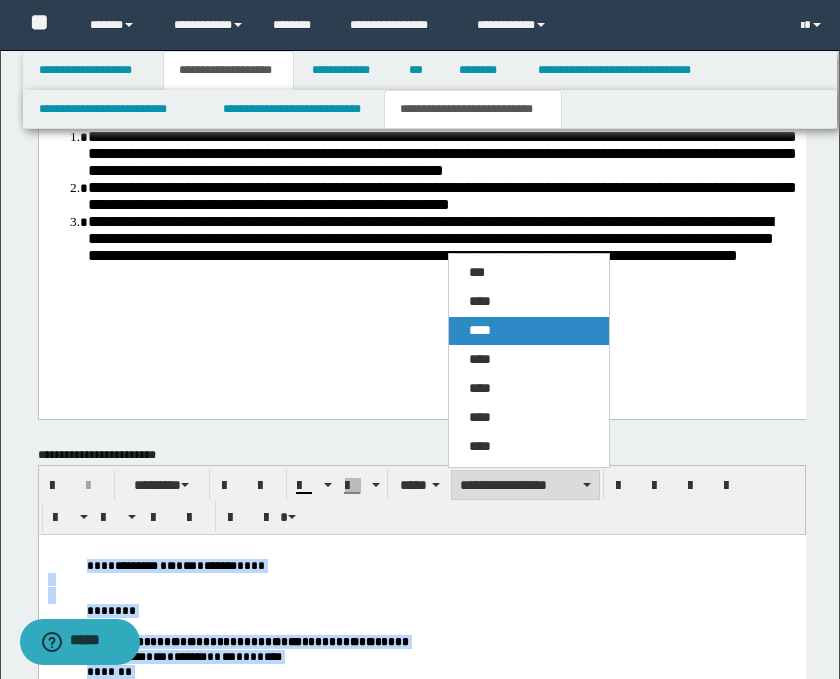 click on "****" at bounding box center (529, 331) 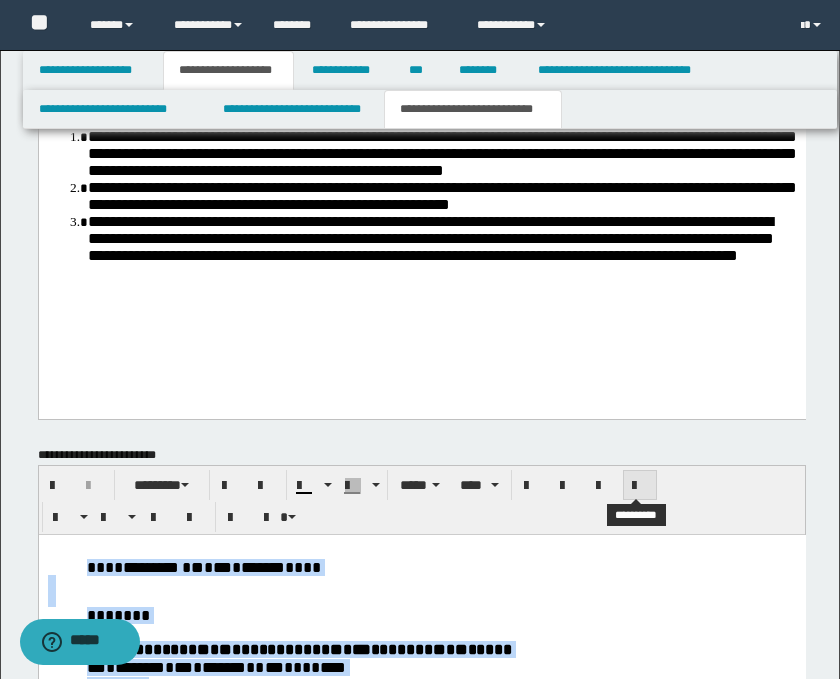 click at bounding box center [640, 486] 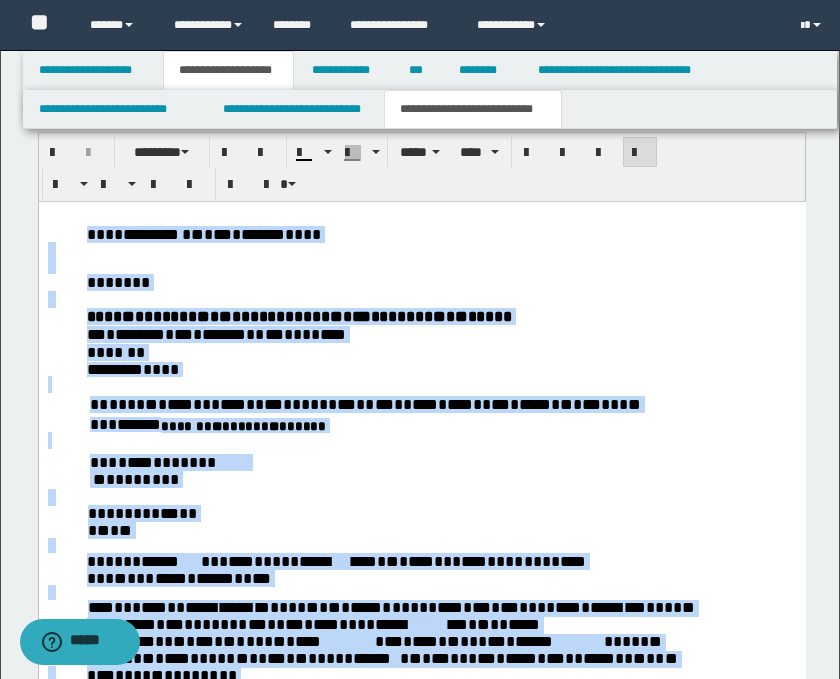 scroll, scrollTop: 1647, scrollLeft: 0, axis: vertical 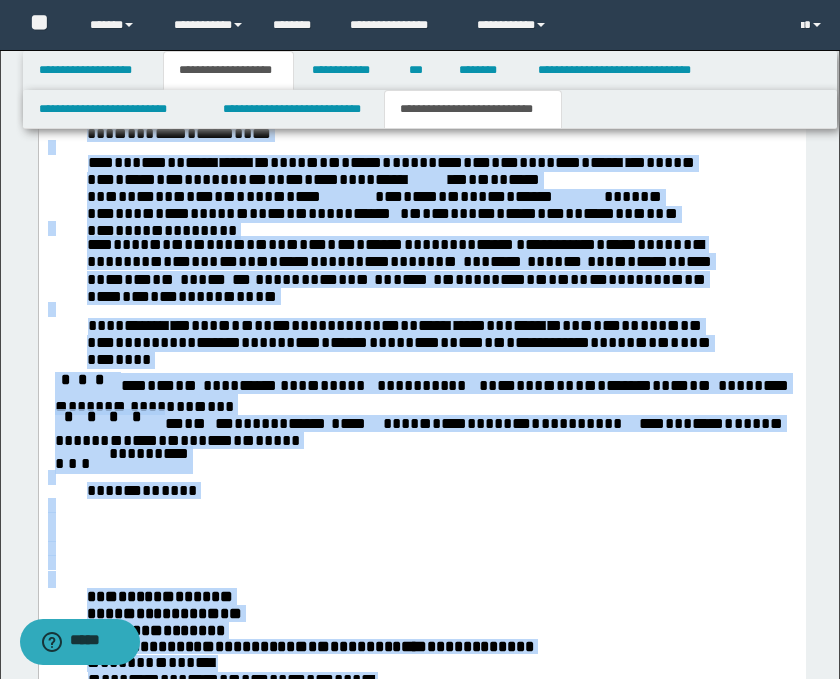 click on "* * * * * * * * *" at bounding box center (425, 461) 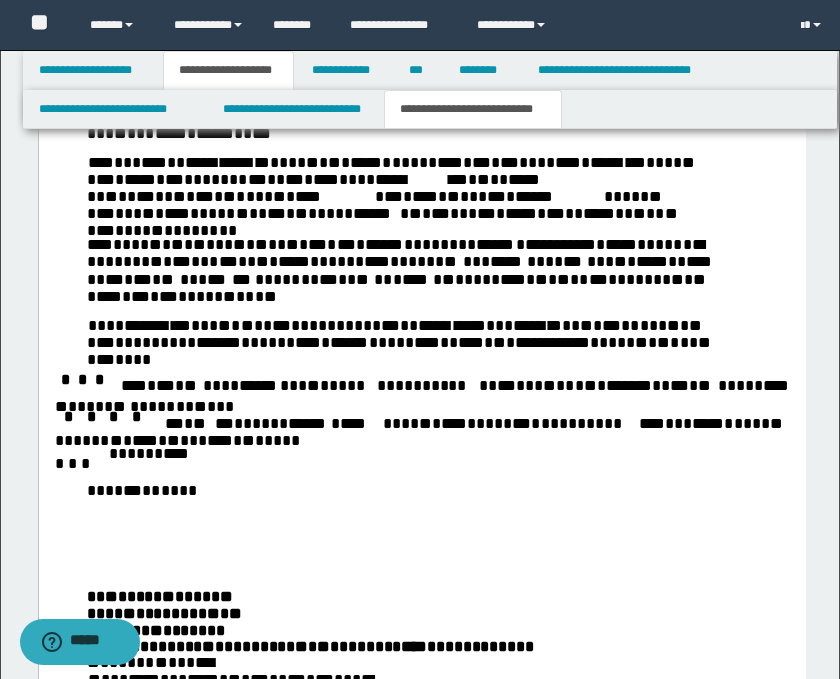 click on "**** * ** * *   * *** **" at bounding box center [186, 385] 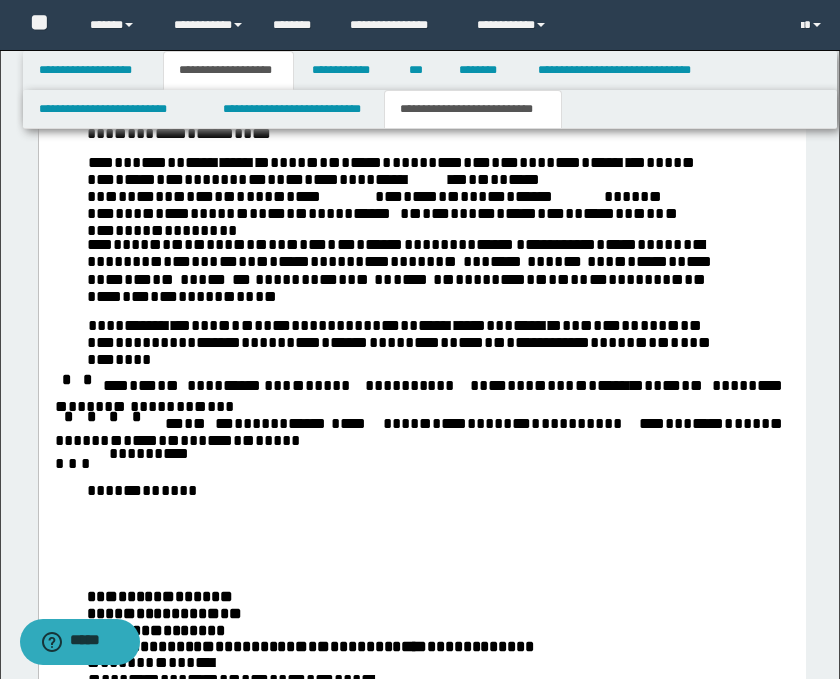 click at bounding box center (127, 406) 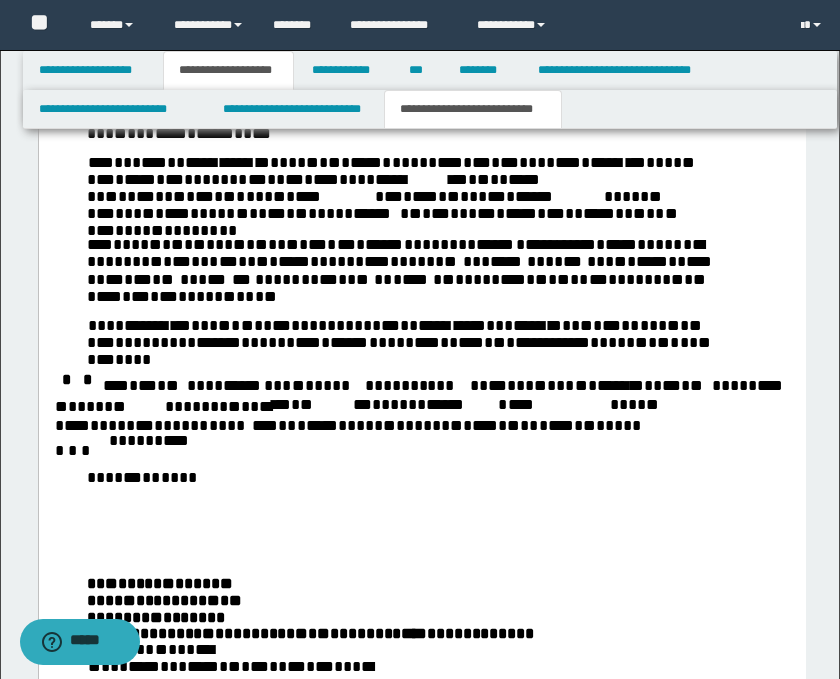 click on "*" at bounding box center [112, 440] 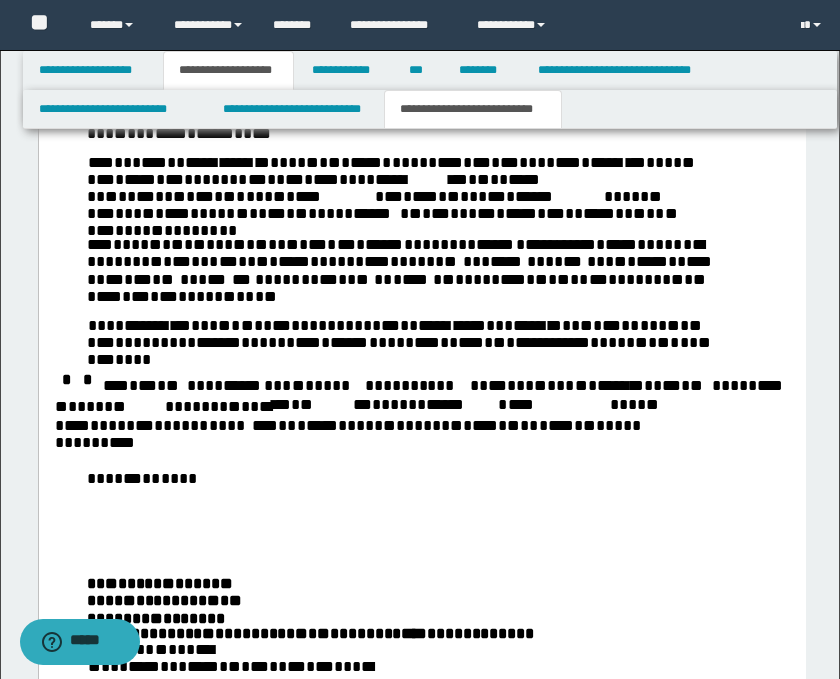 click on "* * *** * * * * *** ** * ******* ** *** * *   * ** * * ******* *** * * *   * * * ** * * ** * * *" at bounding box center (418, 396) 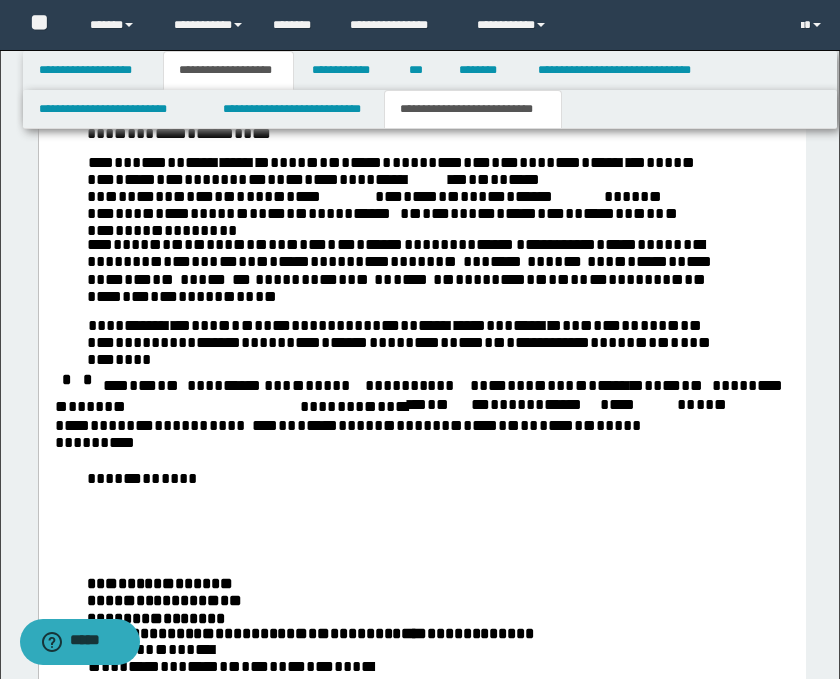 click on "**** *** ***** * * *** * * * **** ** * *** * ** *** *** * * ** * * *" at bounding box center [445, 425] 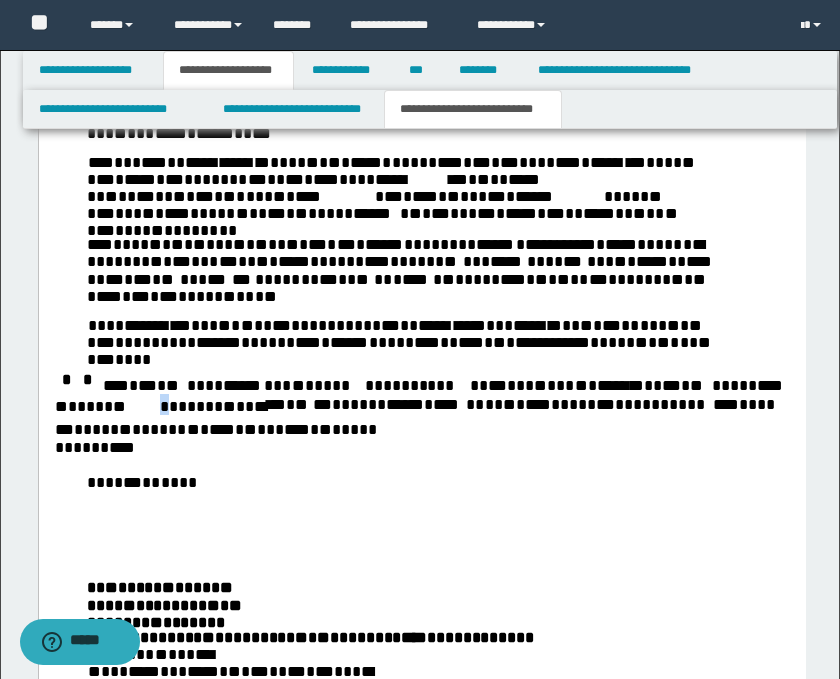 click on "* * *** * * * * *** ** * ******* ** *** * *   * ** * * ******* *** * * *          * * * ** * * ** * * *" at bounding box center (418, 396) 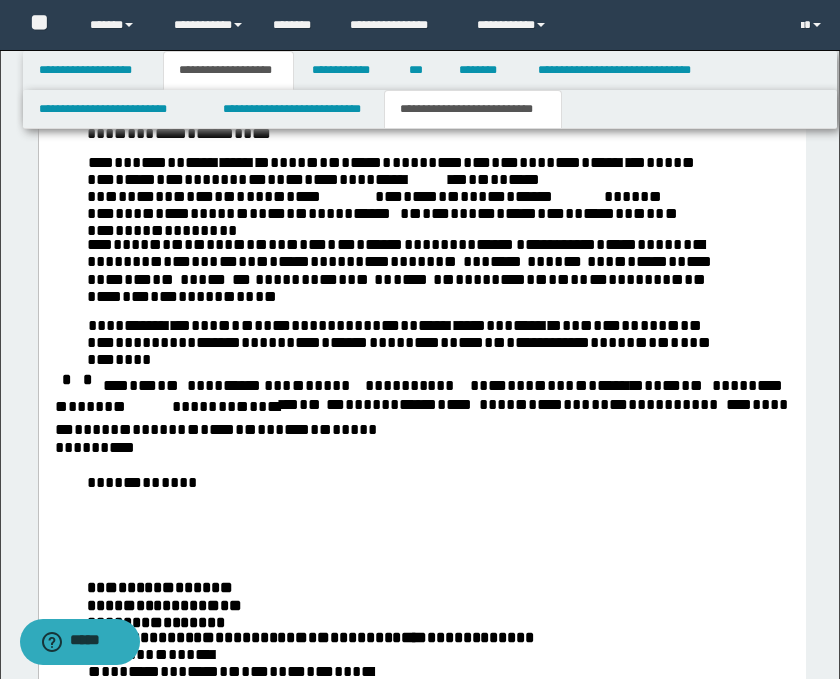 click on "*** * * *** * * * **** ** * *** * ** *** *** * * ** * * *" at bounding box center [215, 429] 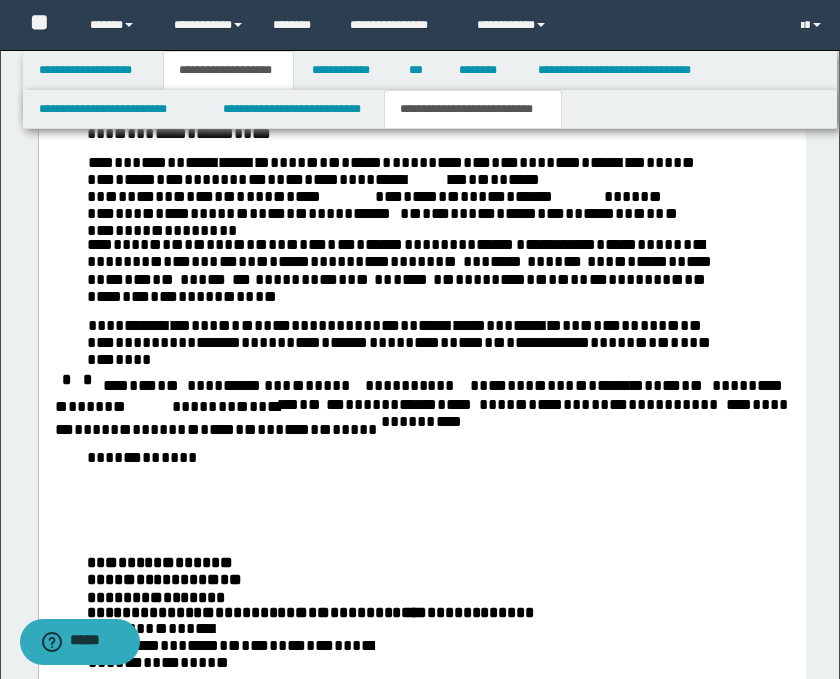 click on "*" at bounding box center (384, 421) 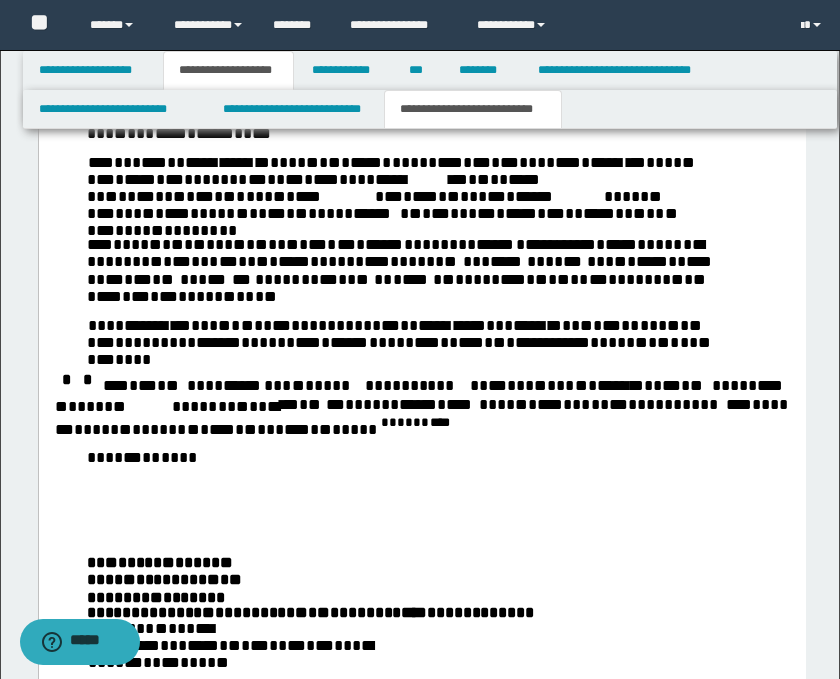 click on "**********" at bounding box center (421, 243) 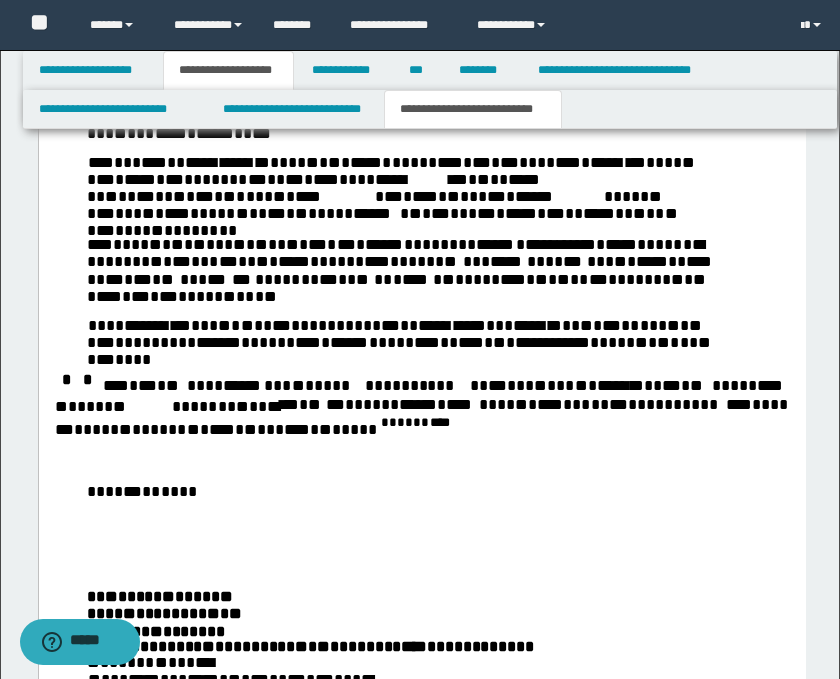 click on "*** * * *** * * * **** ** * *** * ** *** *** * * ** * ** * * * * * * * * *" at bounding box center [425, 430] 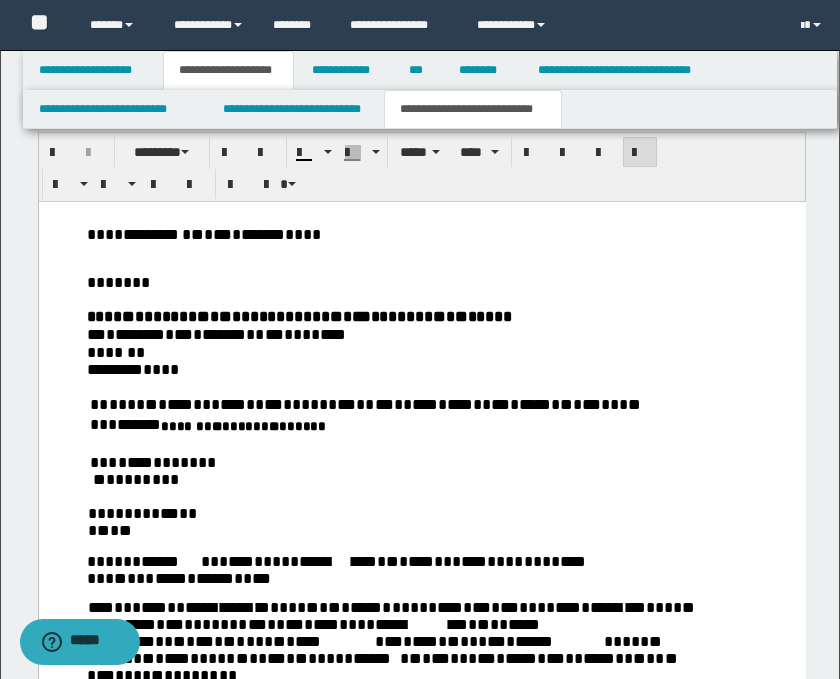 scroll, scrollTop: 1536, scrollLeft: 0, axis: vertical 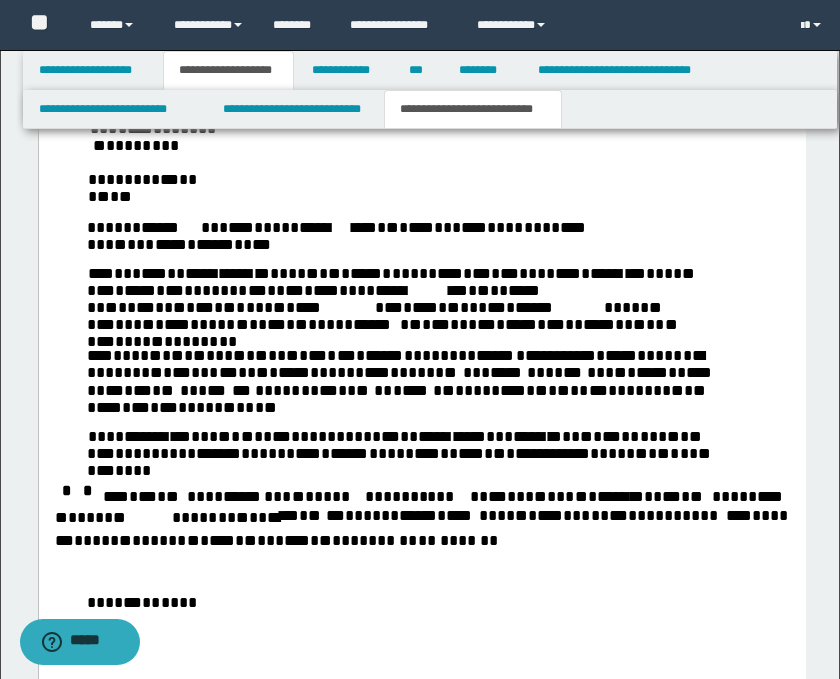 click on "***** * ** *** * * * * * * * *" at bounding box center [142, 188] 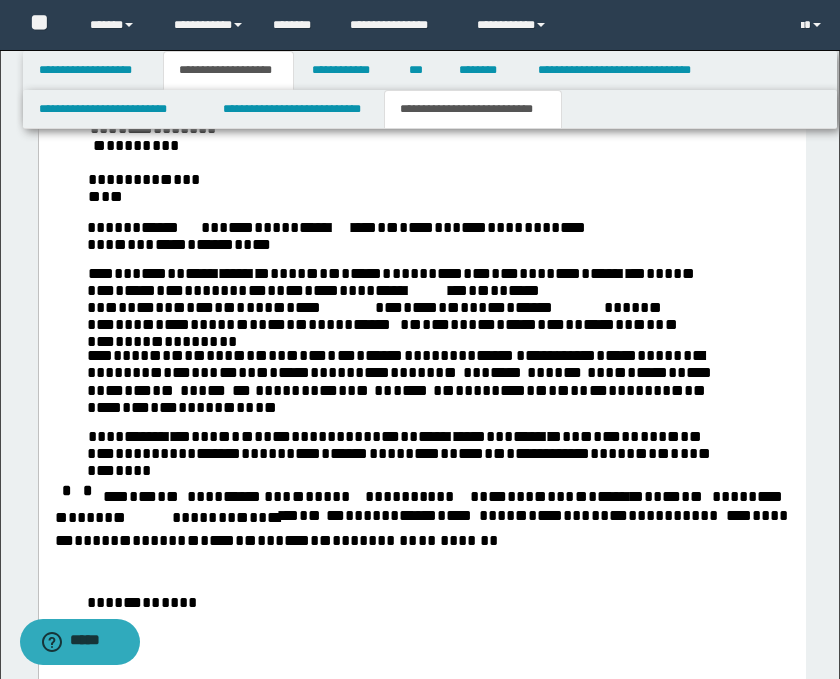 click on "***** * ** ** * * * * * * * *" at bounding box center [143, 188] 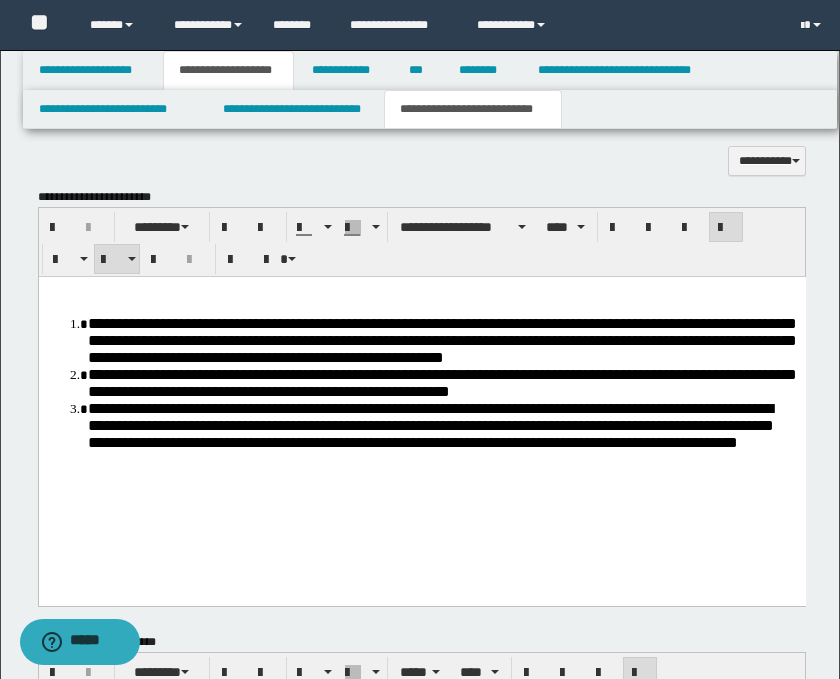 scroll, scrollTop: 536, scrollLeft: 0, axis: vertical 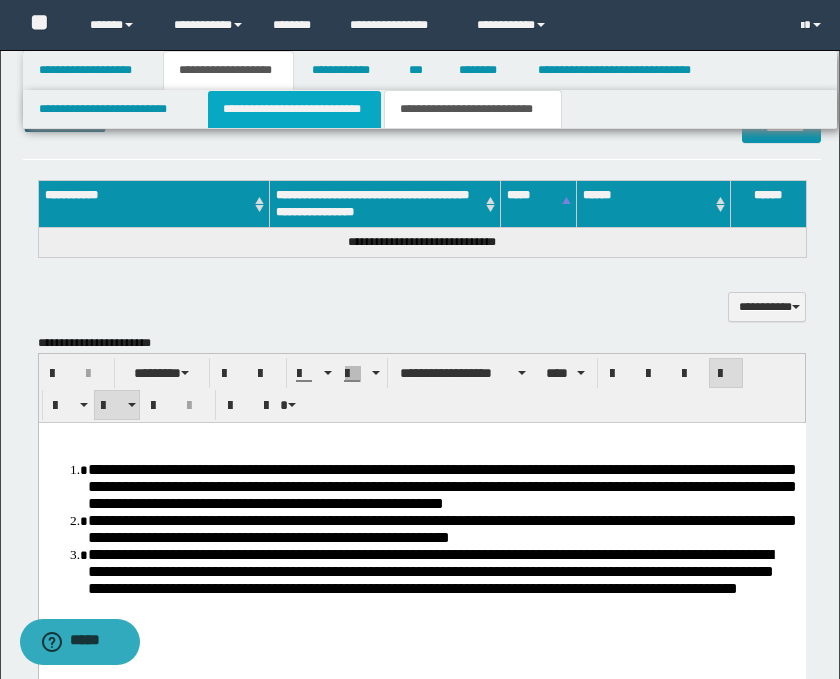 click on "**********" at bounding box center [294, 109] 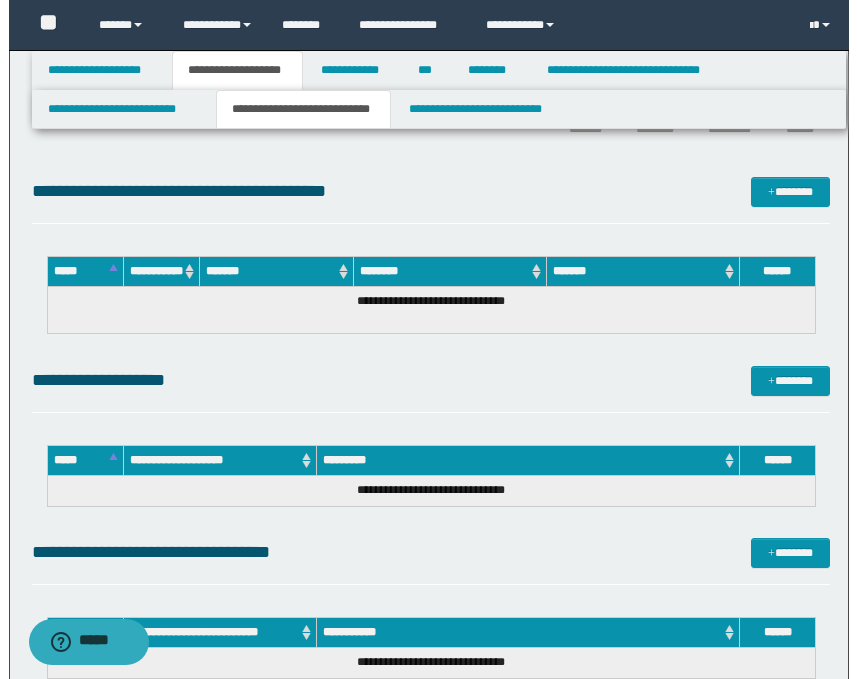 scroll, scrollTop: 888, scrollLeft: 0, axis: vertical 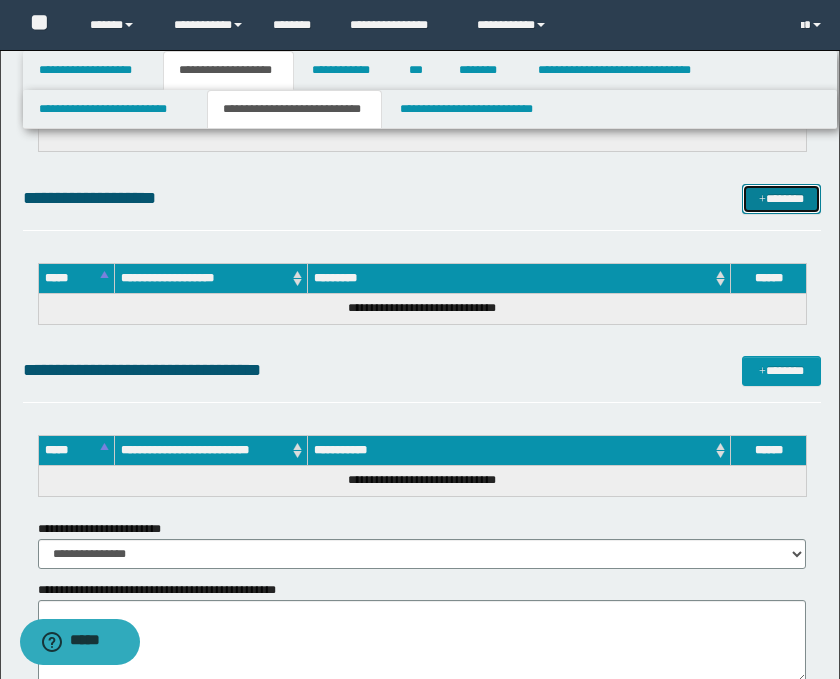click at bounding box center (762, 200) 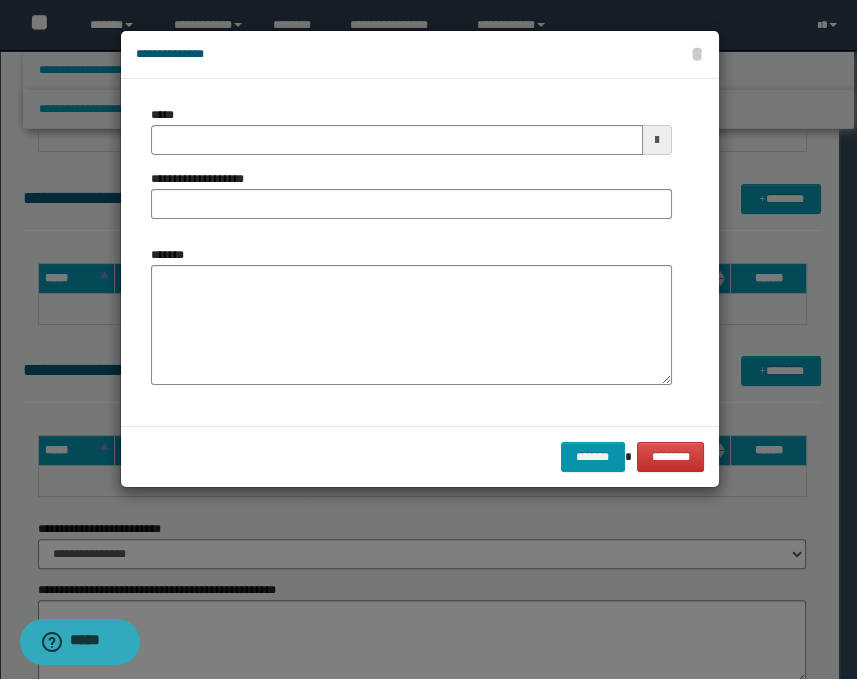 click at bounding box center (657, 140) 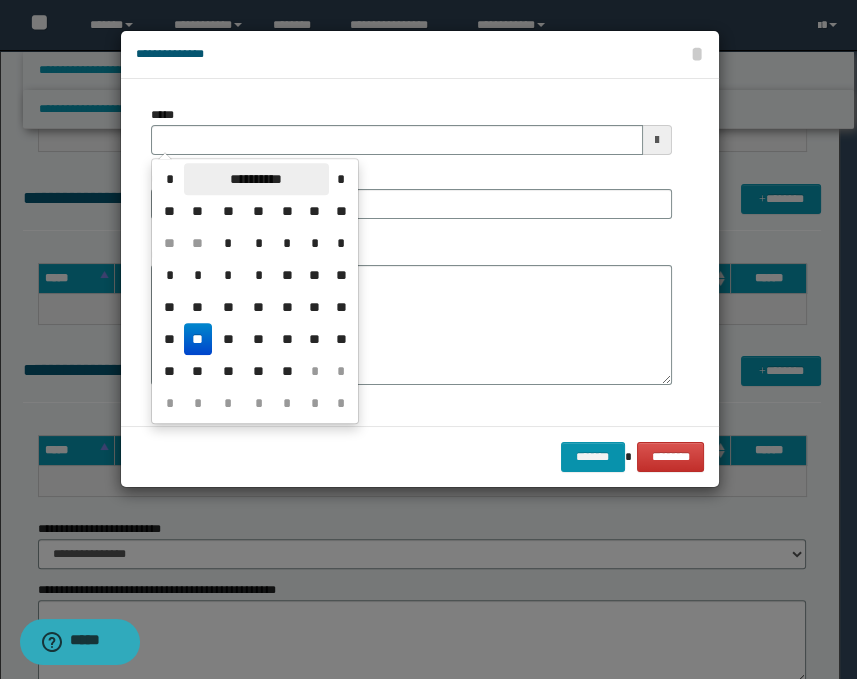 click on "**********" at bounding box center (256, 179) 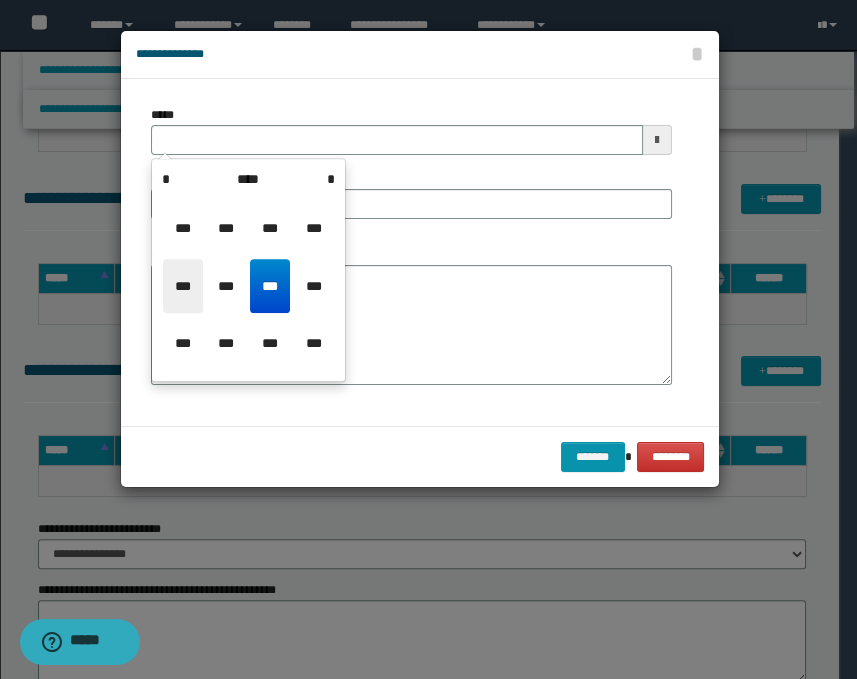 click on "***" at bounding box center [183, 286] 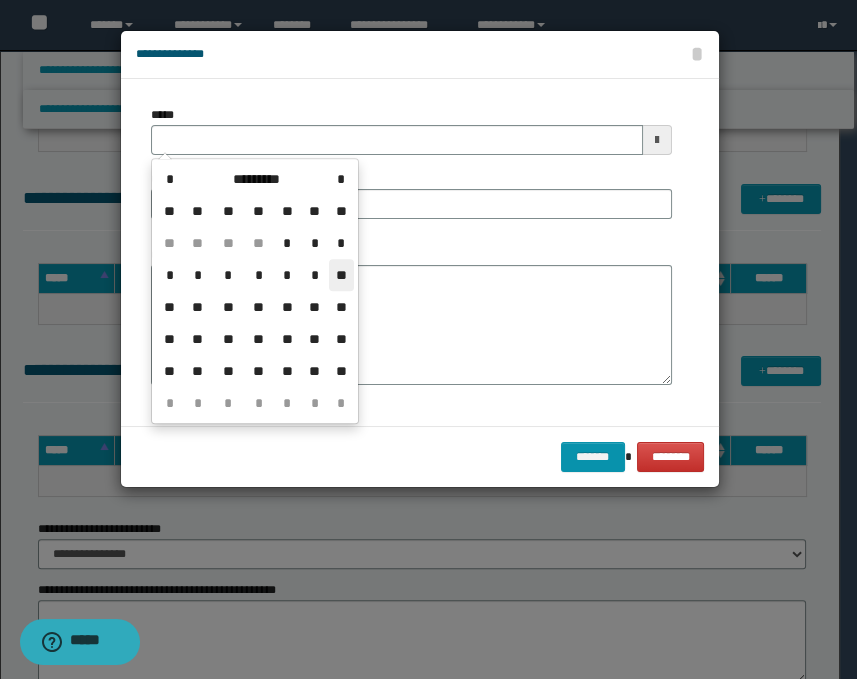 click on "**" at bounding box center (341, 275) 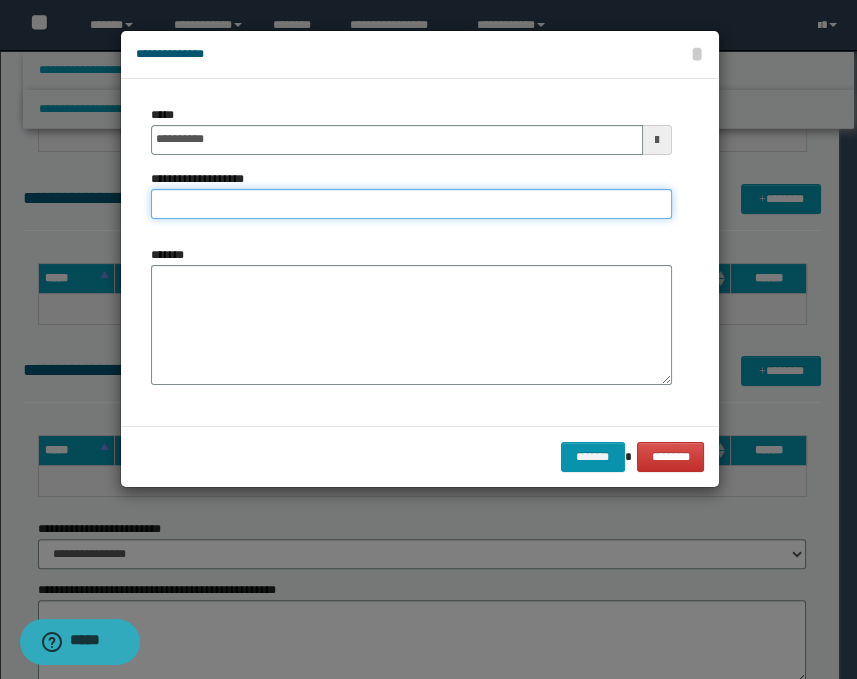 click on "**********" at bounding box center [411, 204] 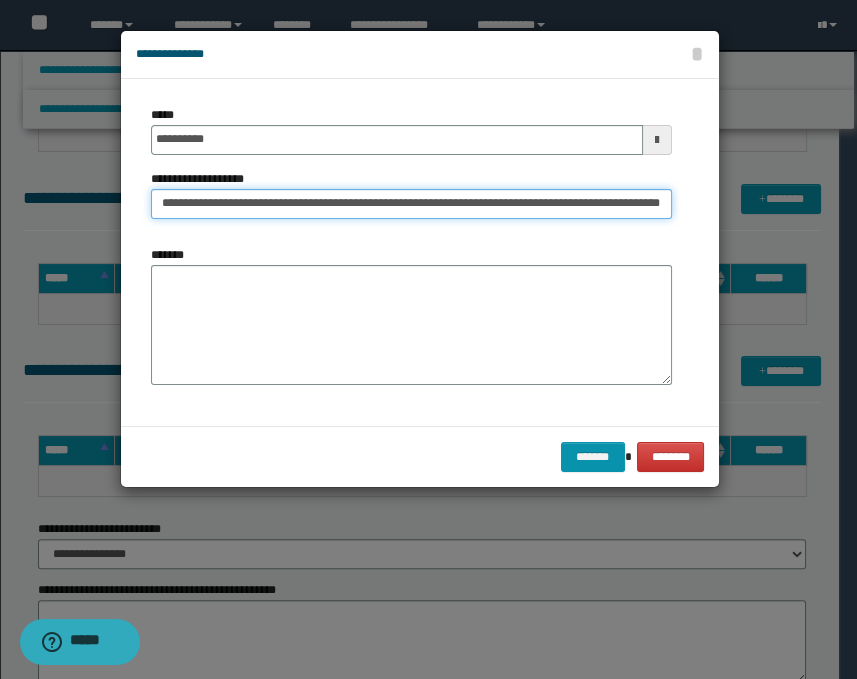 click on "**********" at bounding box center [411, 204] 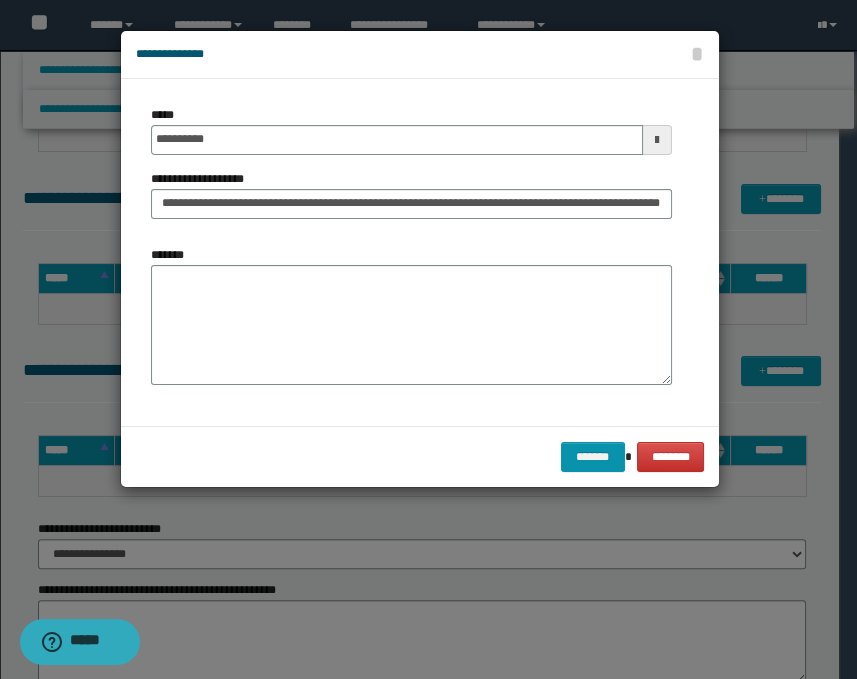scroll, scrollTop: 0, scrollLeft: 0, axis: both 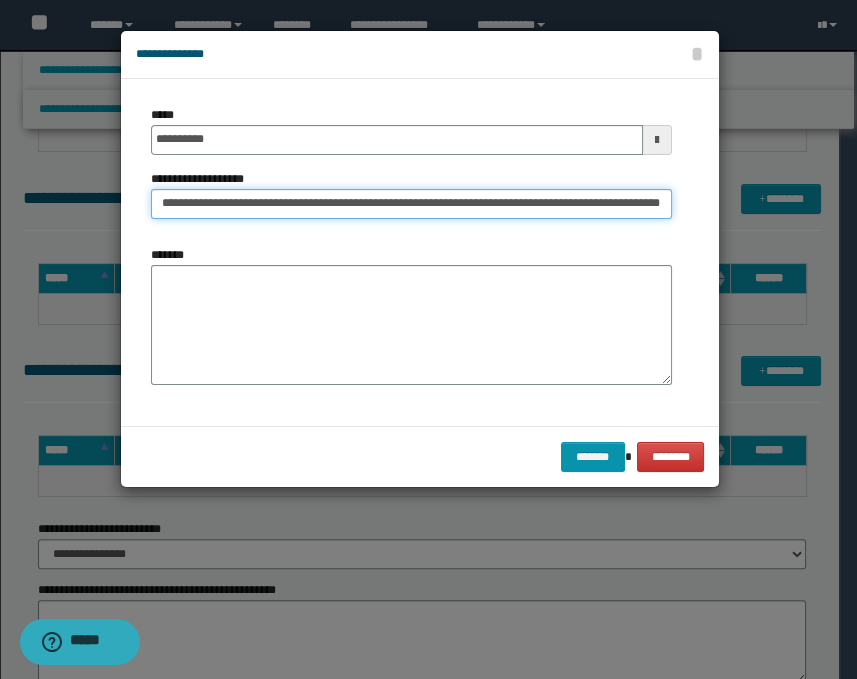 click on "**********" at bounding box center (411, 204) 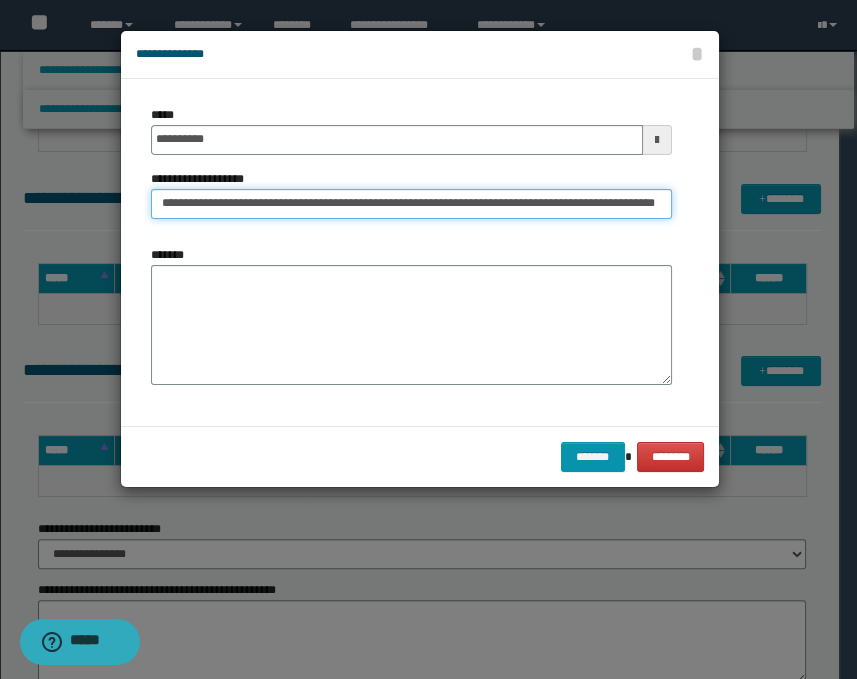 scroll, scrollTop: 0, scrollLeft: 136, axis: horizontal 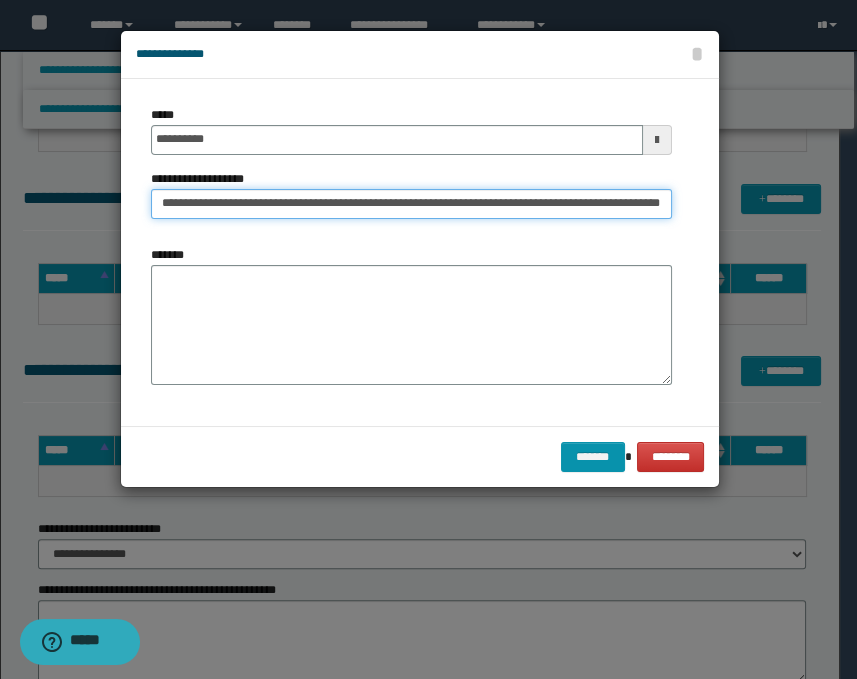 type on "**********" 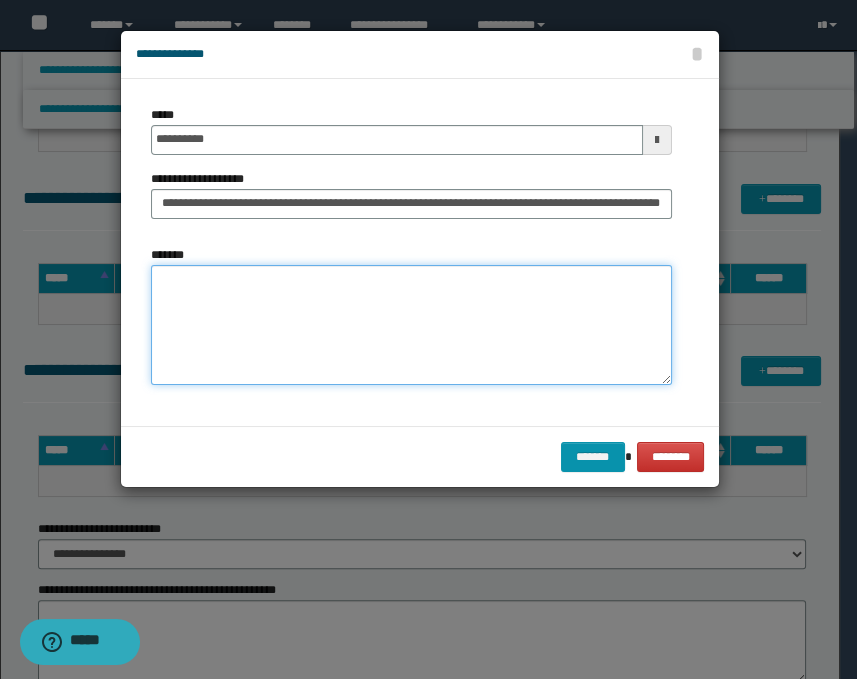 click on "*******" at bounding box center (411, 325) 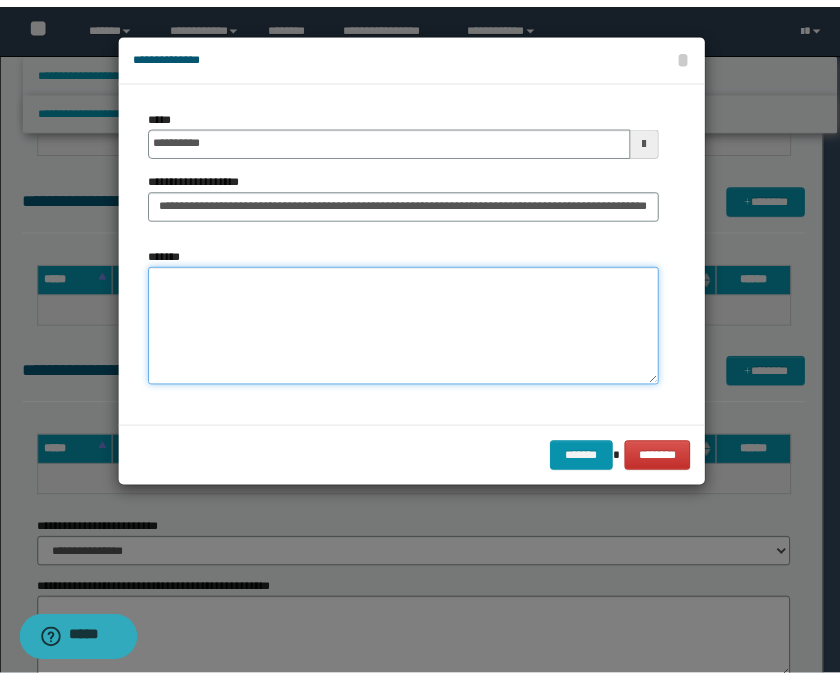 scroll, scrollTop: 0, scrollLeft: 0, axis: both 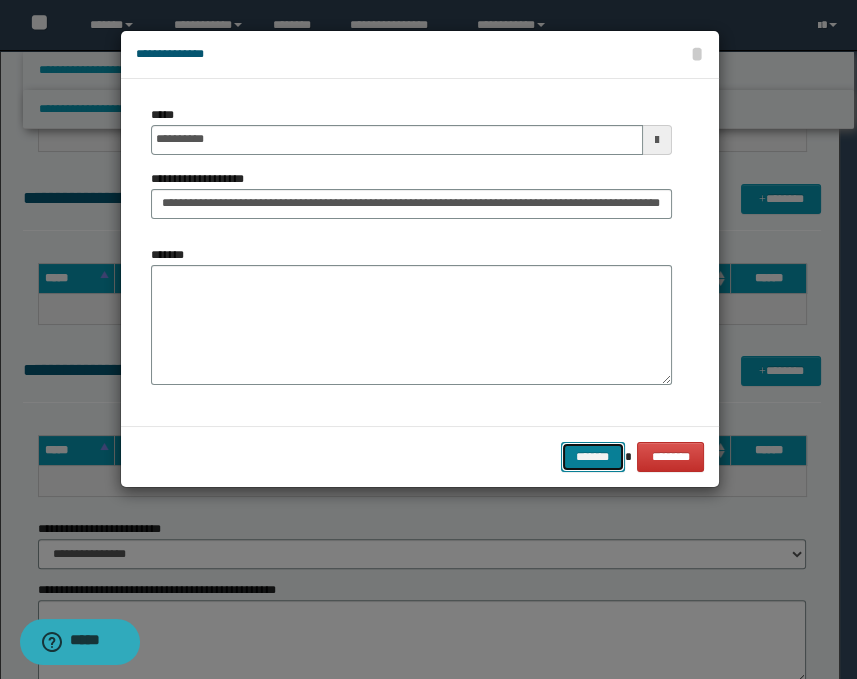 click on "*******" at bounding box center (593, 457) 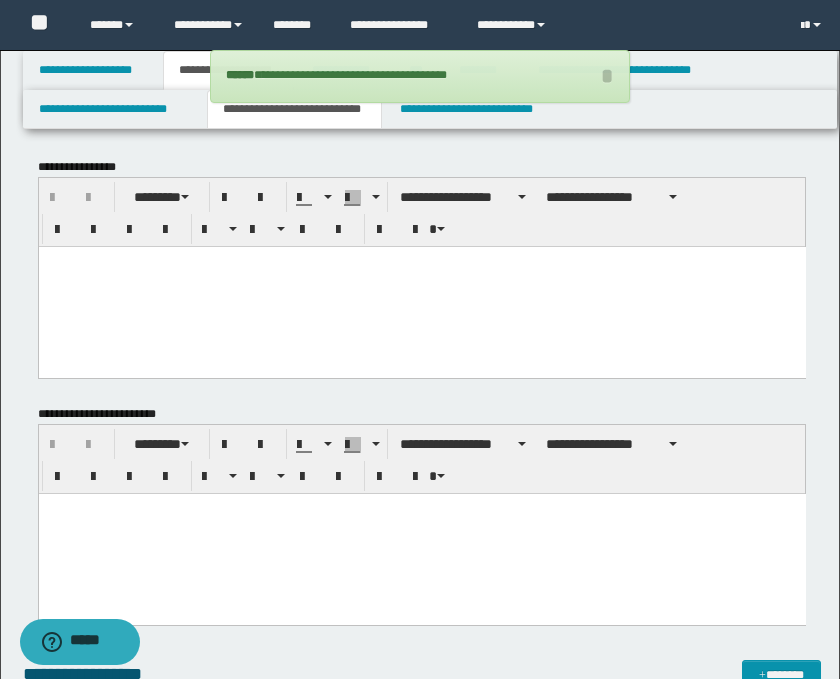 scroll, scrollTop: 0, scrollLeft: 0, axis: both 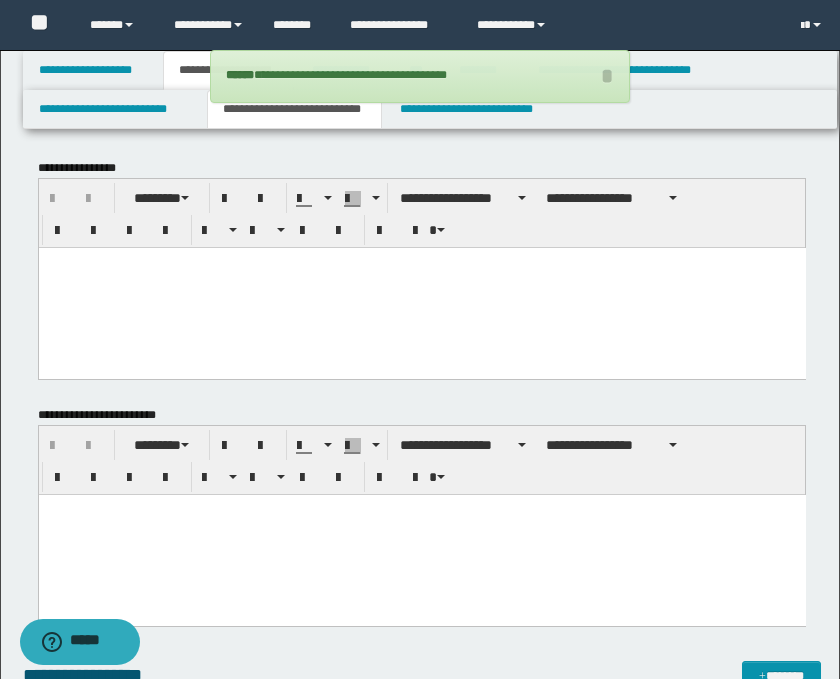 click at bounding box center (421, 287) 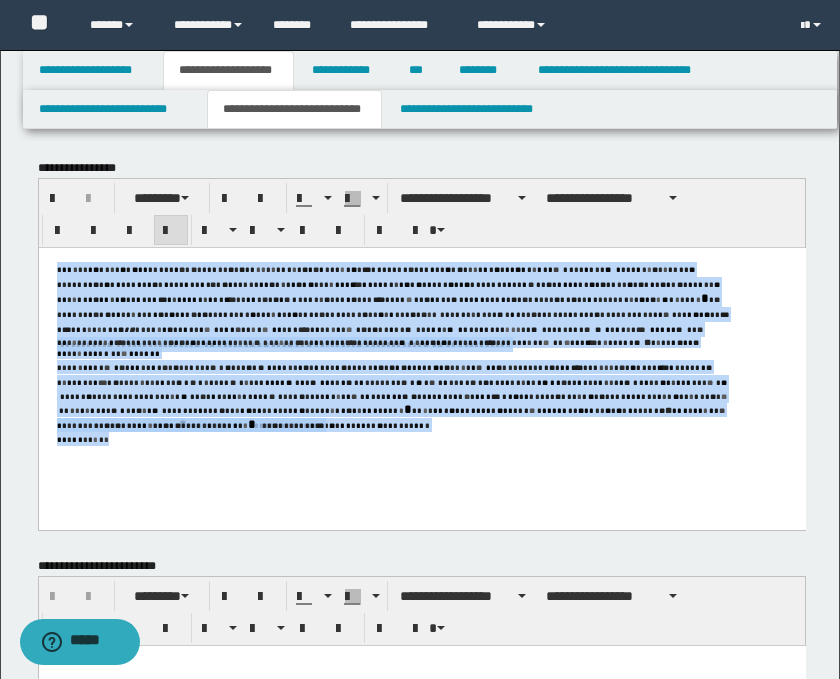 drag, startPoint x: 310, startPoint y: 420, endPoint x: 41, endPoint y: 258, distance: 314.01434 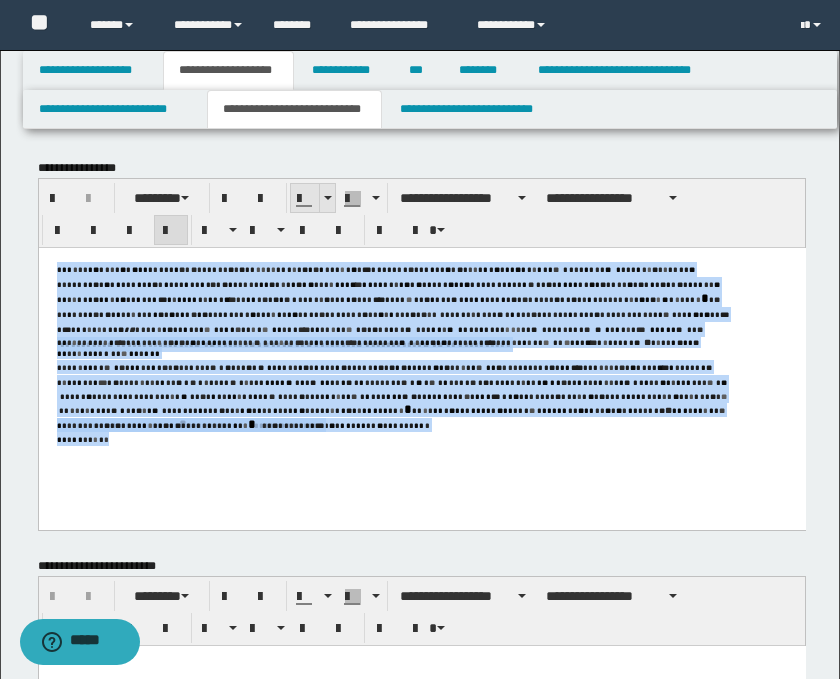 click at bounding box center (327, 198) 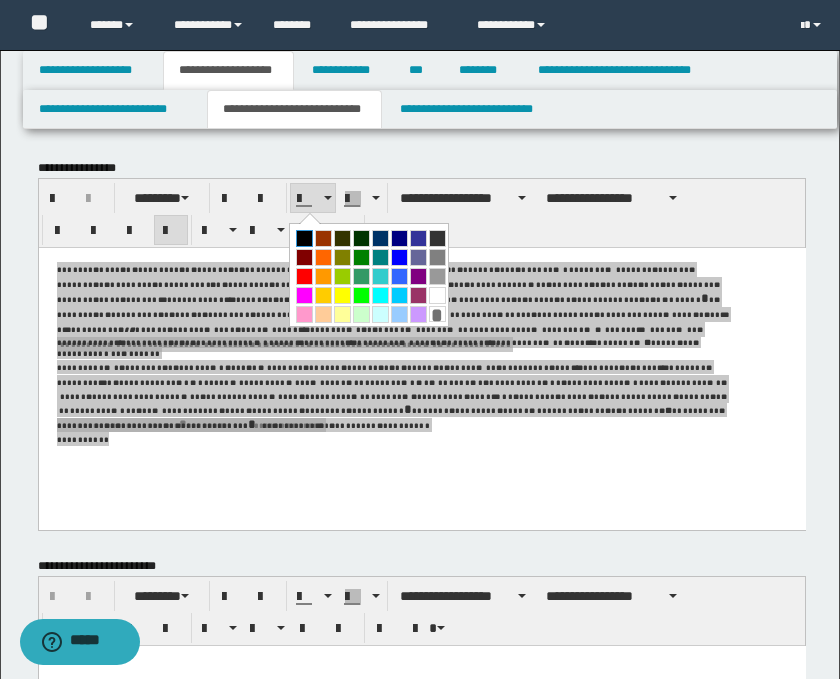 click at bounding box center (304, 238) 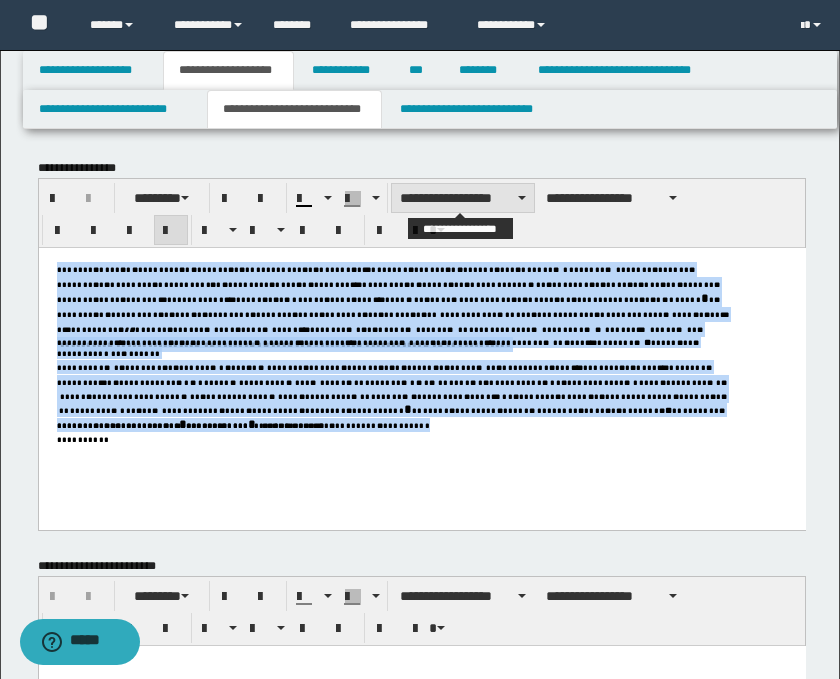 click on "**********" at bounding box center [463, 198] 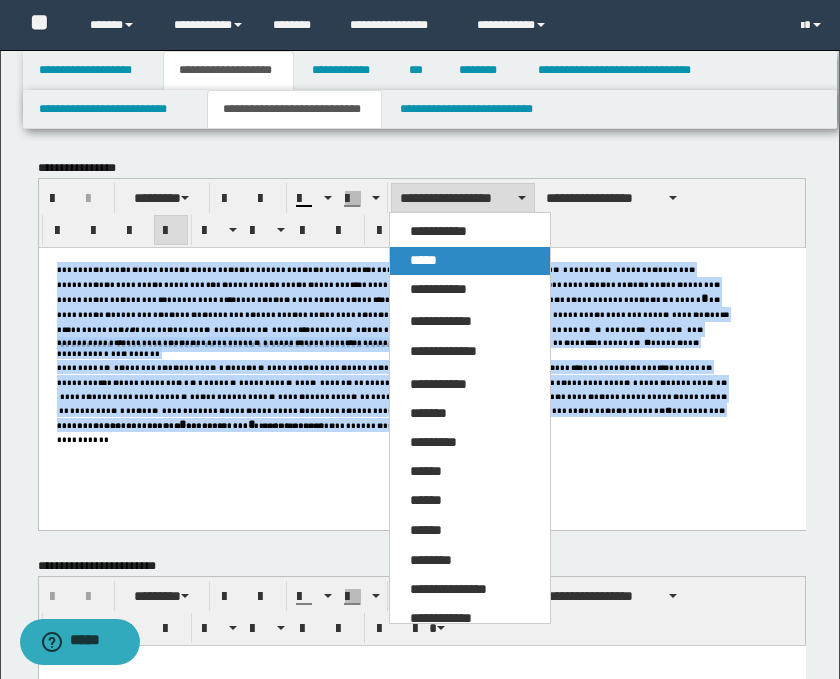 click on "*****" at bounding box center [423, 260] 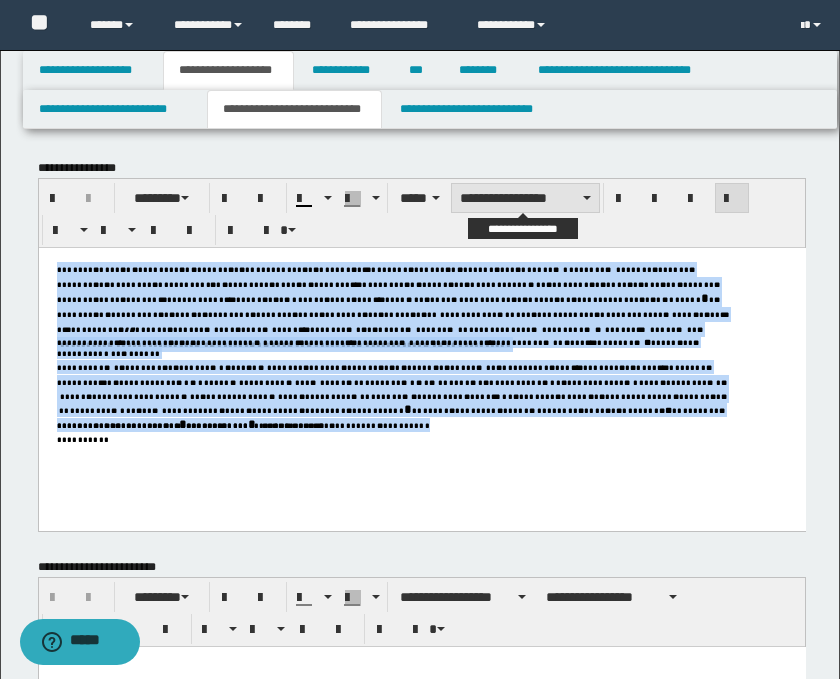 click on "**********" at bounding box center (525, 198) 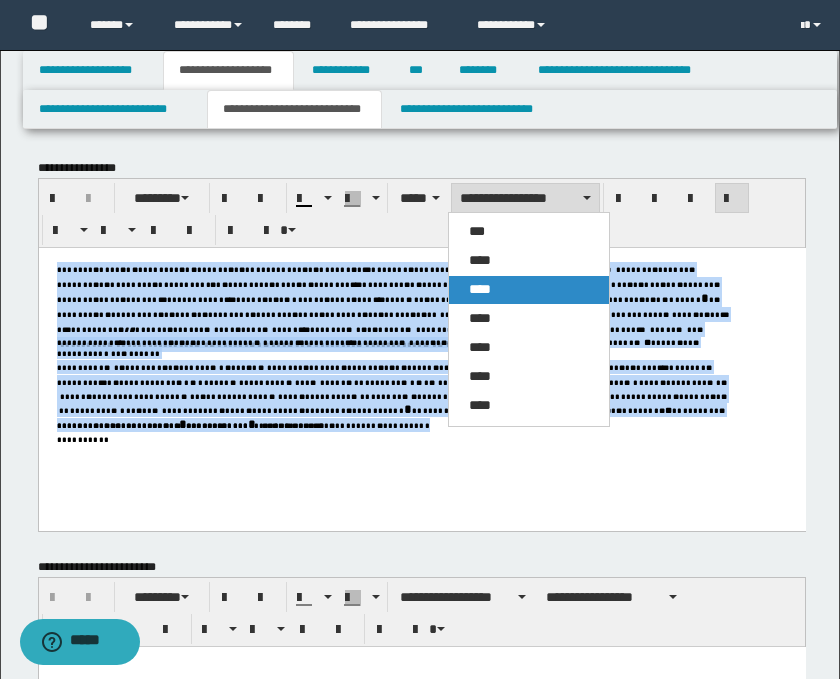 click on "****" at bounding box center (480, 289) 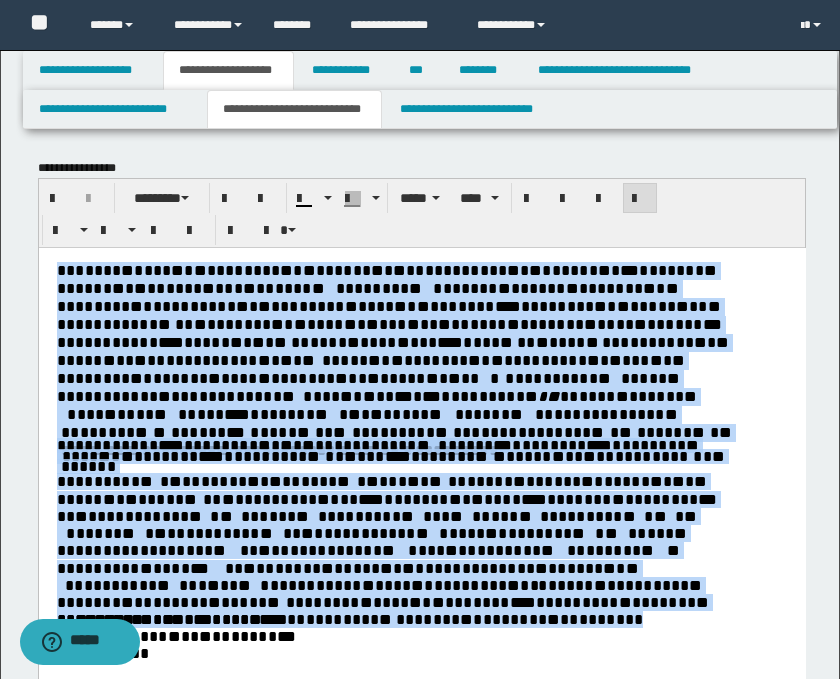 click at bounding box center [640, 199] 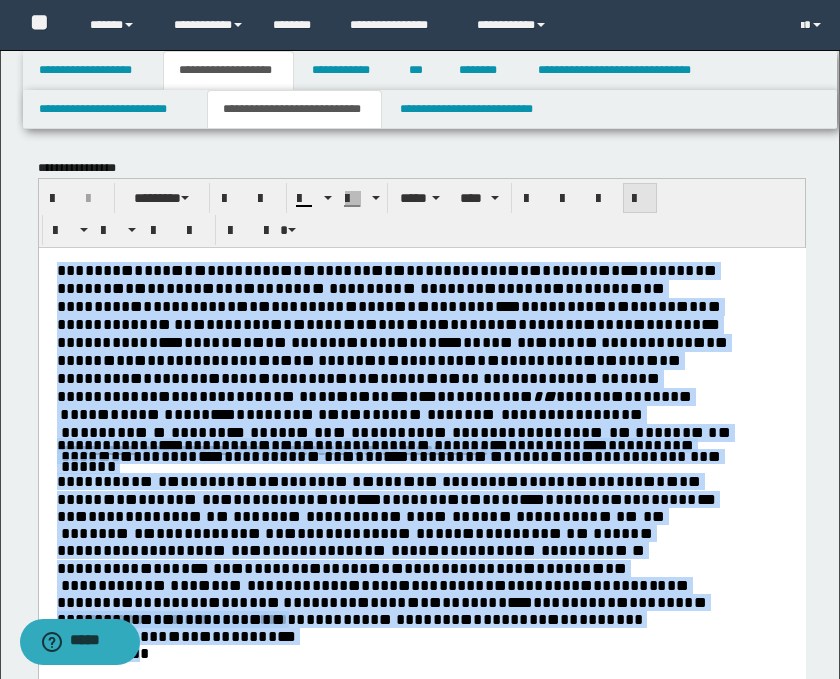 click at bounding box center (640, 199) 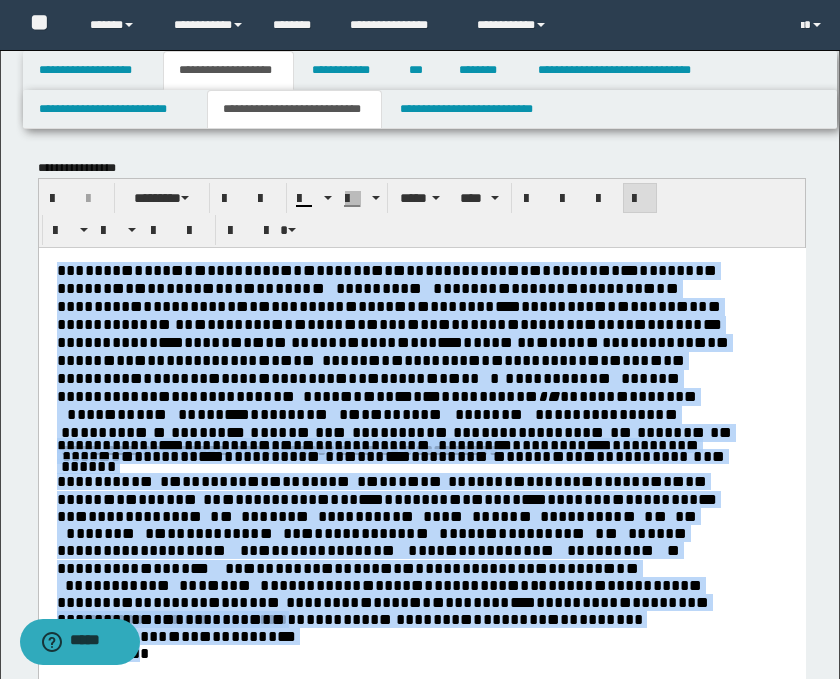 click on "*" at bounding box center (161, 431) 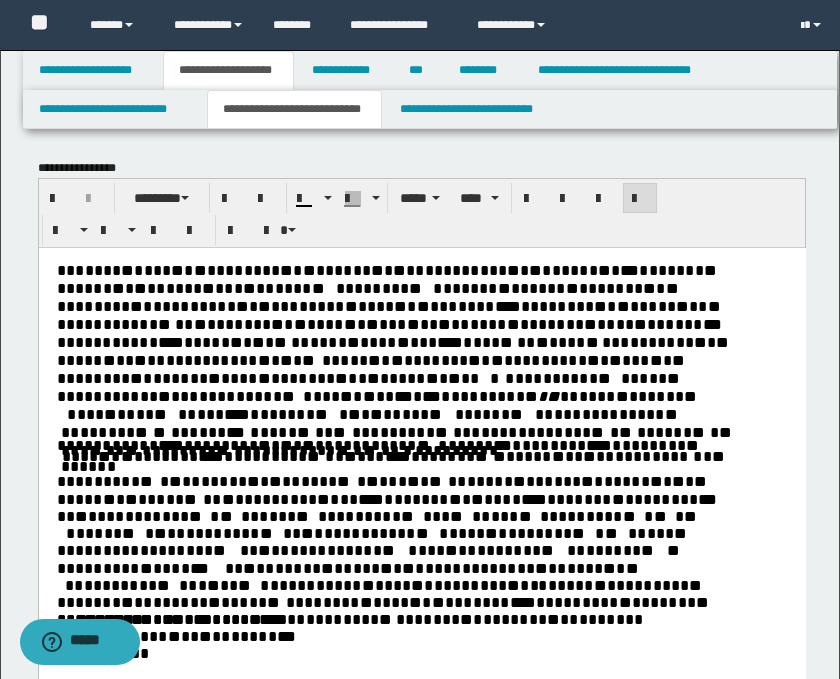 click on "* * * * * * * * * * * * * * * * * * * ** * * * * * * * * * * * * * * * * * * * * * * * * * * * * * * * * * * * * *** * ** * * * * * * * * * * * * * * * * * * * * * * ** ** * * * * * * *   * * * * * * * * *   * * * * * * * * * * * * * * * * * * * ** * * * * * * * ** * * * * * * * * * * ** * * * * * * * * * * * * * * * * * * * * * * * * * * * * * * ** * * ** * * * * * * * ** * * ** * * * * * * * * * * * * *     * * * * **** * * * * * * * * * * * * * * * * * * * * * * * * * * * * * * * * * * ** * * * * * * ** * ** * * * * * * * * * ** * * * * * * * * * * * *     * * * * * * * * * * * * * * * *** ** * * *     * * * * *** *     * * * * * * ** * * * * * * * * * * * * * * * * * * * * * * * * * * * * * * *     * * * * * *   * * * * * ** * * * * * * * * * * * * * * * * * * * * * * * * * * ** * * * * ** * * * * * * * * * * * * * * * * * * * * * * * * * * * * * * * *    * * * * * * * * * * *     * * * * * * * * * * * * * * * * * * * * * * * * * * * * * * *     * * * * * * * * * ** * *** * * * * * * * ** * * *" at bounding box center [421, 476] 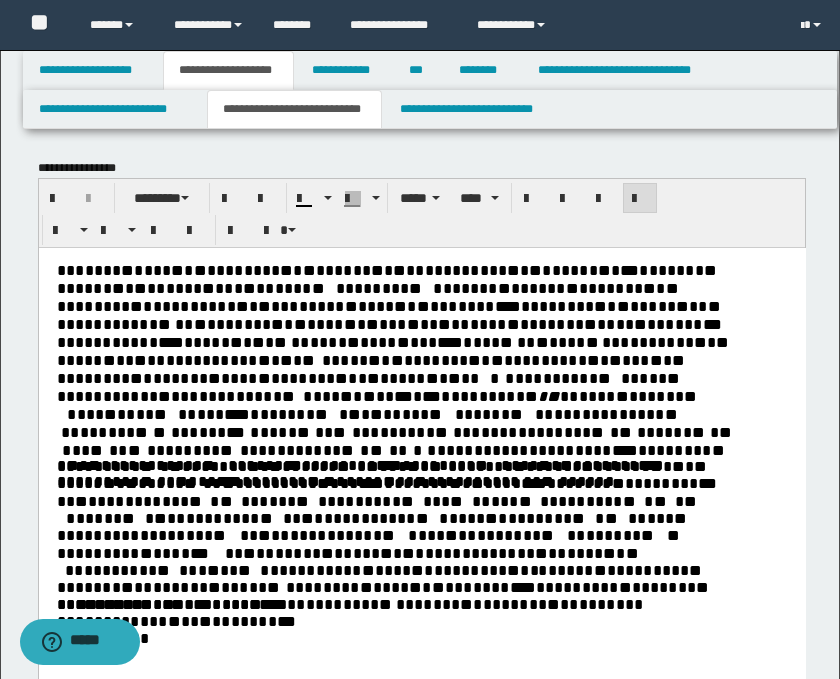 type 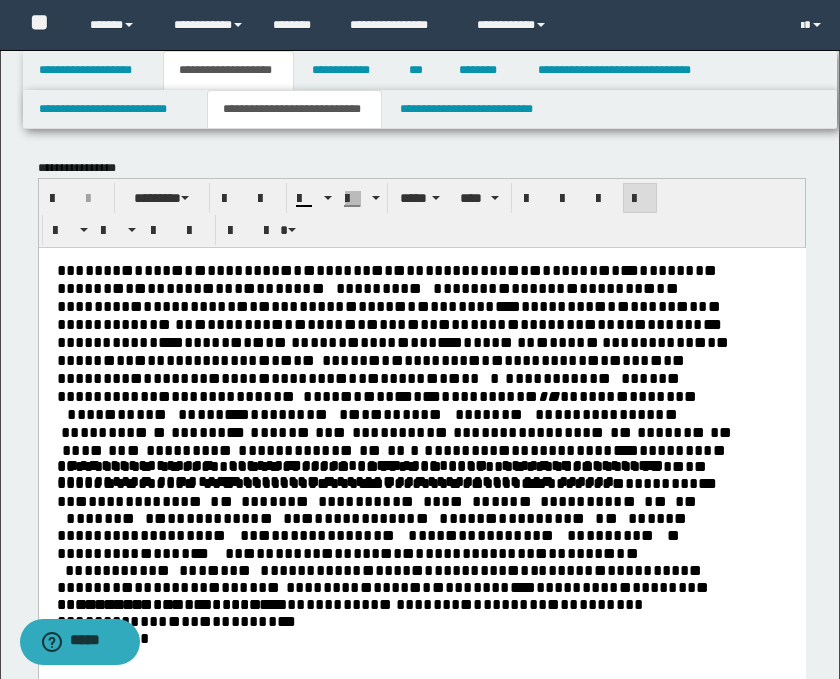 click on "*" at bounding box center (323, 287) 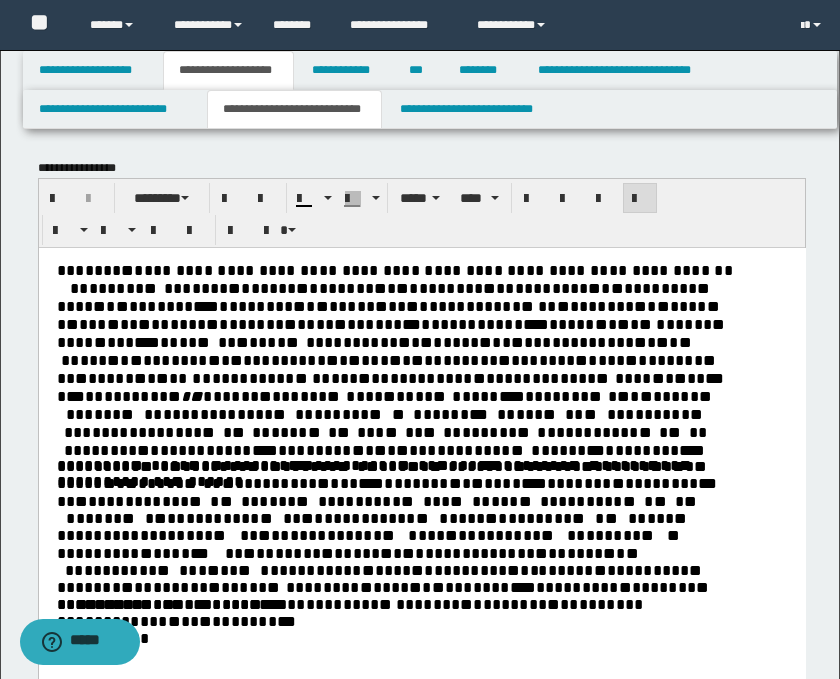 click at bounding box center [159, 287] 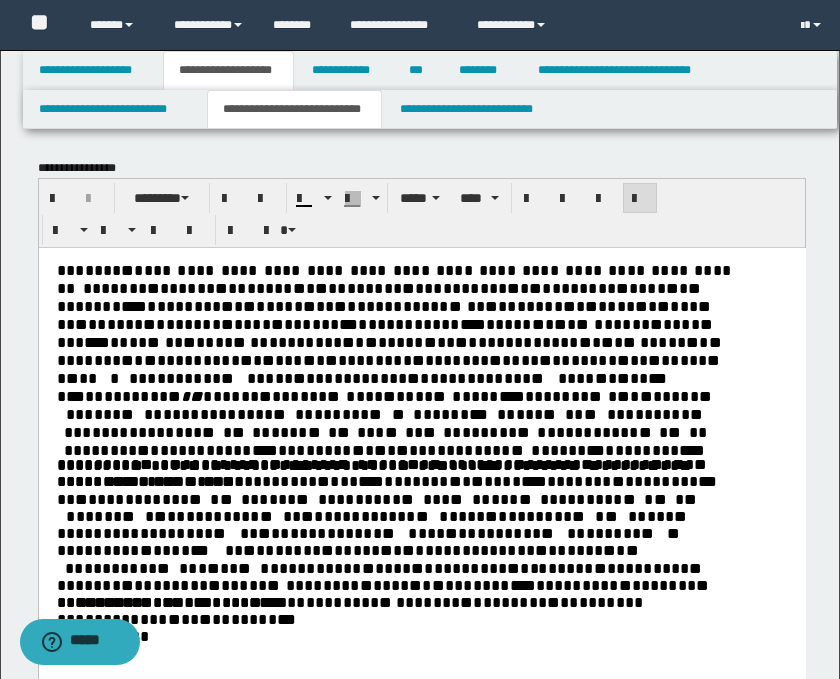 click on "**********" at bounding box center [421, 467] 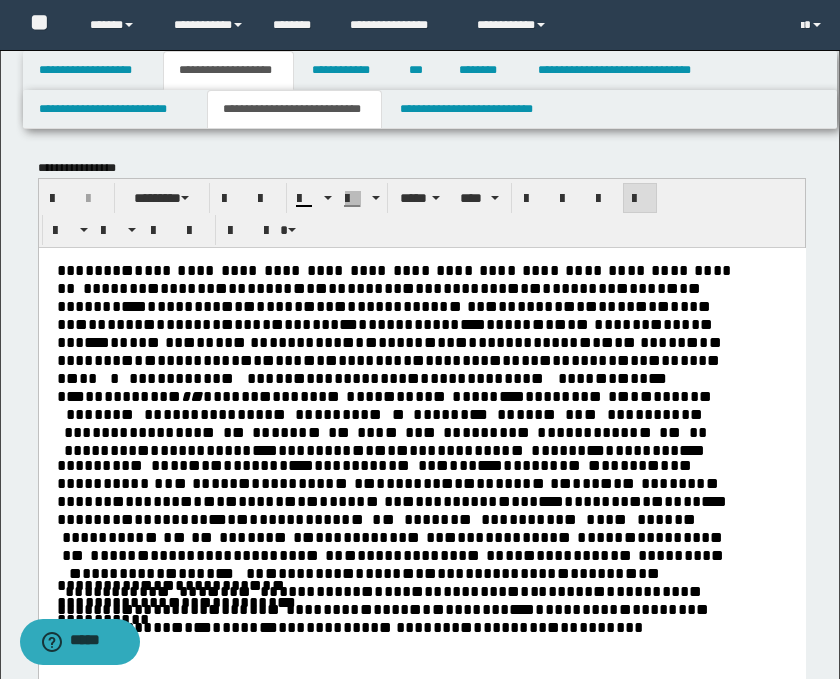 click on "*" at bounding box center [222, 536] 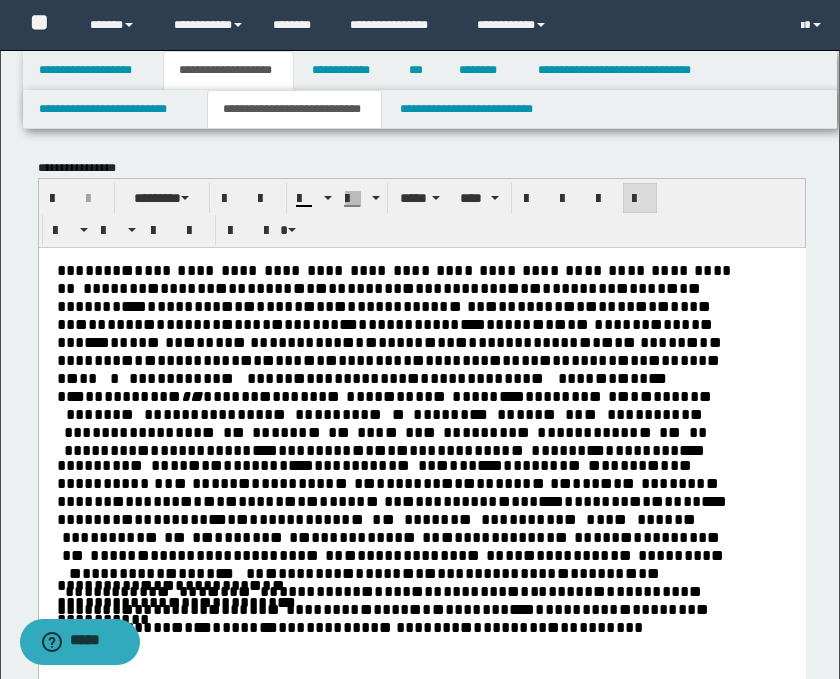click on "**********" at bounding box center (421, 459) 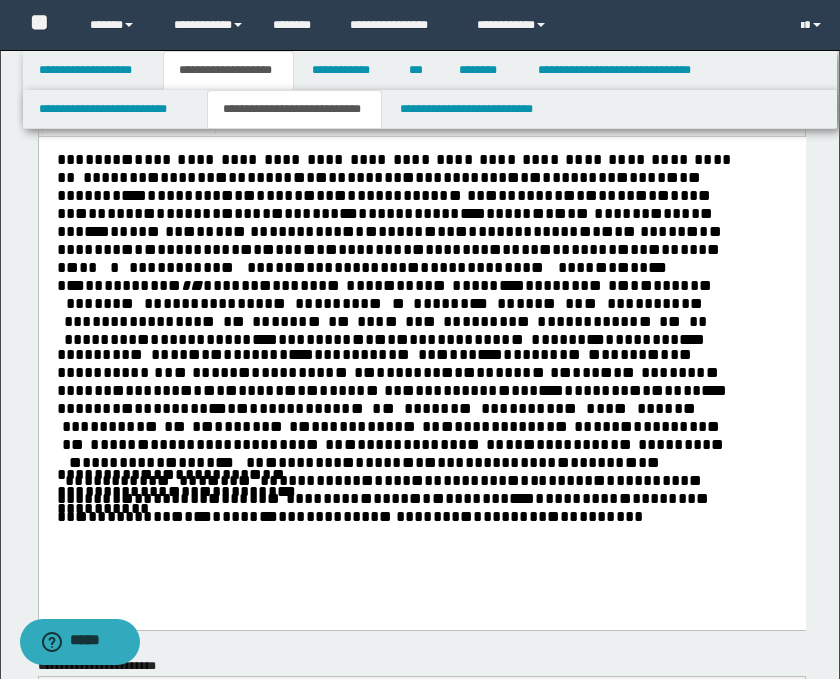 click on "**********" at bounding box center (421, 357) 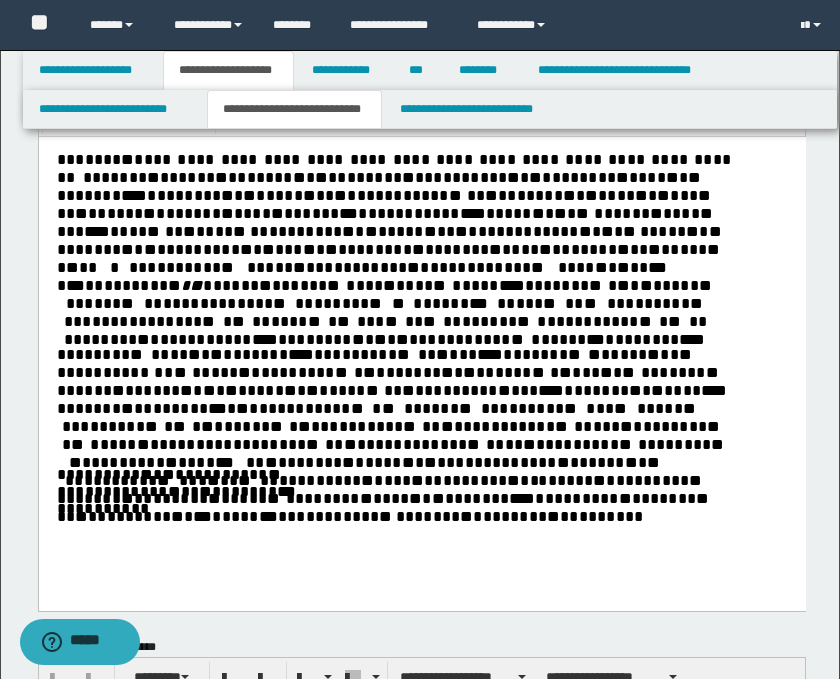 click on "* * * * * * * ** * * * * * * ** * * * * * * * * * * * * * * * * * * *   * * * * * * *** * * * * * * * * * * * *" at bounding box center [175, 490] 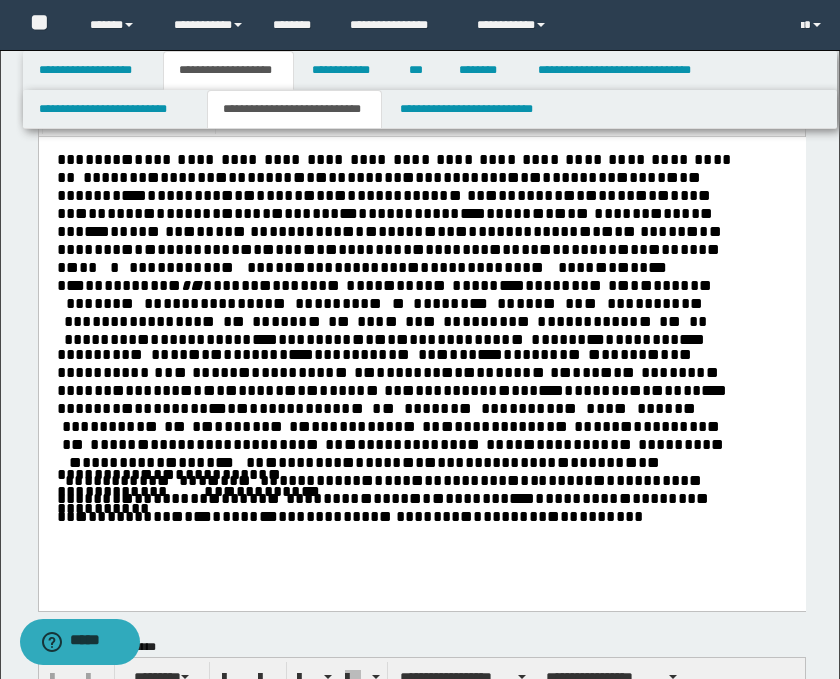 click on "*" at bounding box center (161, 490) 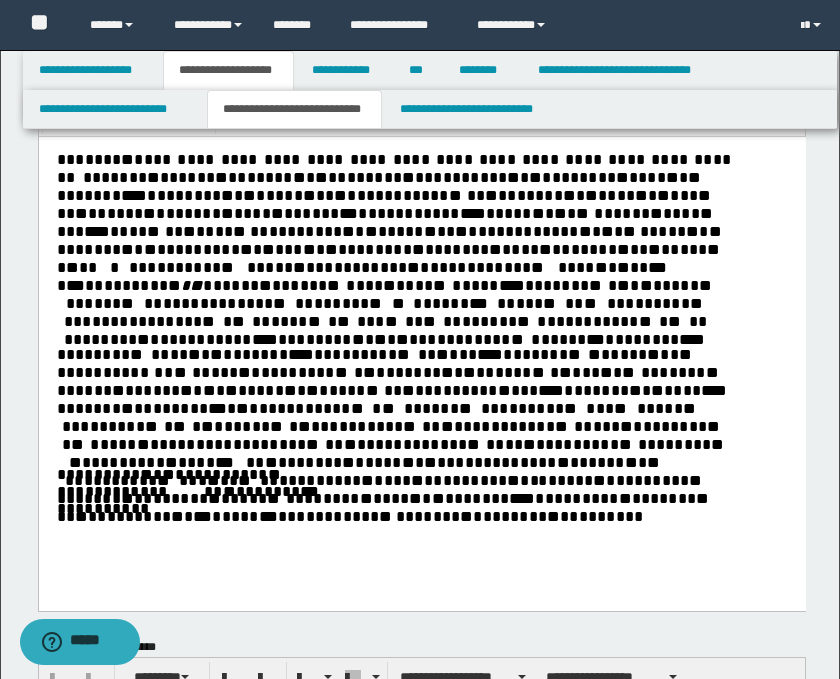 click on "*" at bounding box center (261, 473) 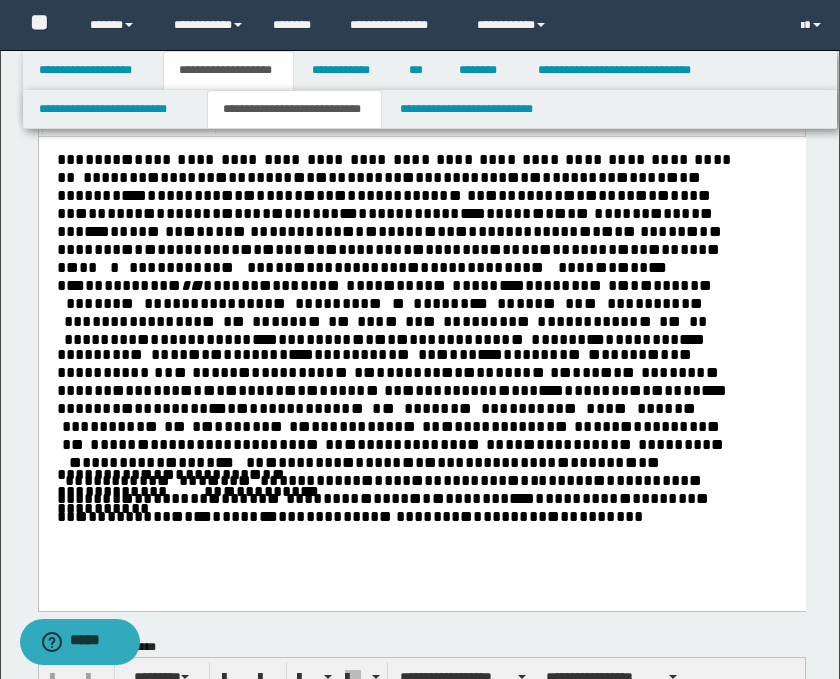 click on "**********" at bounding box center [421, 348] 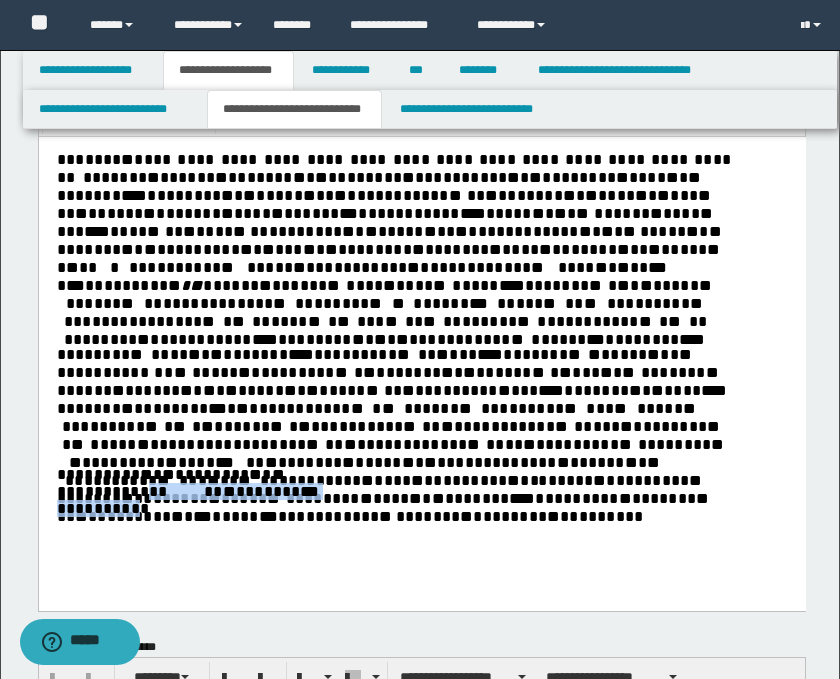 drag, startPoint x: 249, startPoint y: 491, endPoint x: 52, endPoint y: 491, distance: 197 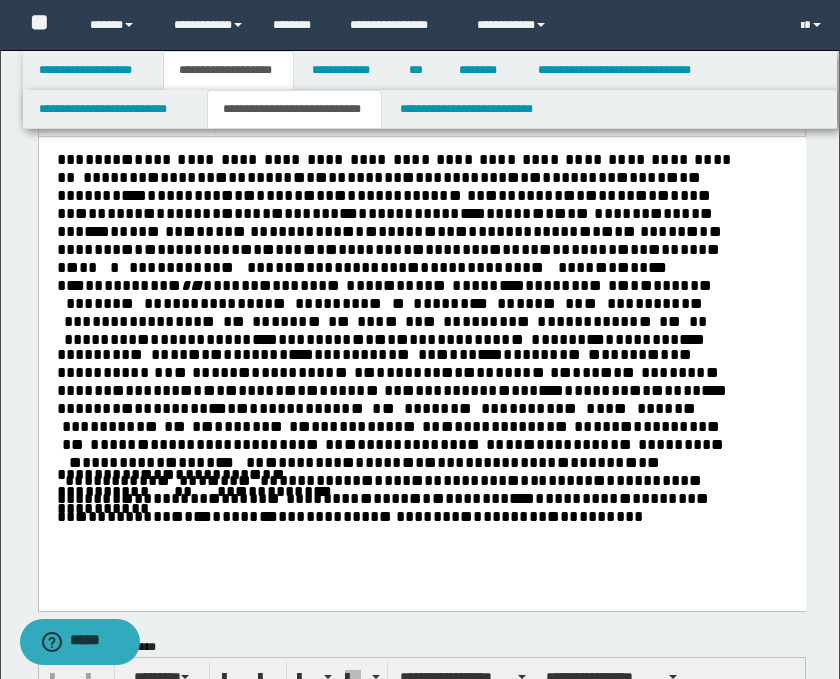 click on "**" at bounding box center (150, 490) 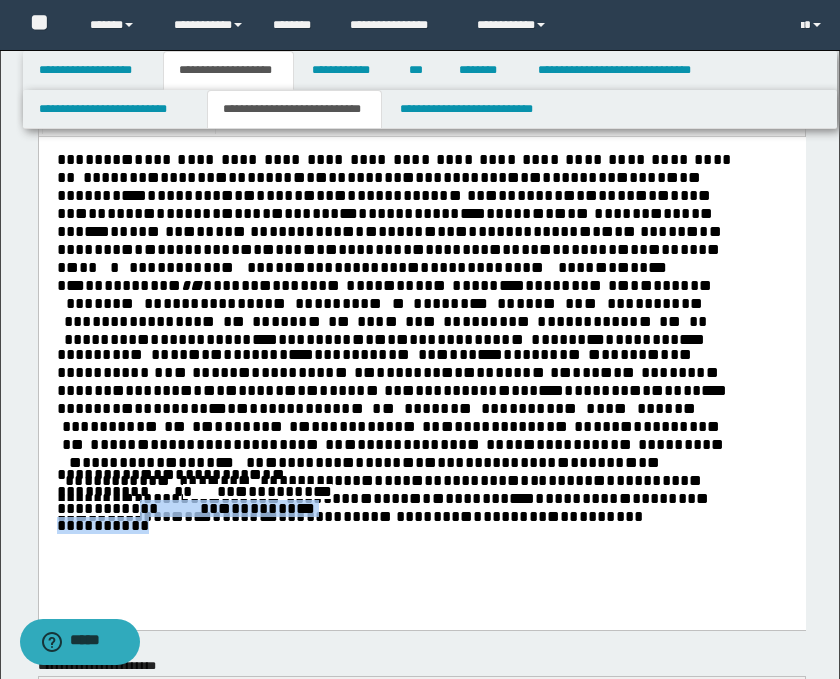 drag, startPoint x: 290, startPoint y: 493, endPoint x: 315, endPoint y: 491, distance: 25.079872 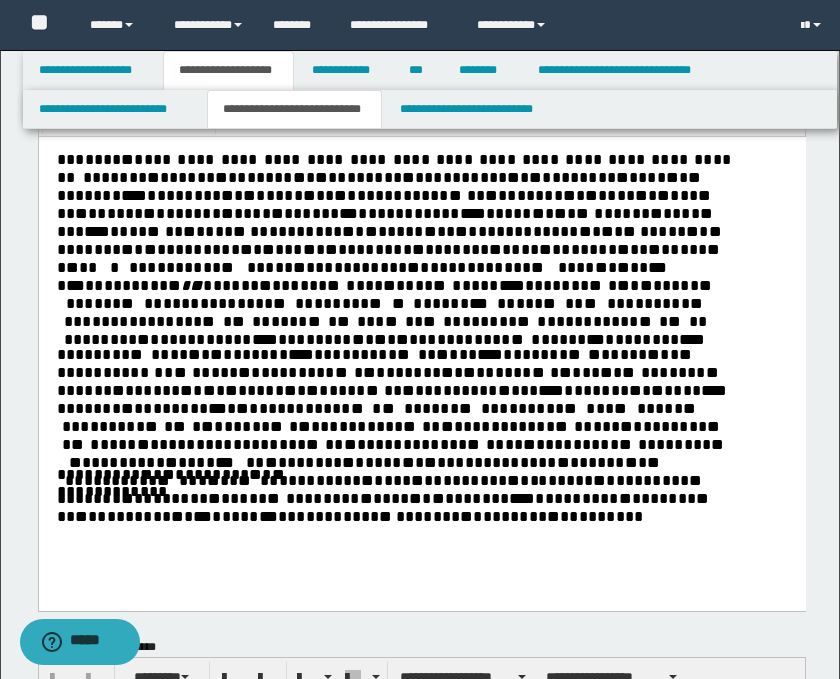 click on "****" at bounding box center (147, 490) 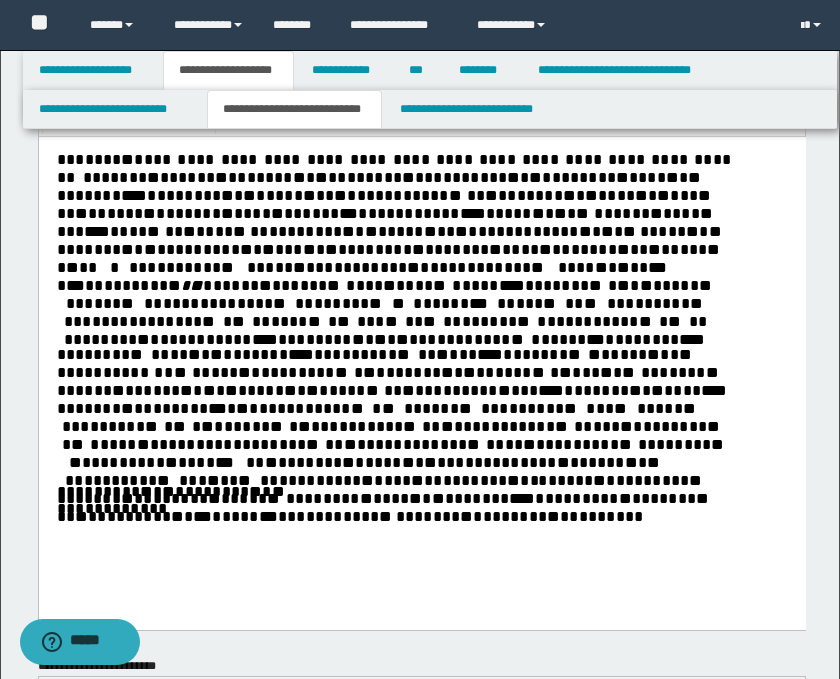 click on "**********" at bounding box center [421, 357] 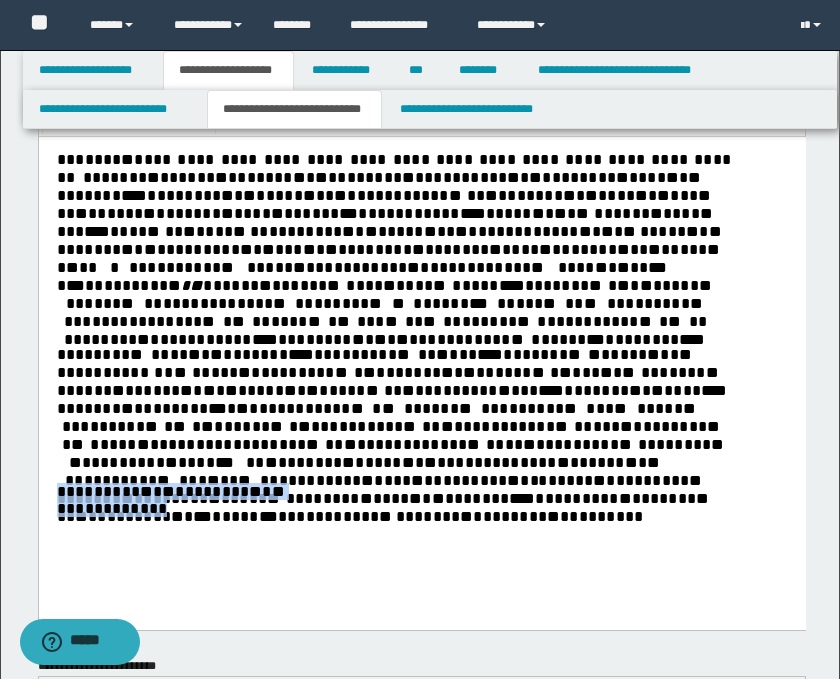 drag, startPoint x: 74, startPoint y: 513, endPoint x: 44, endPoint y: 489, distance: 38.418747 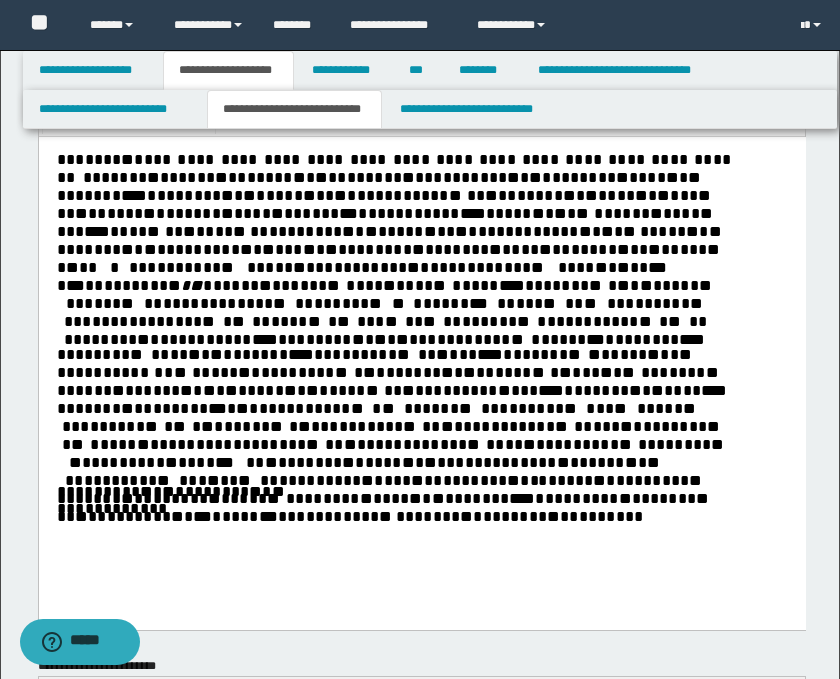 click on "**********" at bounding box center (394, 307) 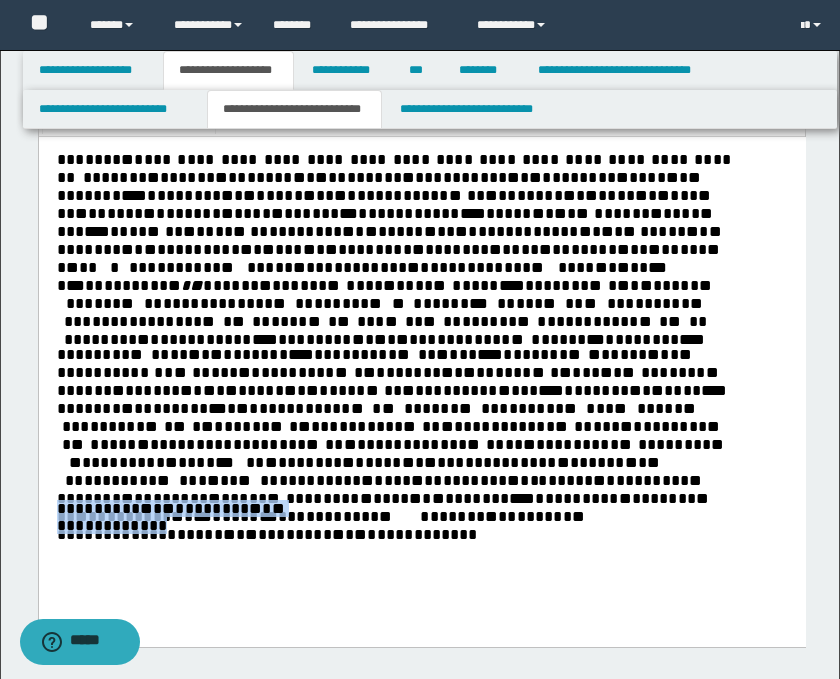 drag, startPoint x: 52, startPoint y: 509, endPoint x: 76, endPoint y: 533, distance: 33.941124 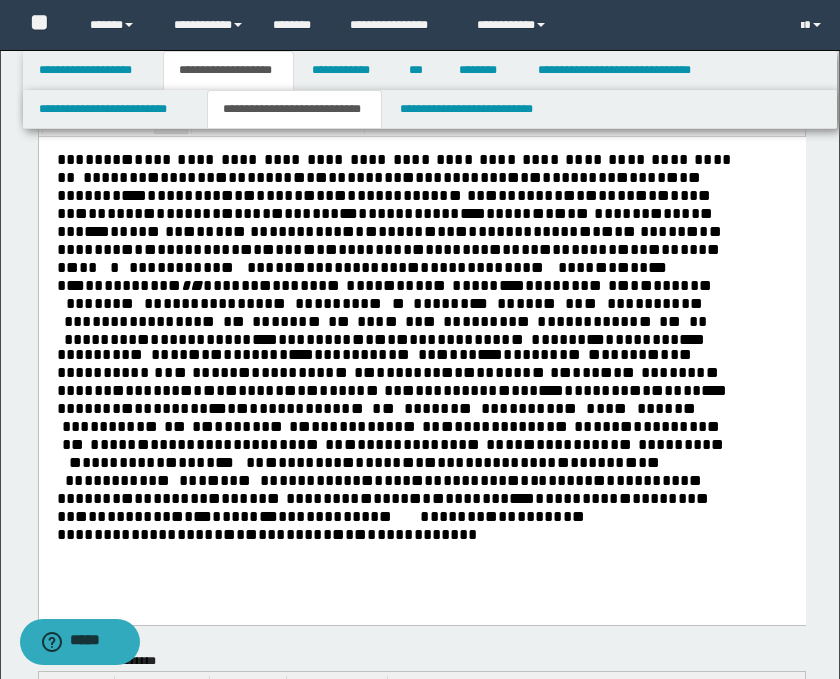 click on "**********" at bounding box center [394, 315] 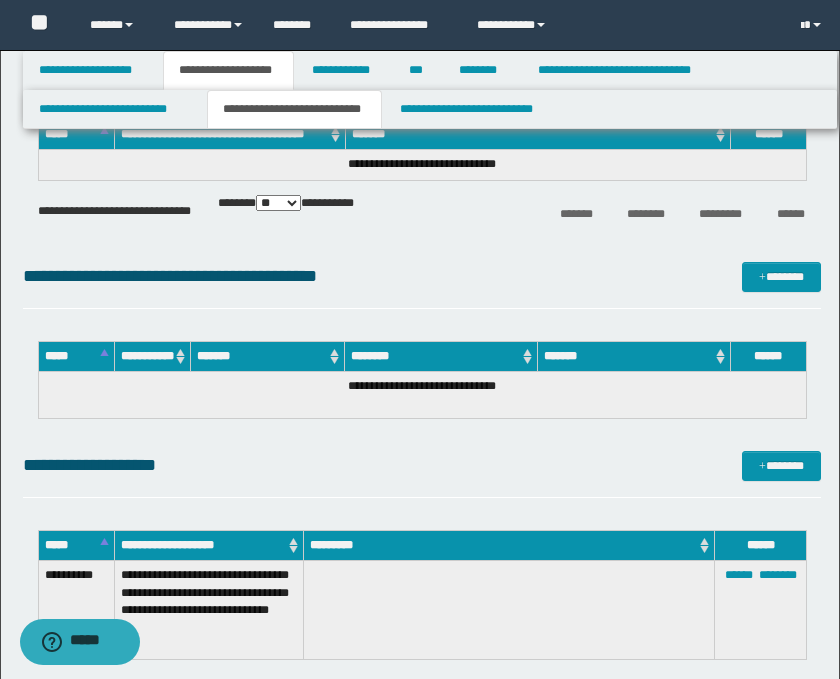 scroll, scrollTop: 1111, scrollLeft: 0, axis: vertical 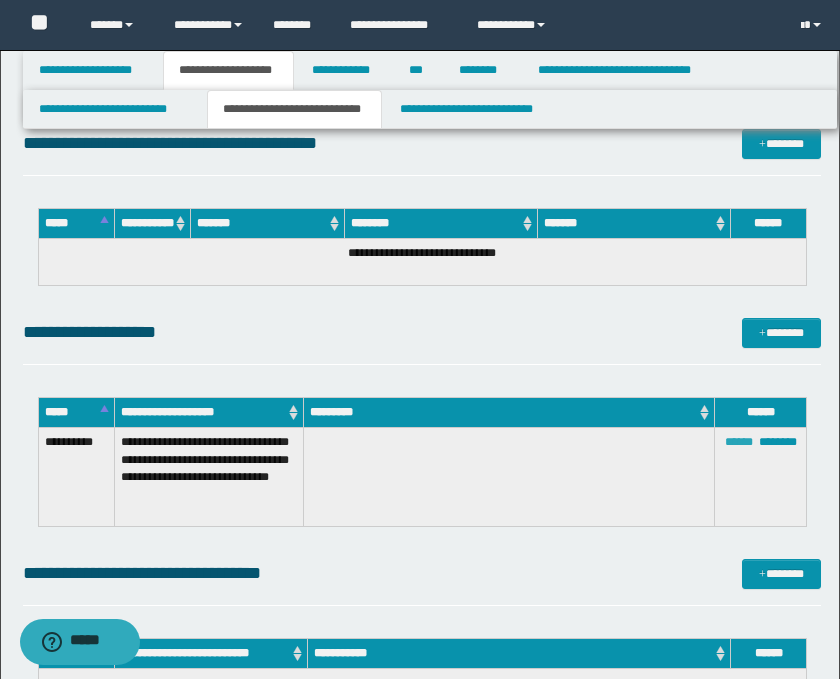 click on "******" at bounding box center [739, 442] 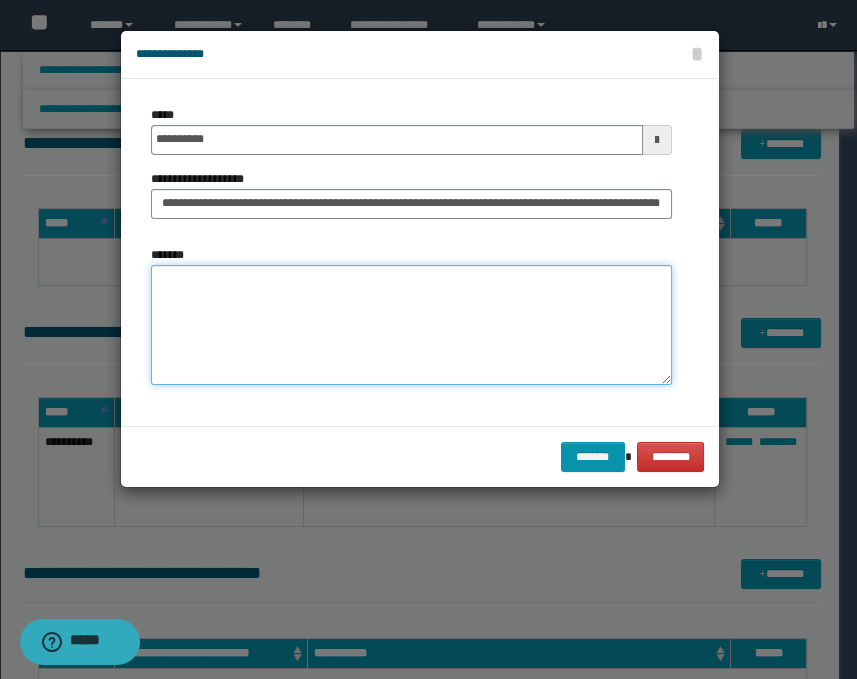 click on "*******" at bounding box center (411, 325) 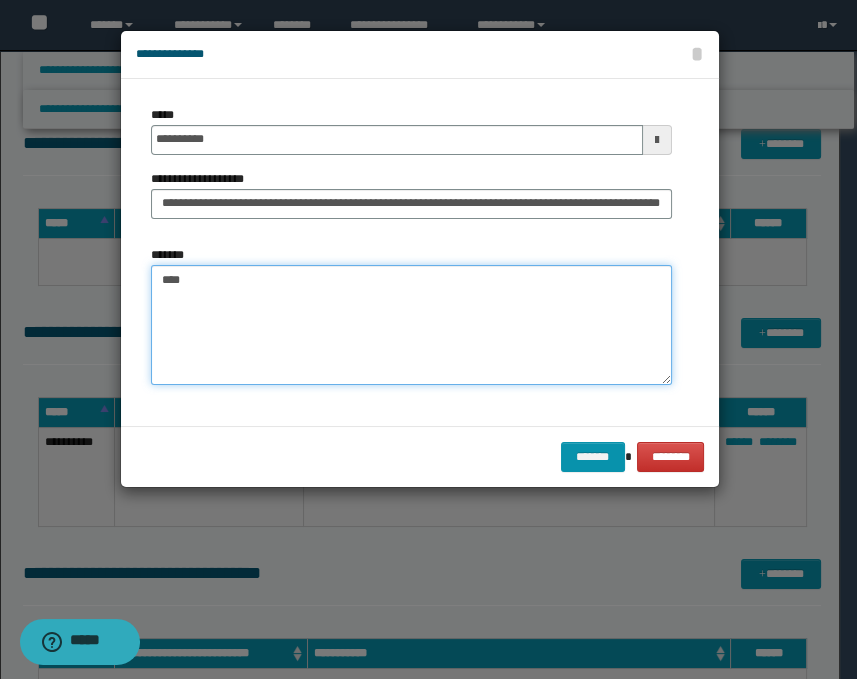 paste on "**********" 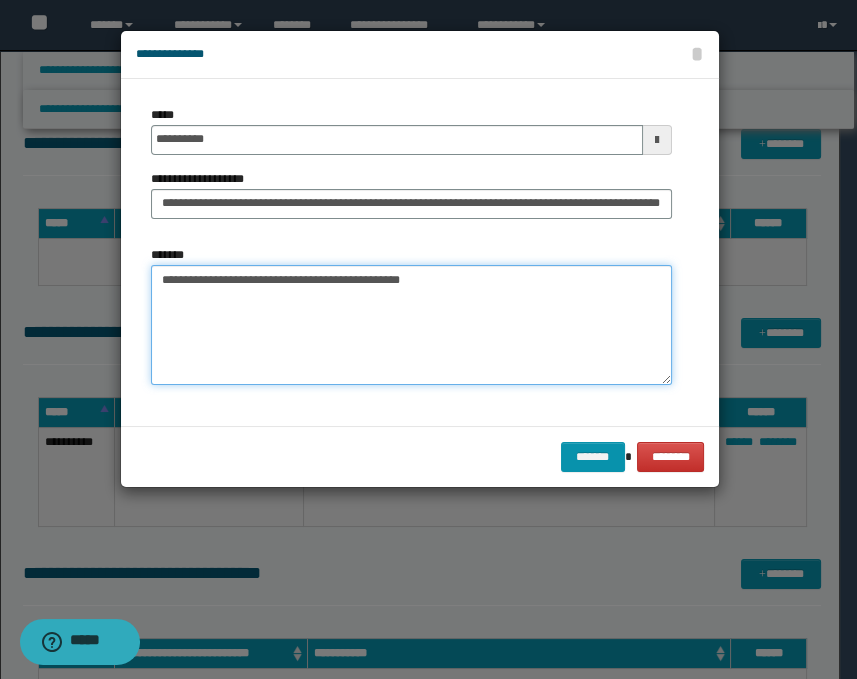 click on "**********" at bounding box center [411, 325] 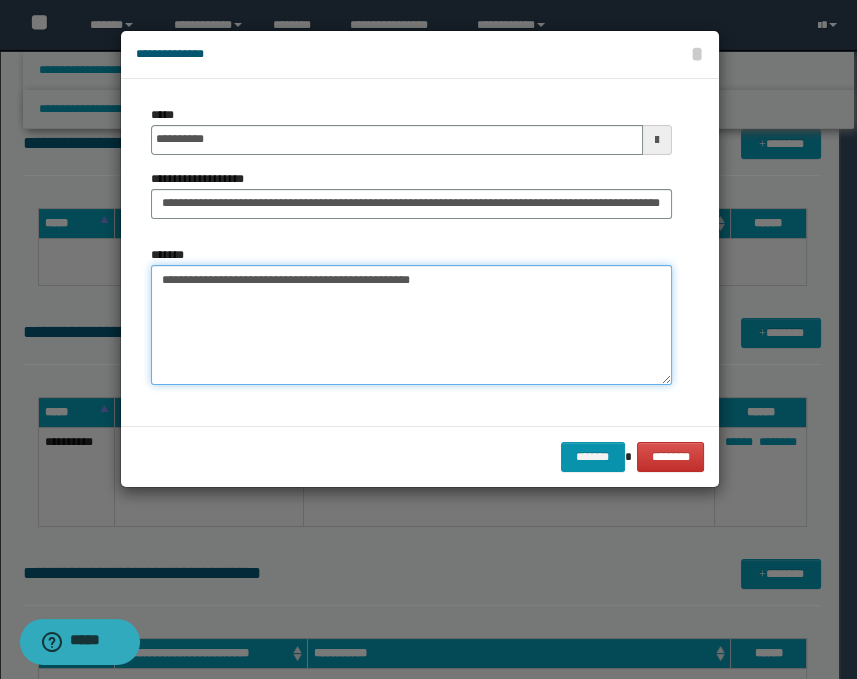 click on "**********" at bounding box center [411, 325] 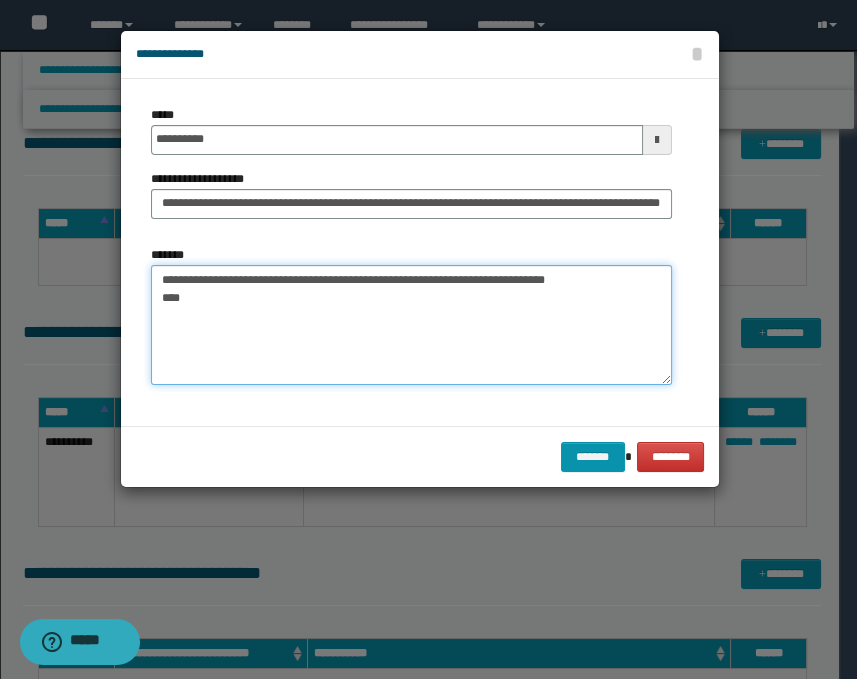 click on "**********" at bounding box center [411, 325] 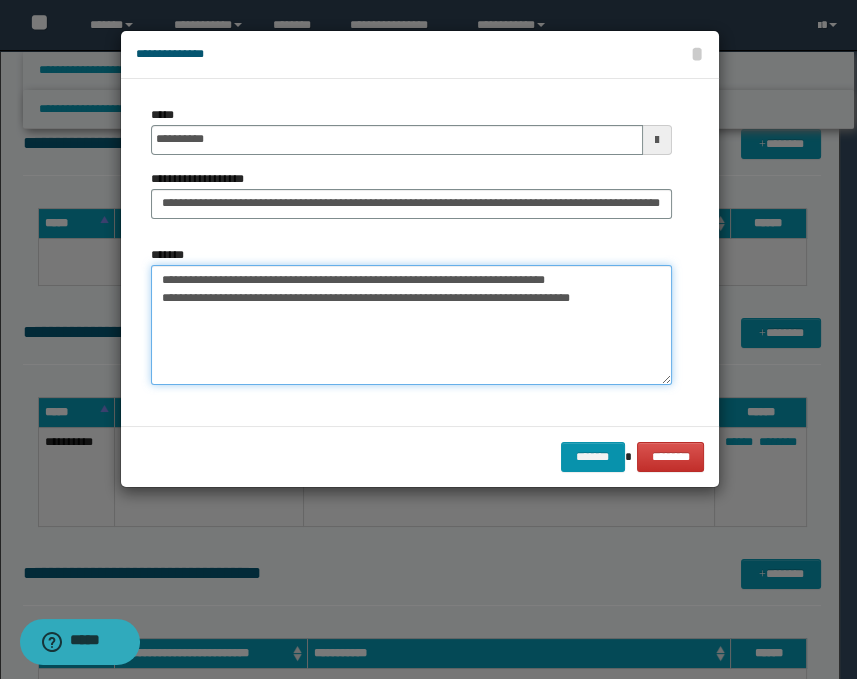 click on "**********" at bounding box center (411, 325) 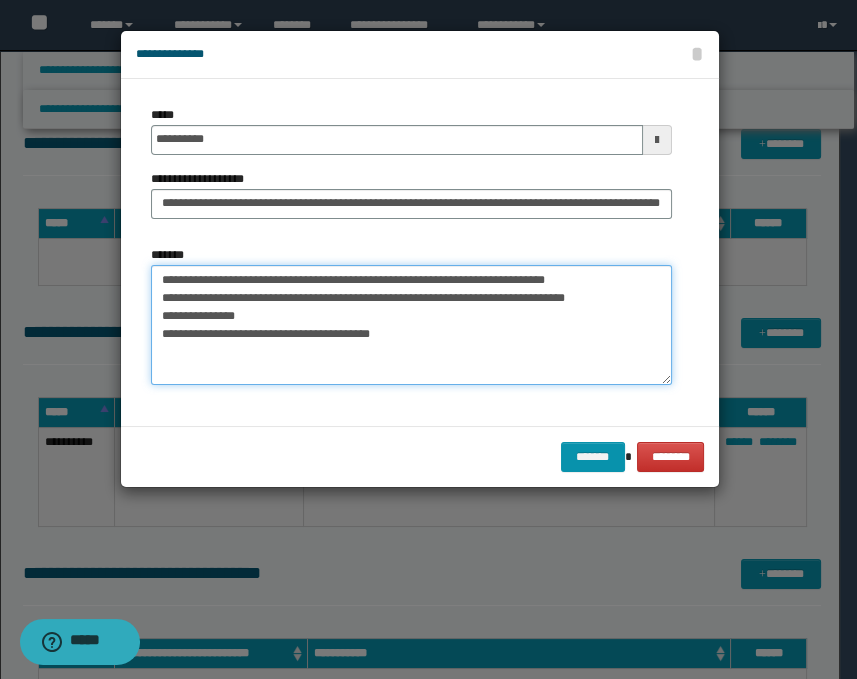 click on "**********" at bounding box center (411, 325) 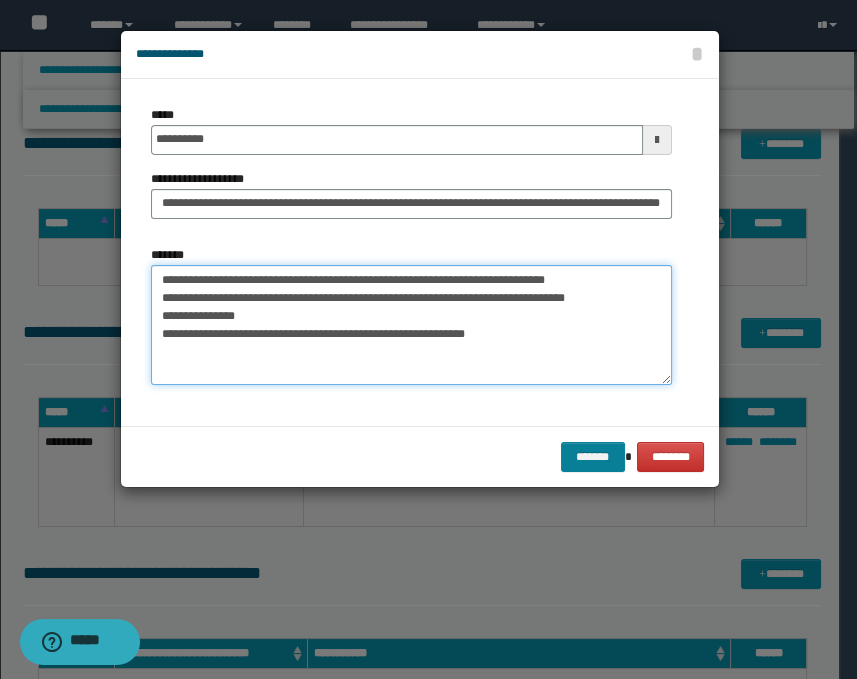 type on "**********" 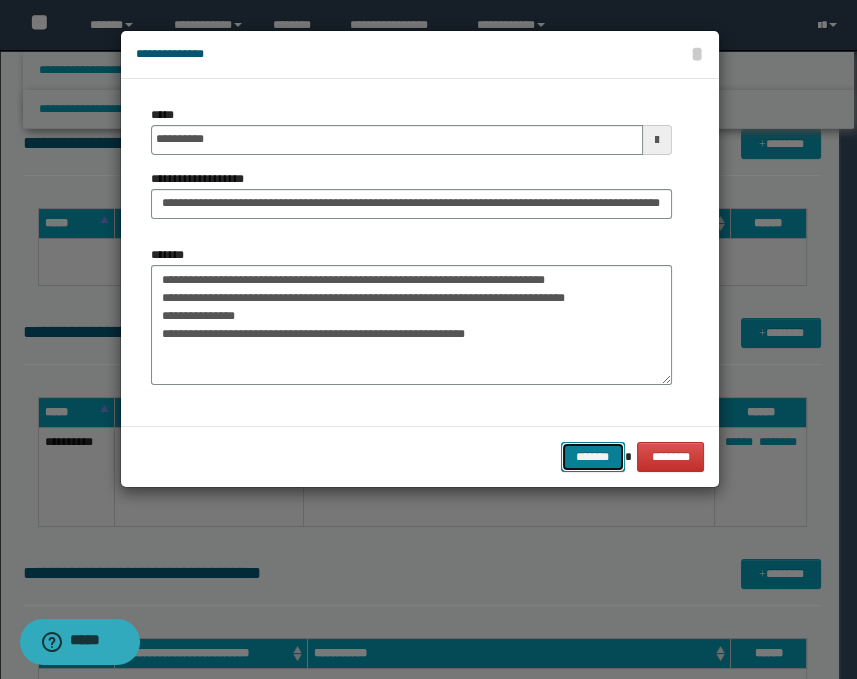 click on "*******" at bounding box center [593, 457] 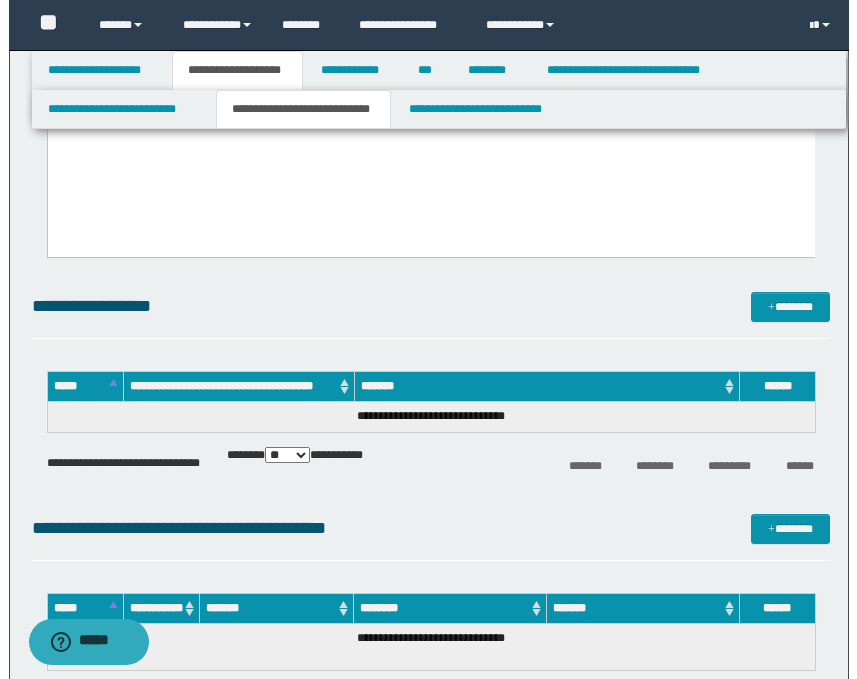scroll, scrollTop: 666, scrollLeft: 0, axis: vertical 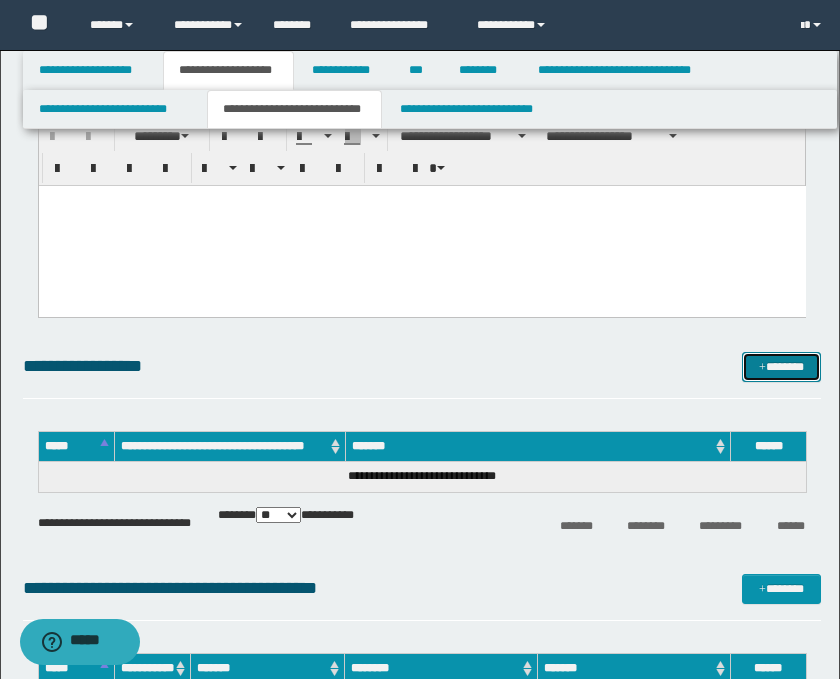 click on "*******" at bounding box center (782, 367) 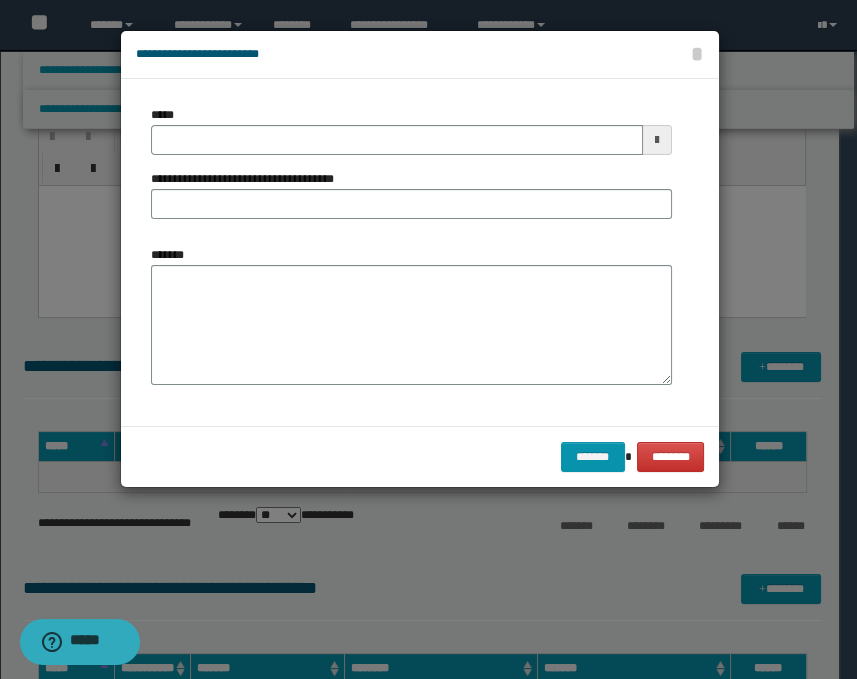 click at bounding box center [657, 140] 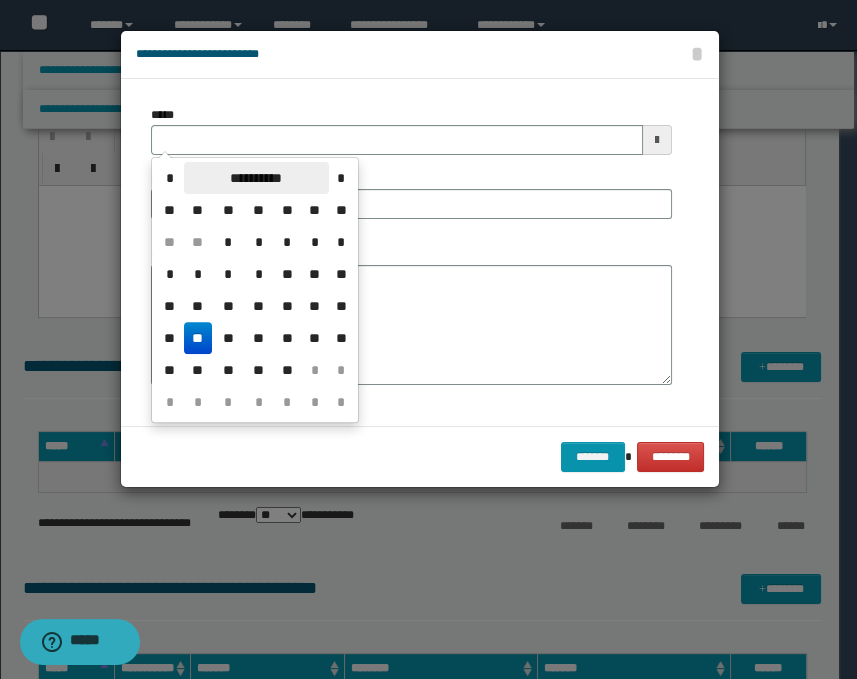 click on "**********" at bounding box center [256, 178] 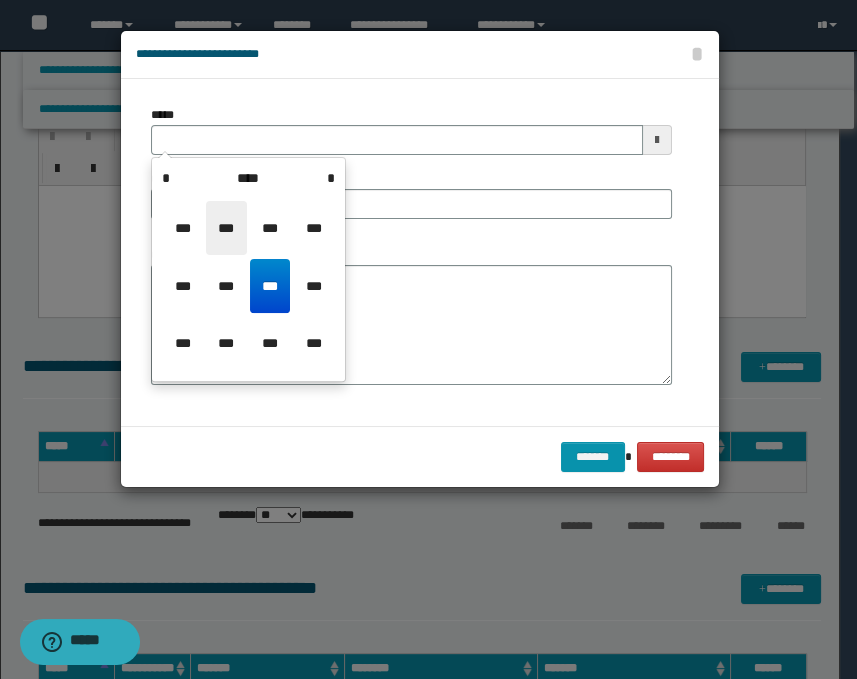 click on "***" at bounding box center [226, 228] 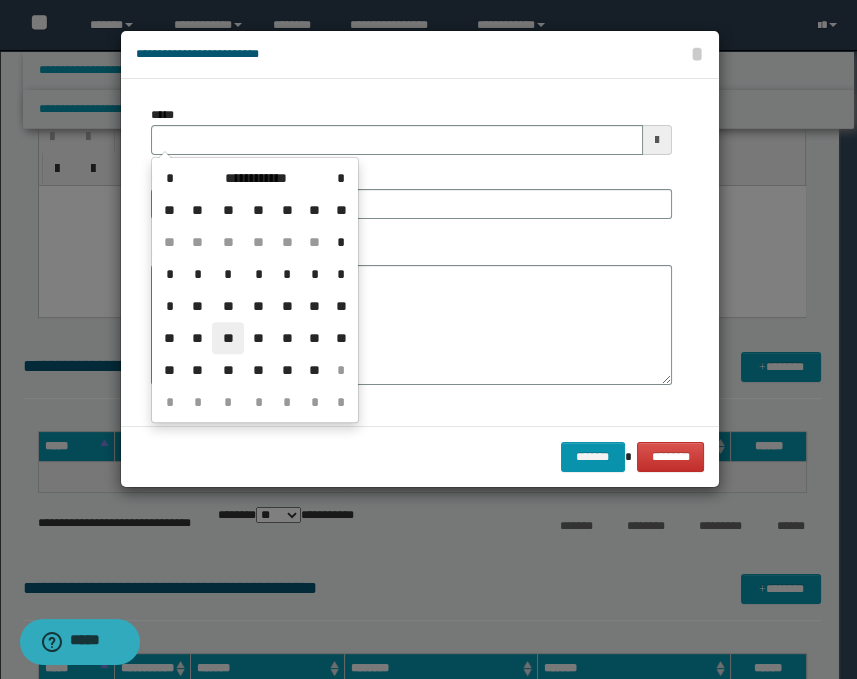 click on "**" at bounding box center (228, 338) 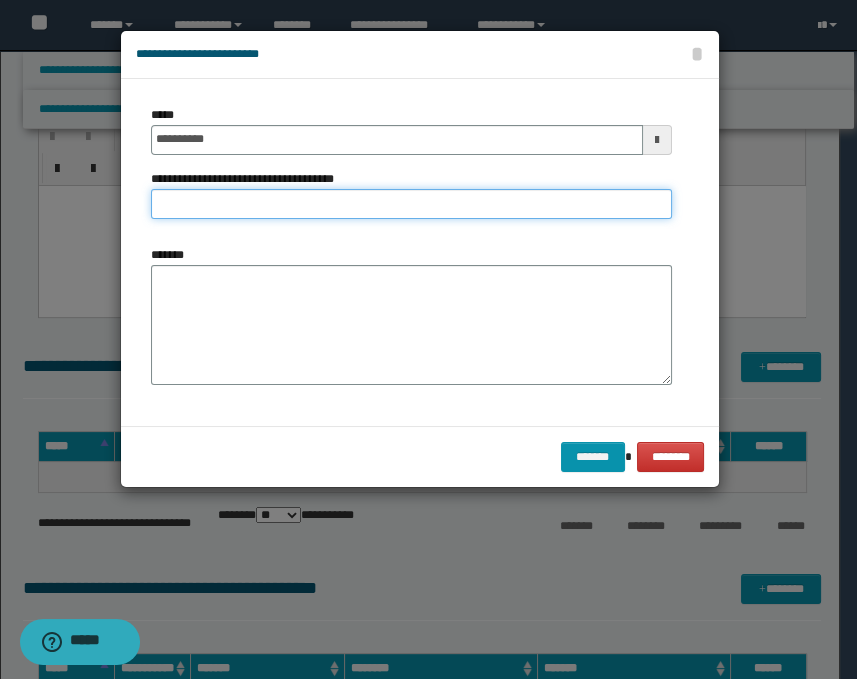 click on "**********" at bounding box center [411, 204] 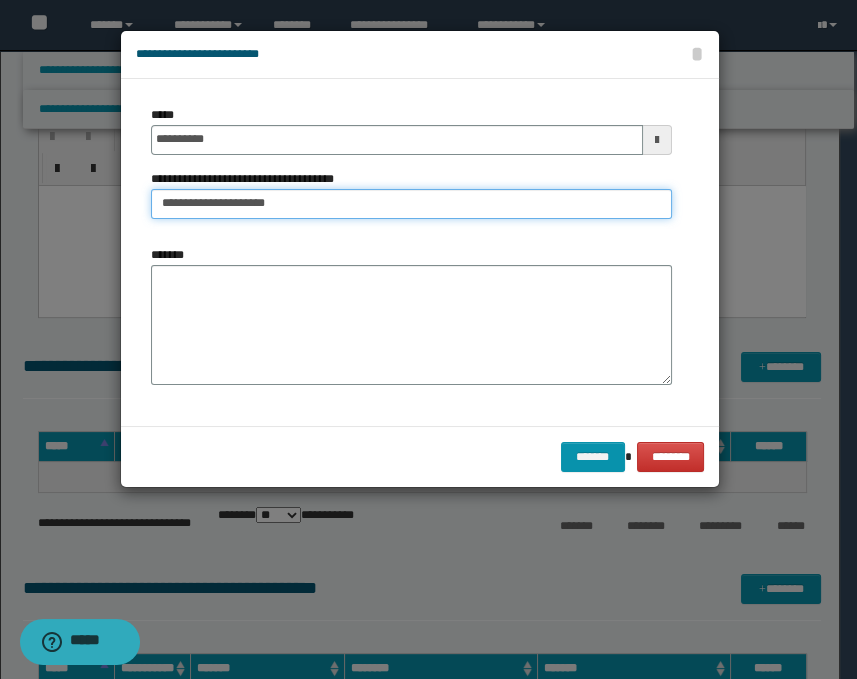 type on "**********" 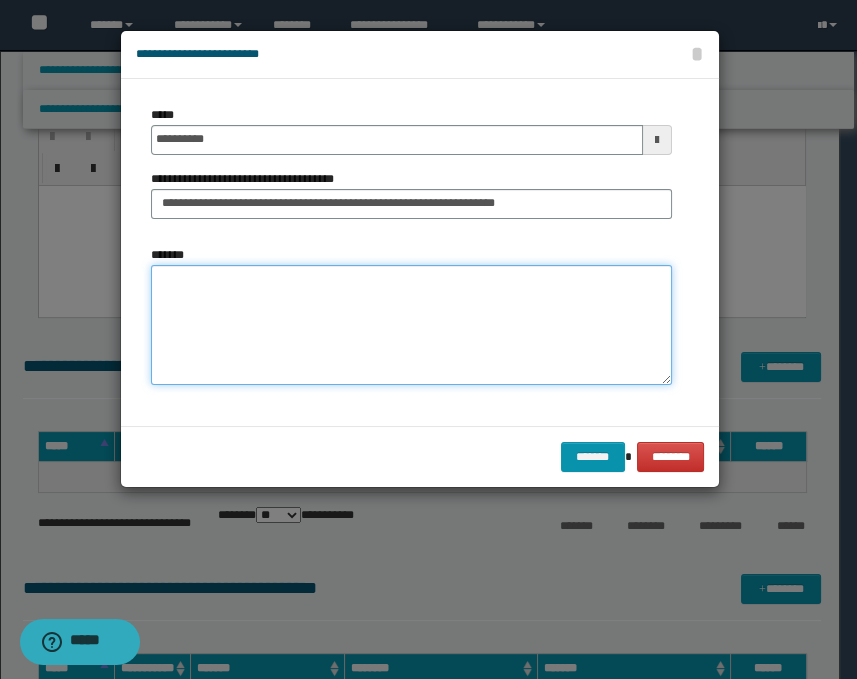 click on "*******" at bounding box center (411, 325) 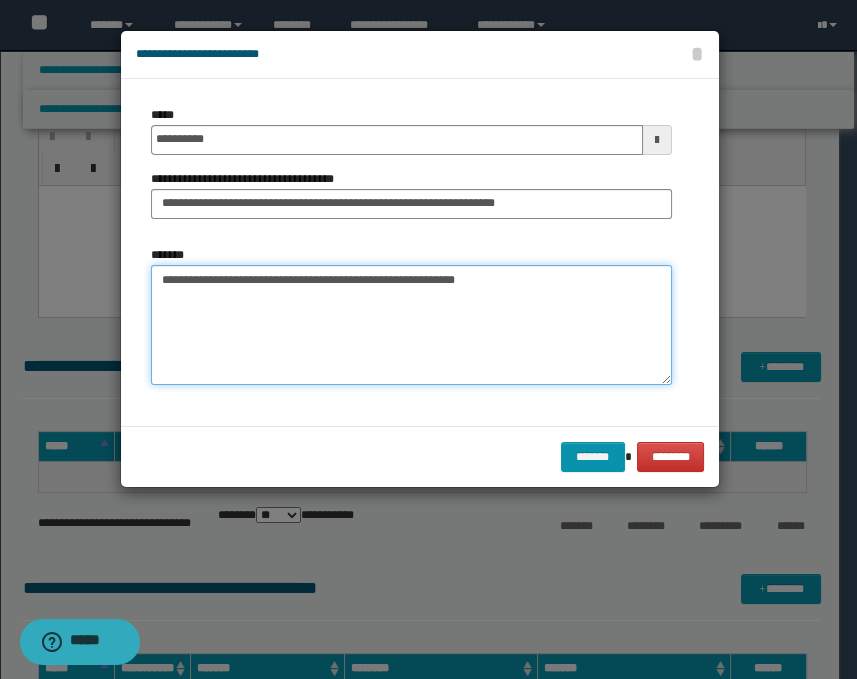 click on "**********" at bounding box center [411, 325] 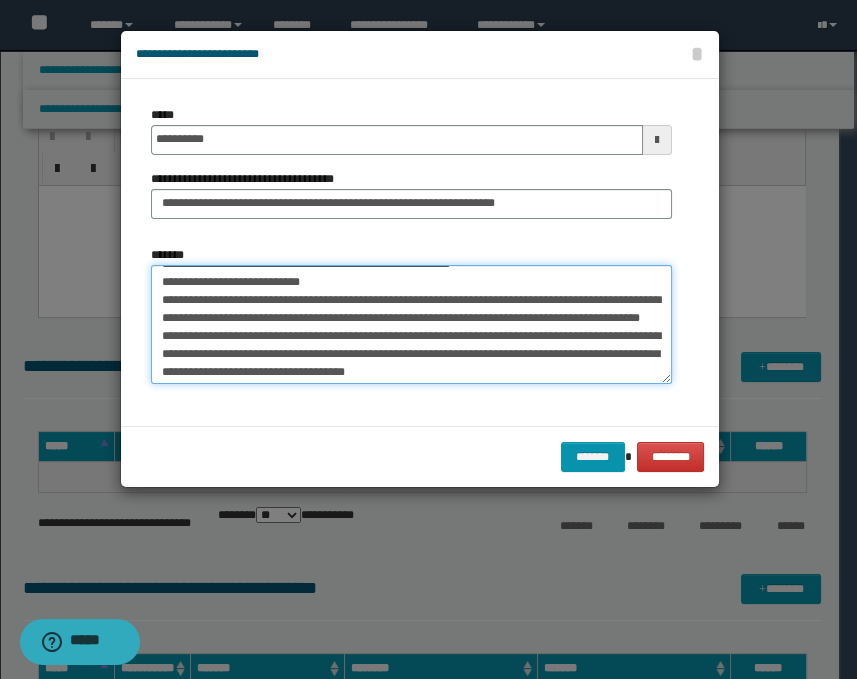 scroll, scrollTop: 0, scrollLeft: 0, axis: both 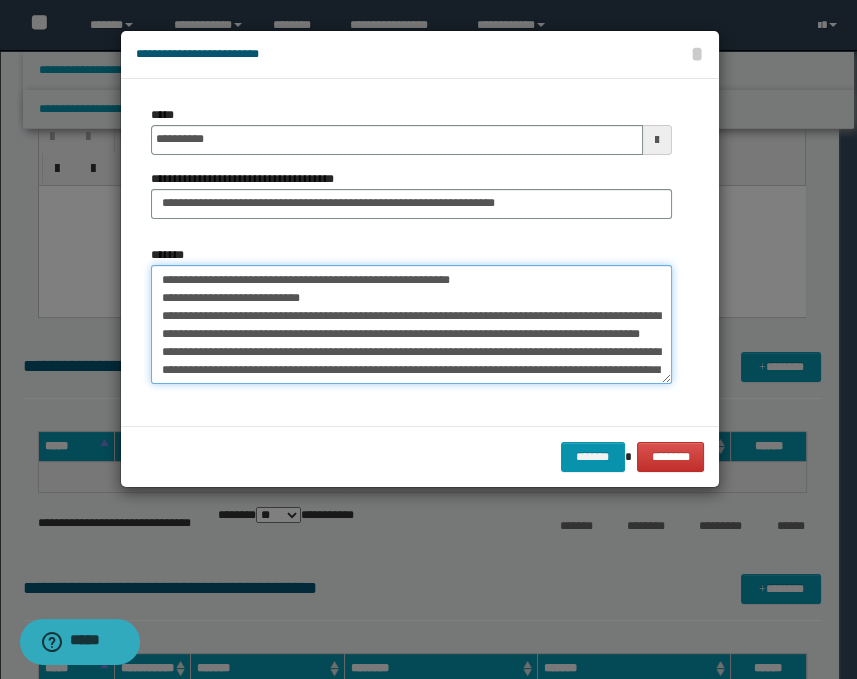 click on "**********" at bounding box center [411, 325] 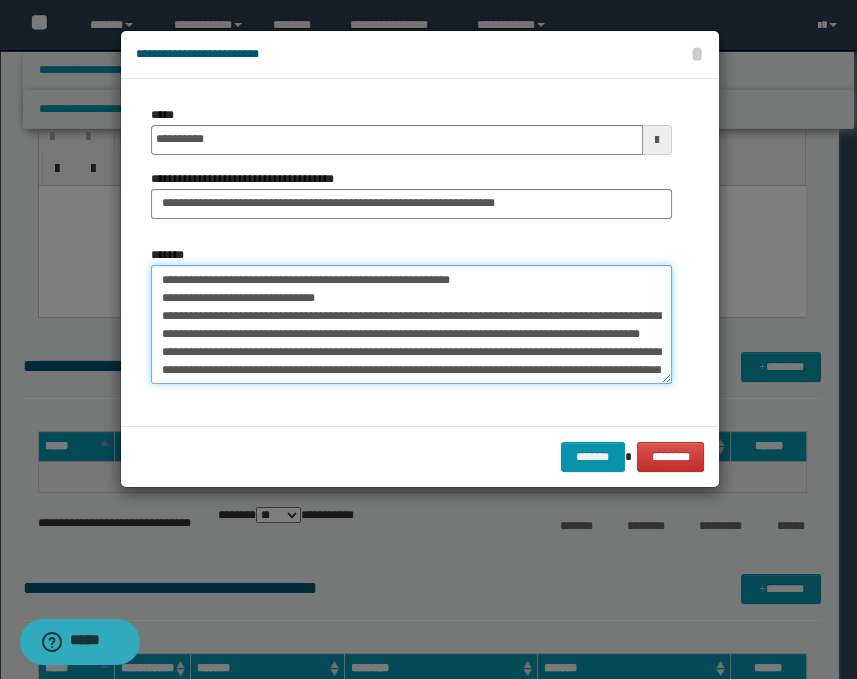 click on "**********" at bounding box center [411, 325] 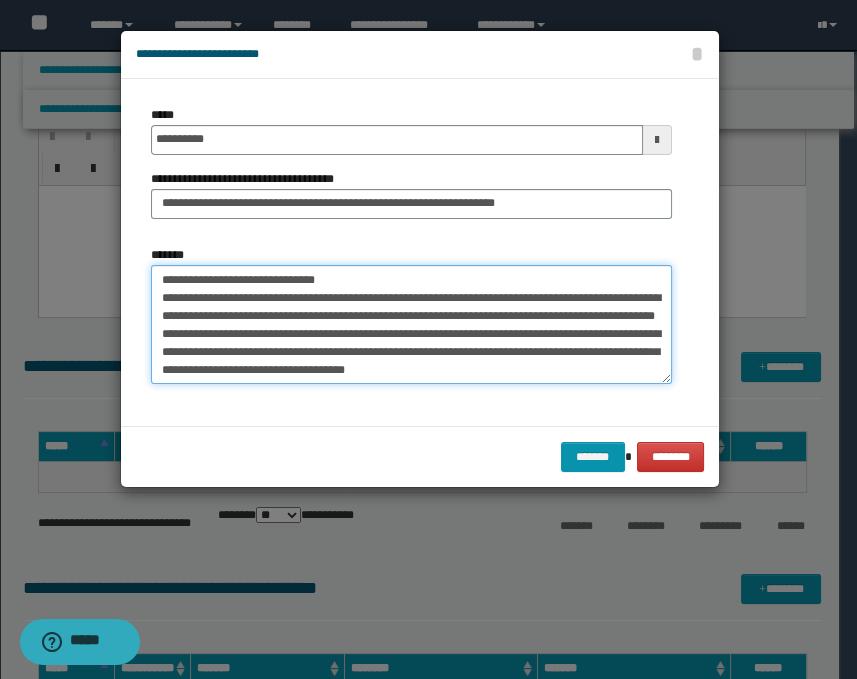 scroll, scrollTop: 54, scrollLeft: 0, axis: vertical 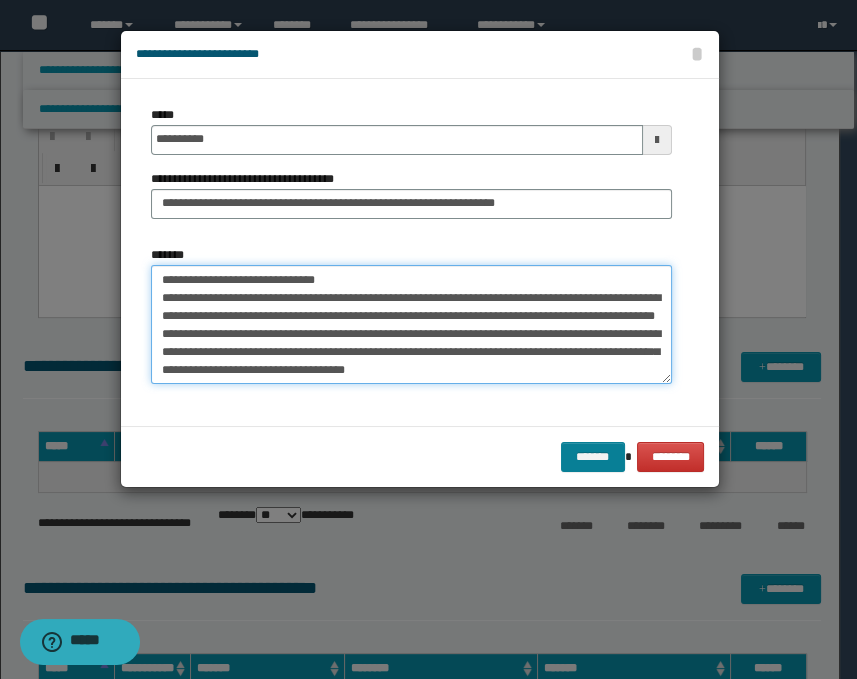 type on "**********" 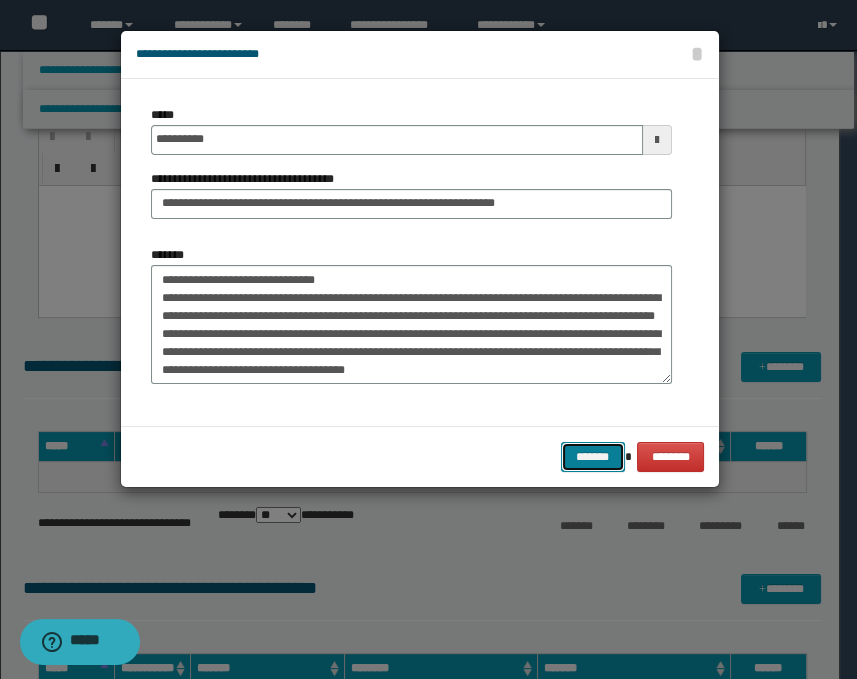 click on "*******" at bounding box center [593, 457] 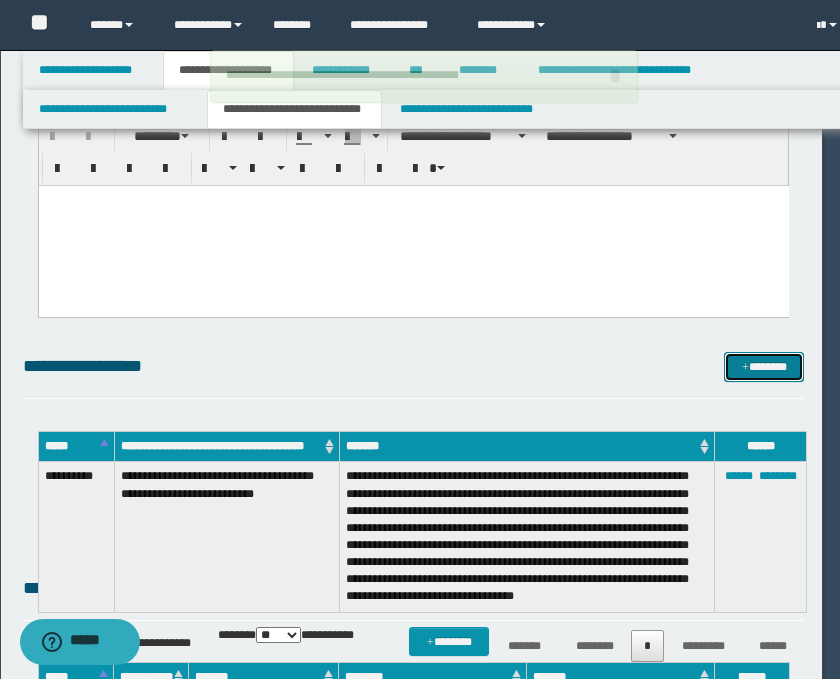 type 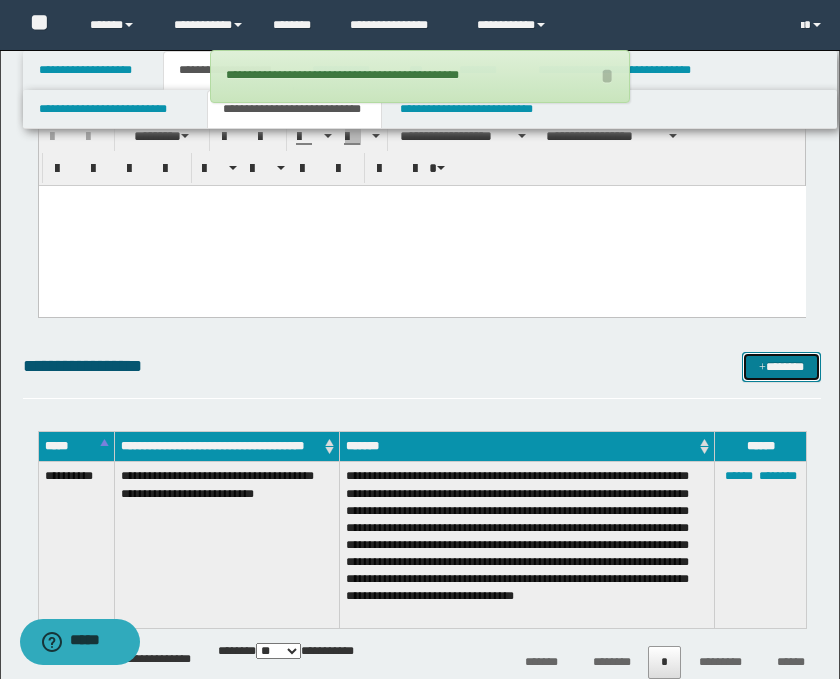 click on "*******" at bounding box center [782, 367] 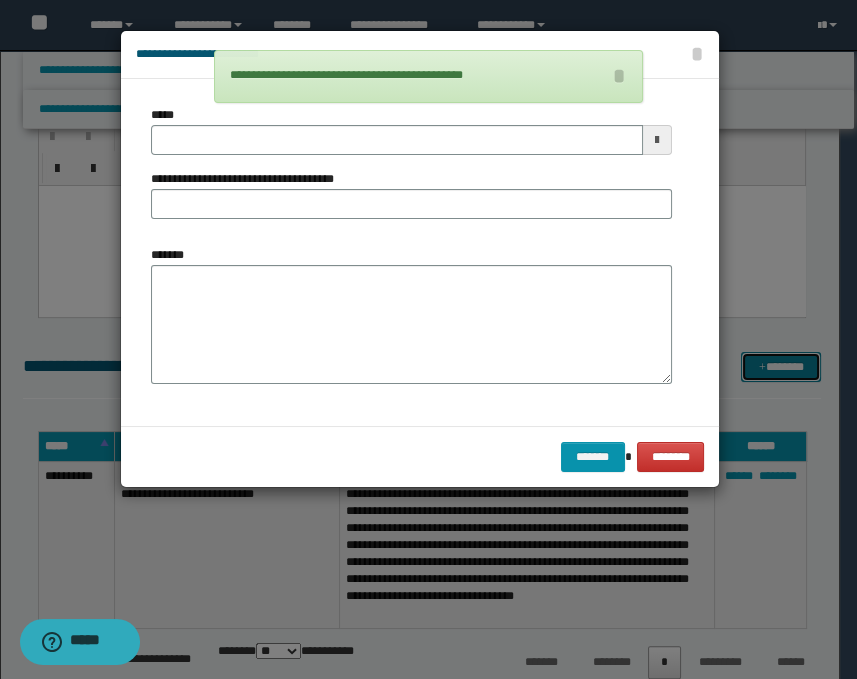 scroll, scrollTop: 0, scrollLeft: 0, axis: both 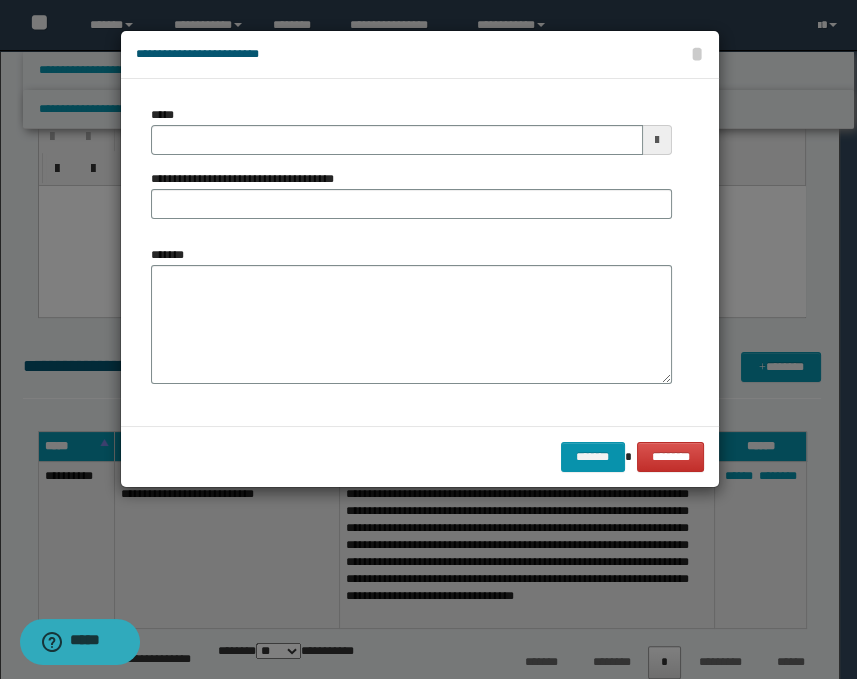 click at bounding box center [657, 140] 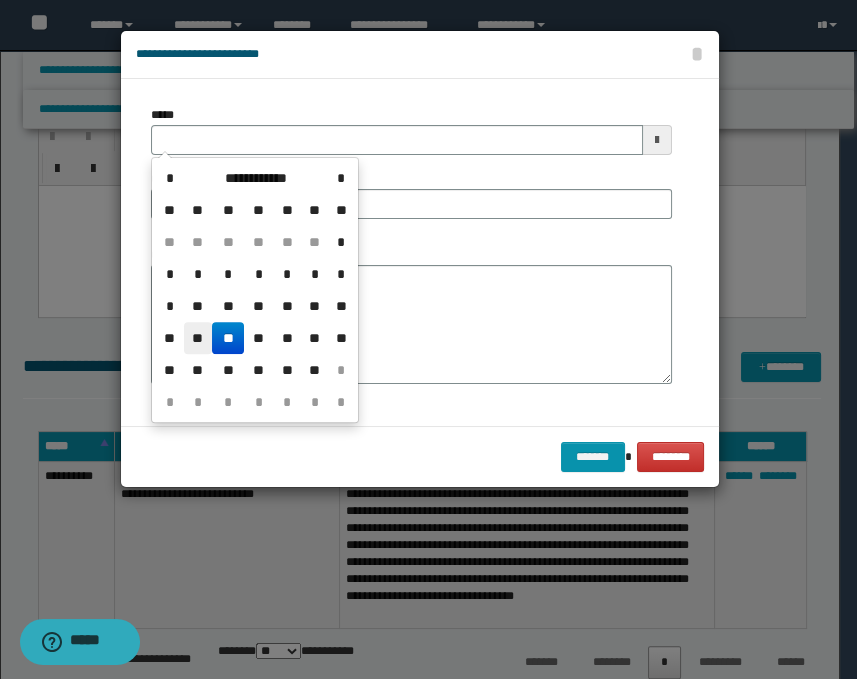 click on "**" at bounding box center (198, 338) 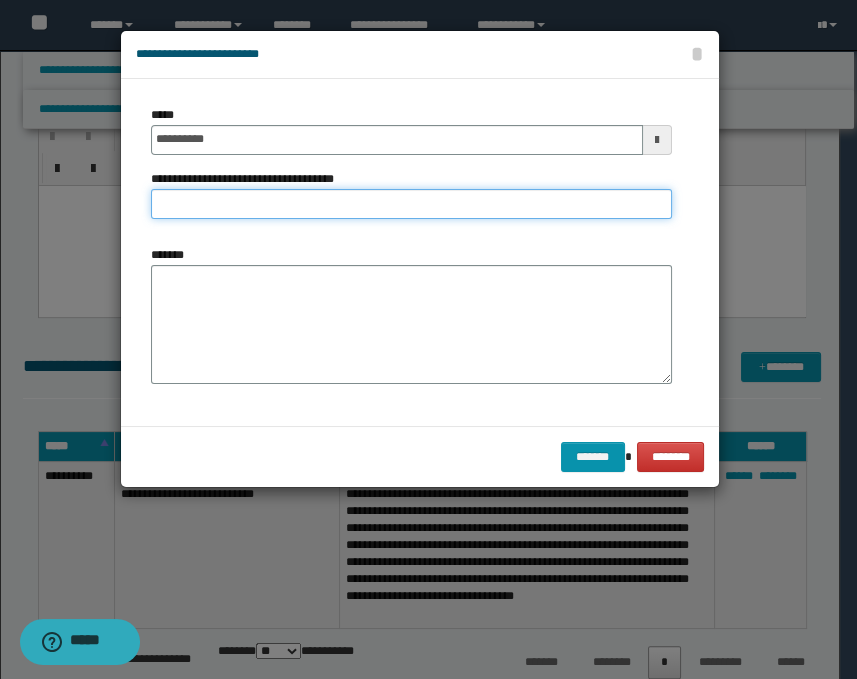 click on "**********" at bounding box center (411, 204) 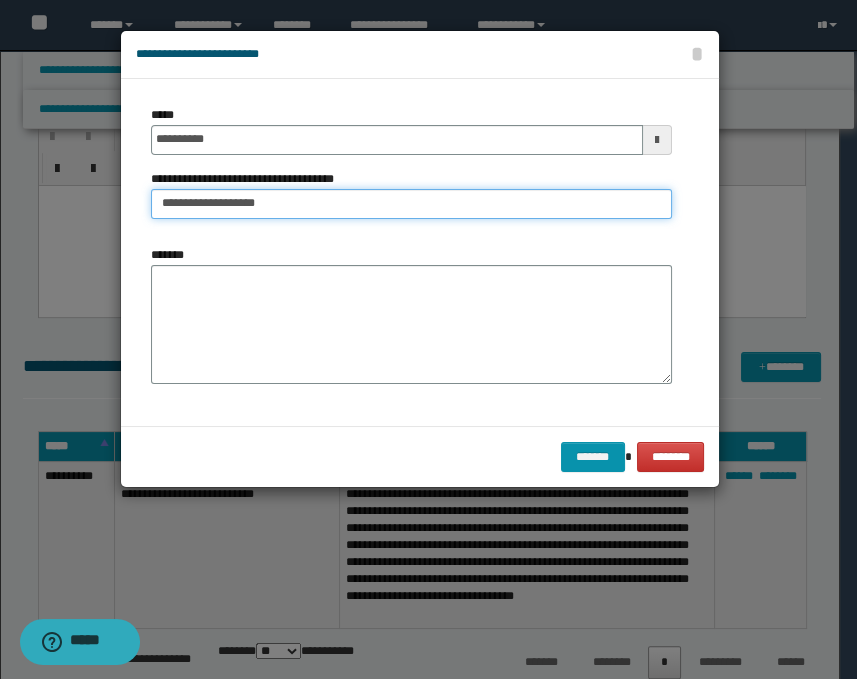 type on "**********" 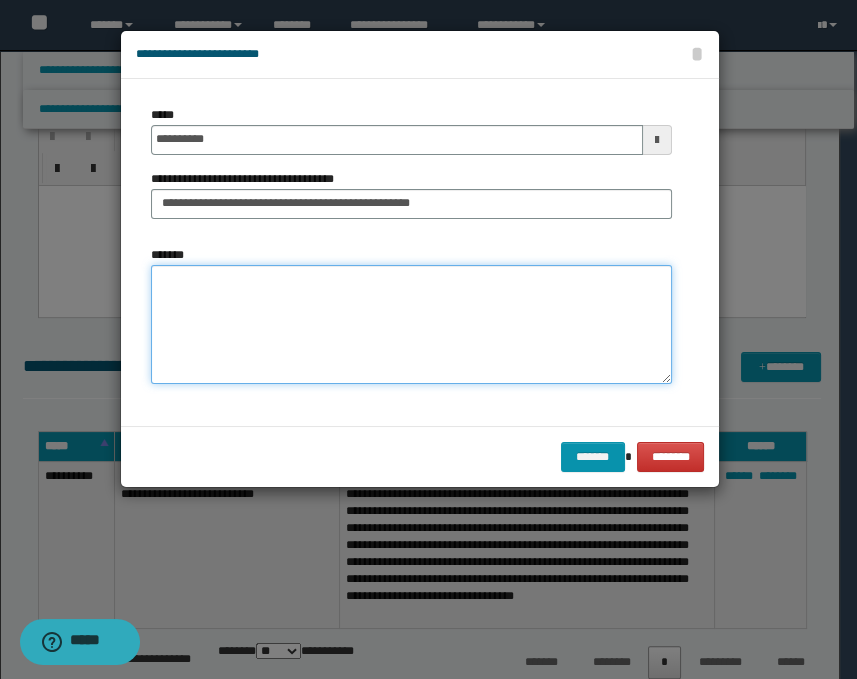 click on "*******" at bounding box center (411, 325) 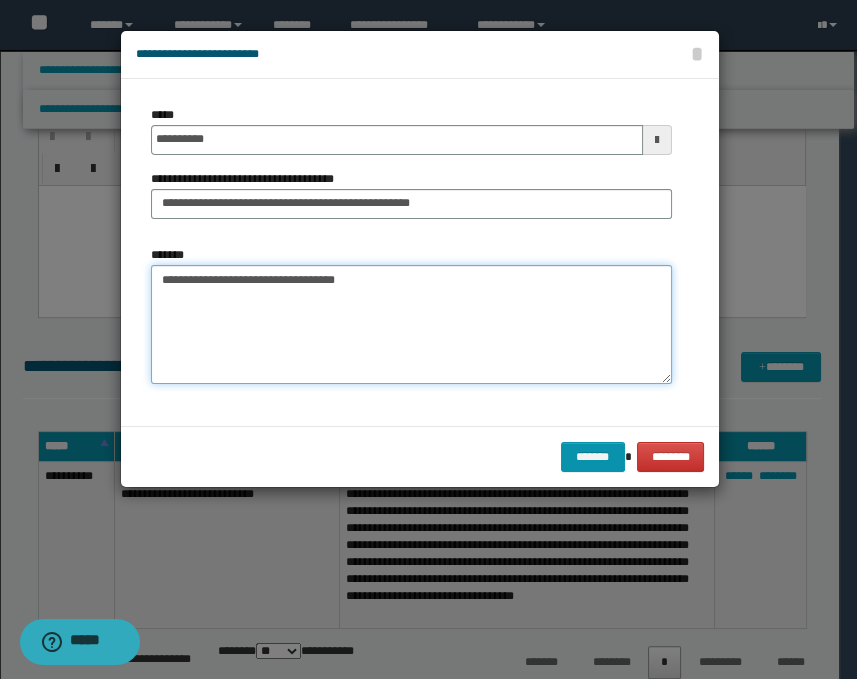 click on "**********" at bounding box center (411, 325) 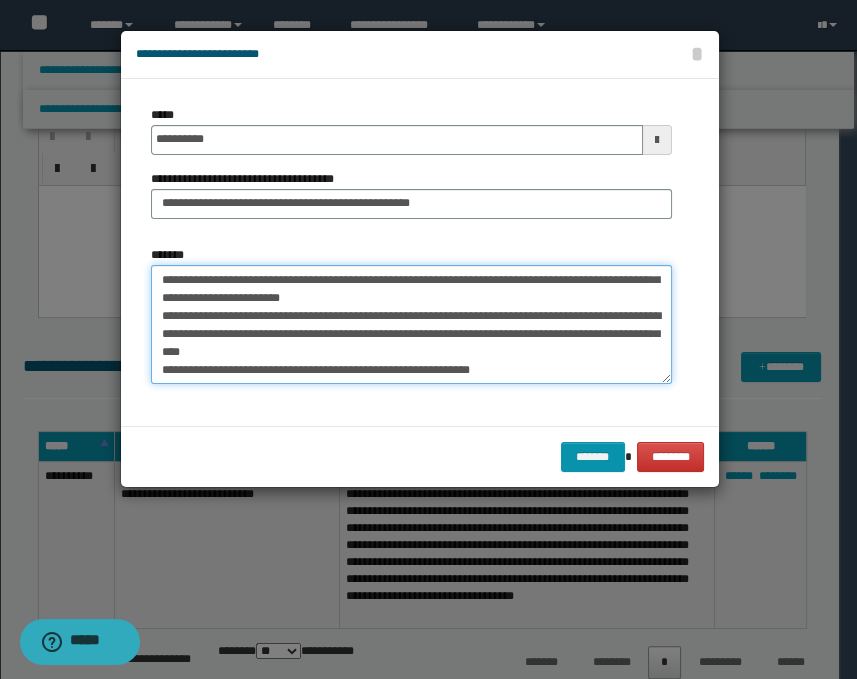 scroll, scrollTop: 0, scrollLeft: 0, axis: both 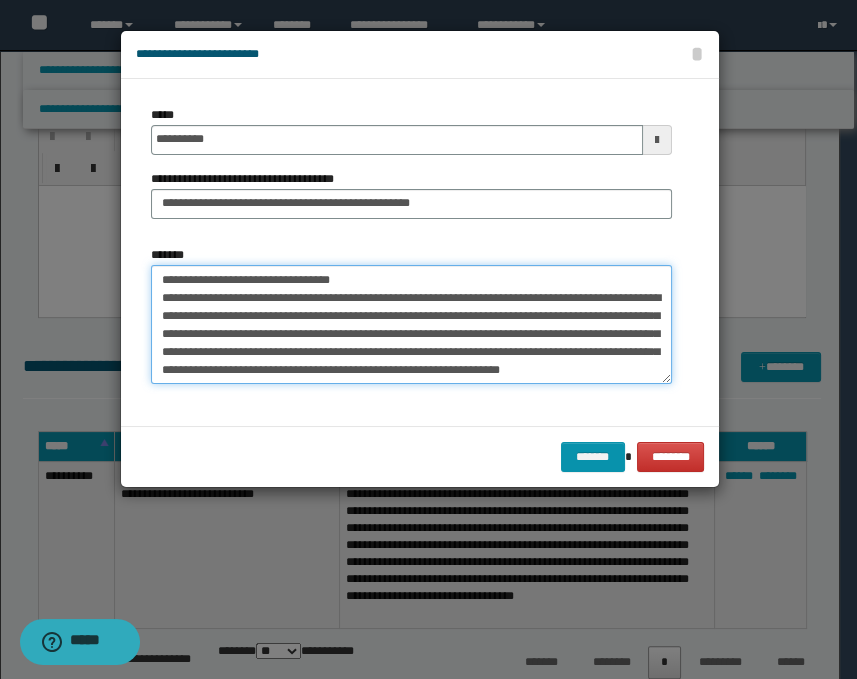 click on "*******" at bounding box center [411, 325] 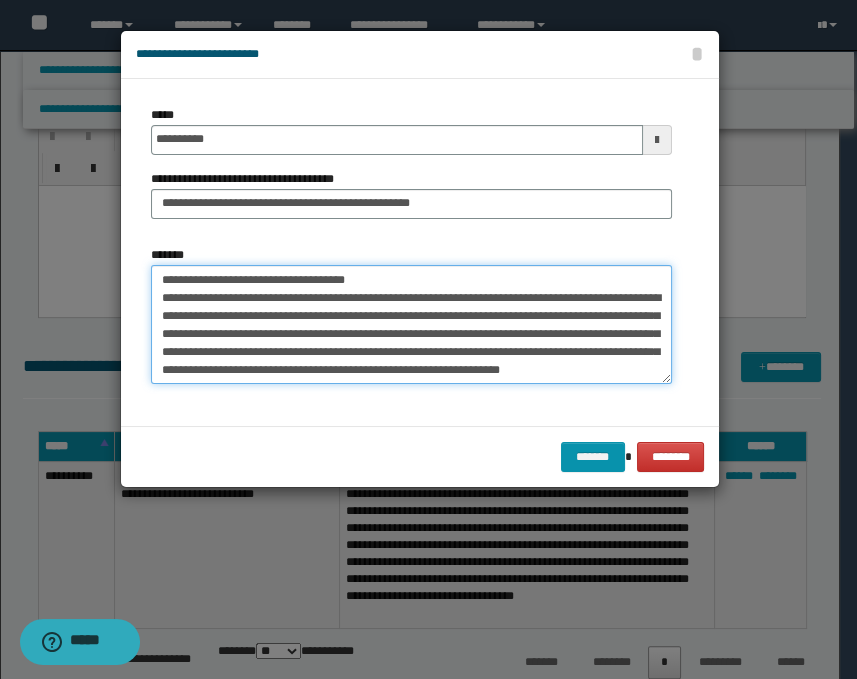 scroll, scrollTop: 44, scrollLeft: 0, axis: vertical 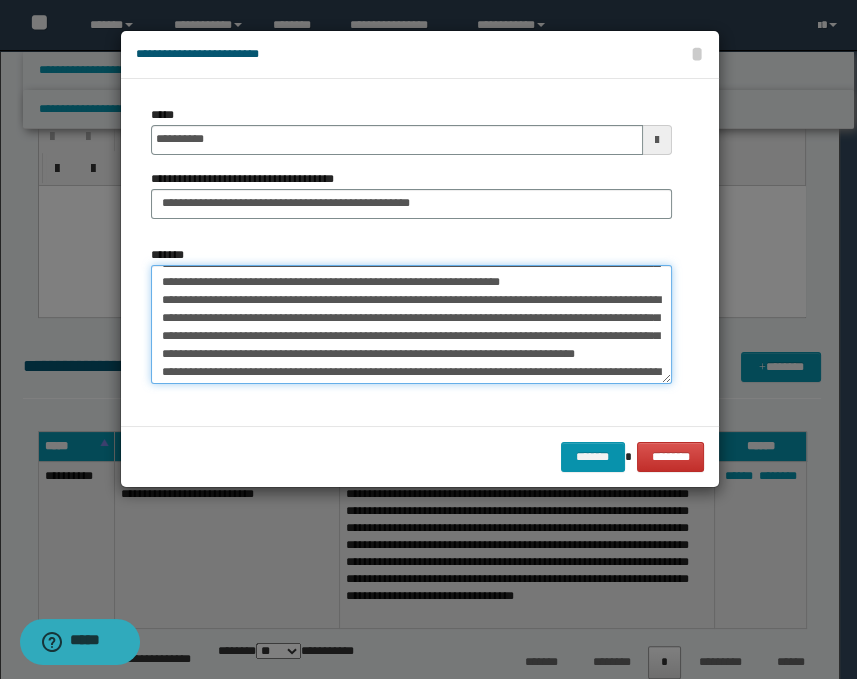 click on "*******" at bounding box center [411, 325] 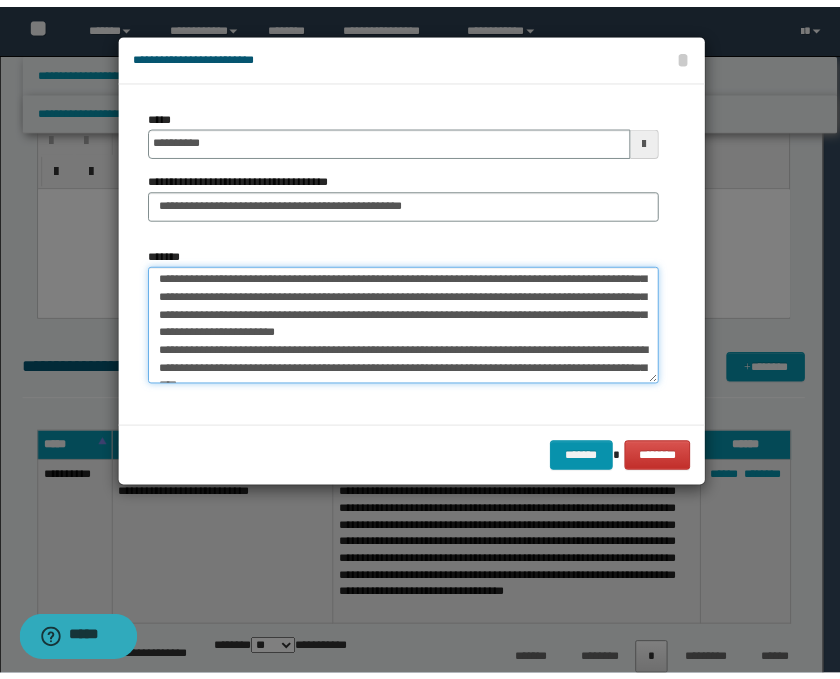 scroll, scrollTop: 270, scrollLeft: 0, axis: vertical 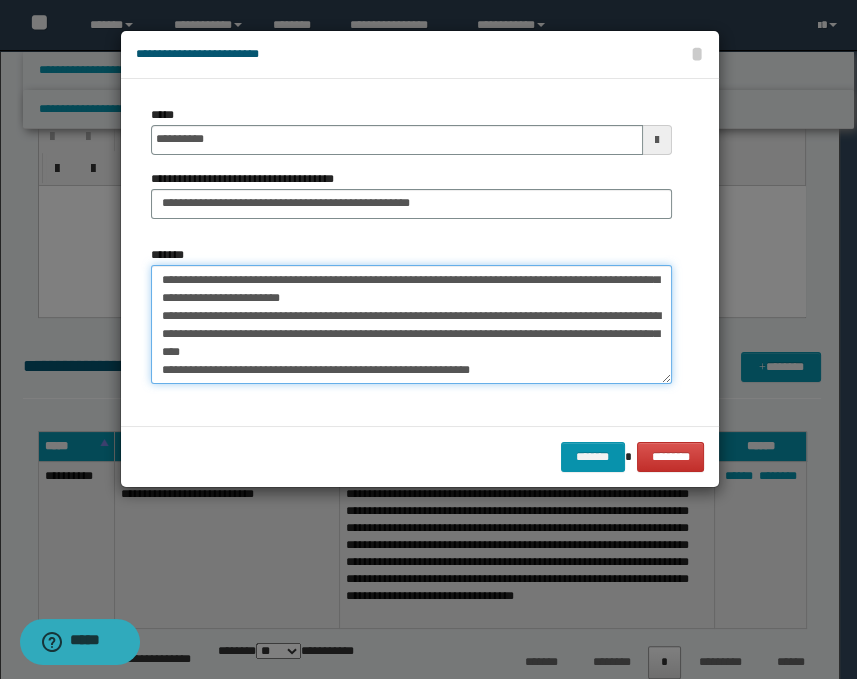 click on "*******" at bounding box center [411, 325] 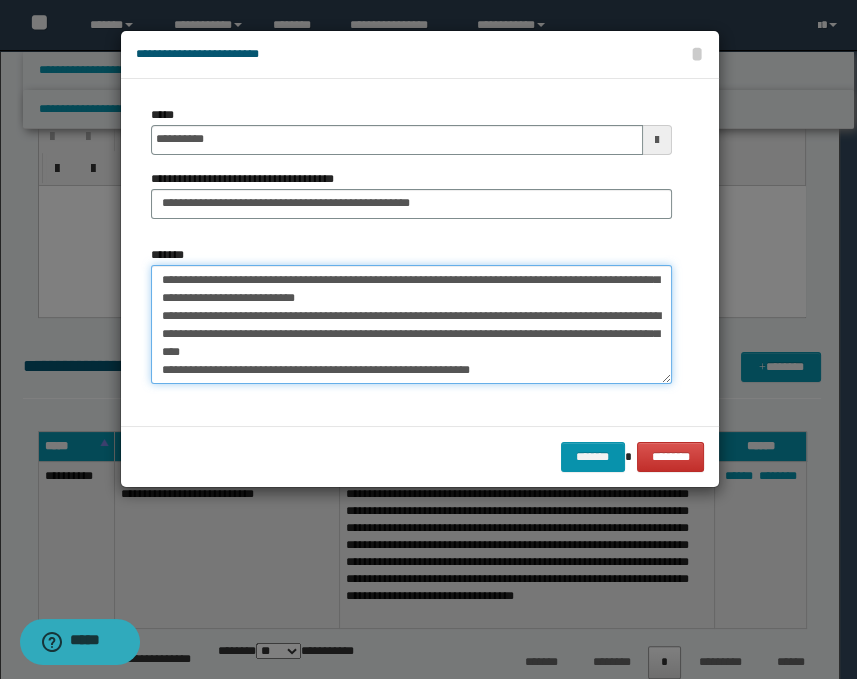 click on "*******" at bounding box center (411, 325) 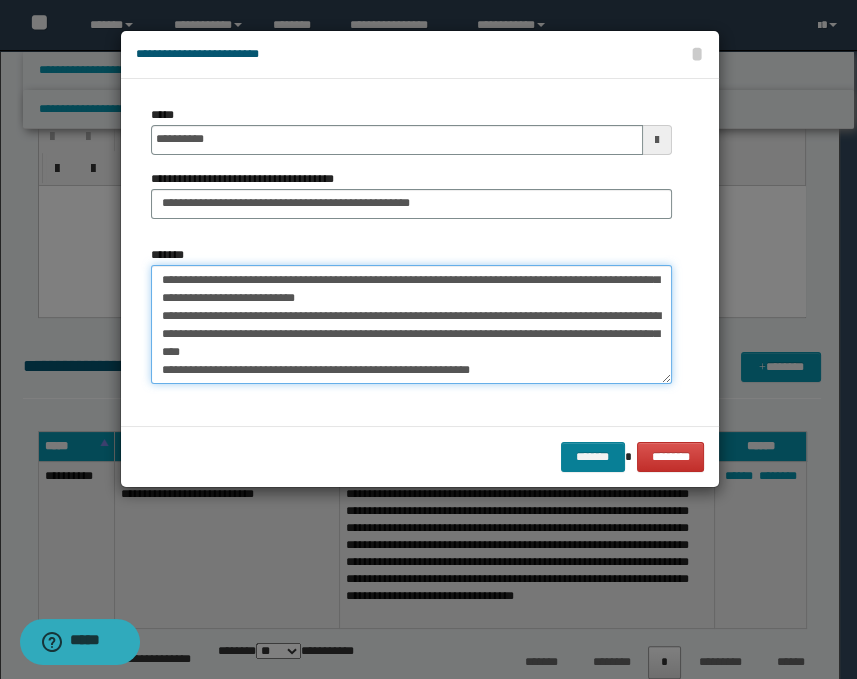 type on "**********" 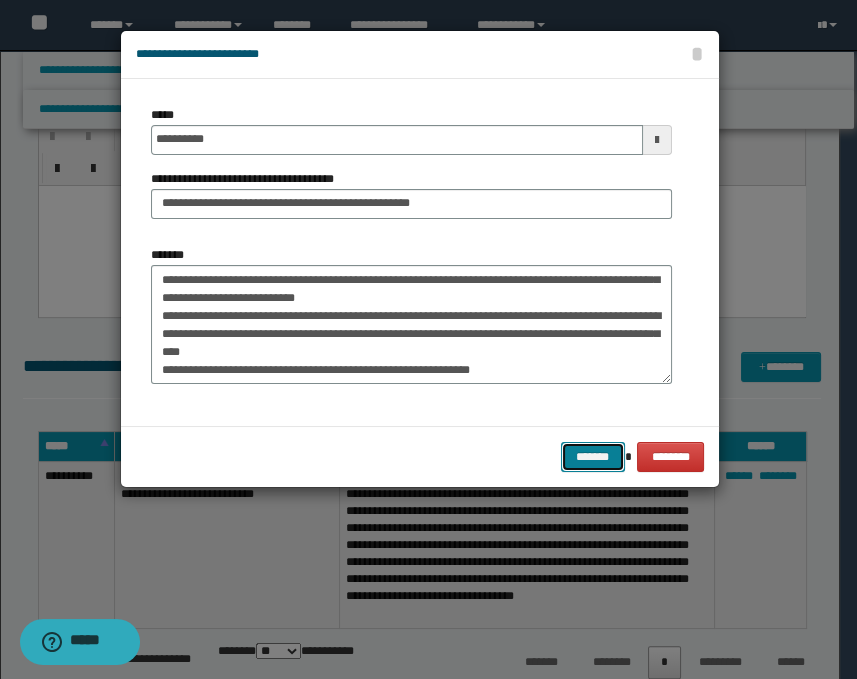 click on "*******" at bounding box center (593, 457) 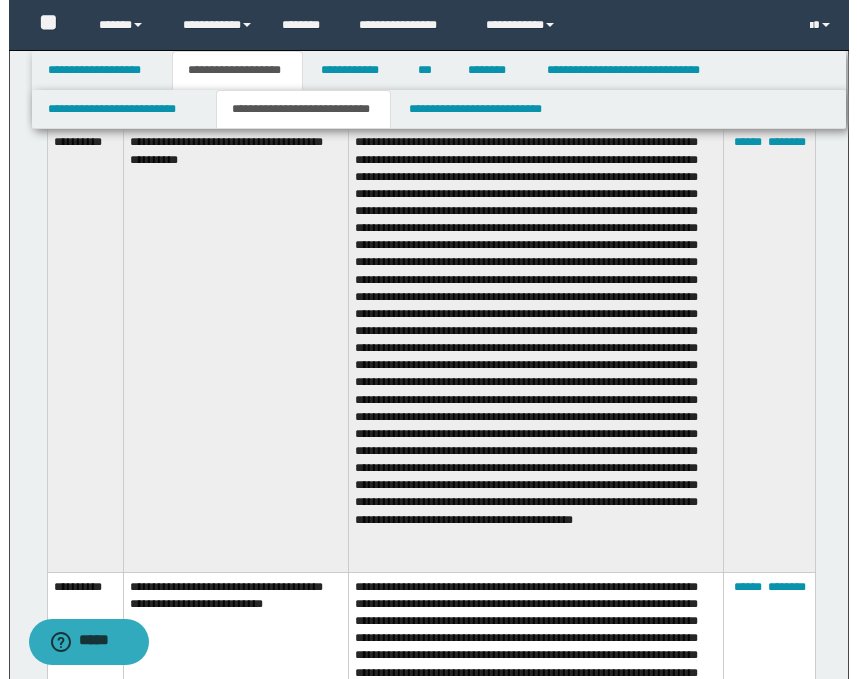 scroll, scrollTop: 666, scrollLeft: 0, axis: vertical 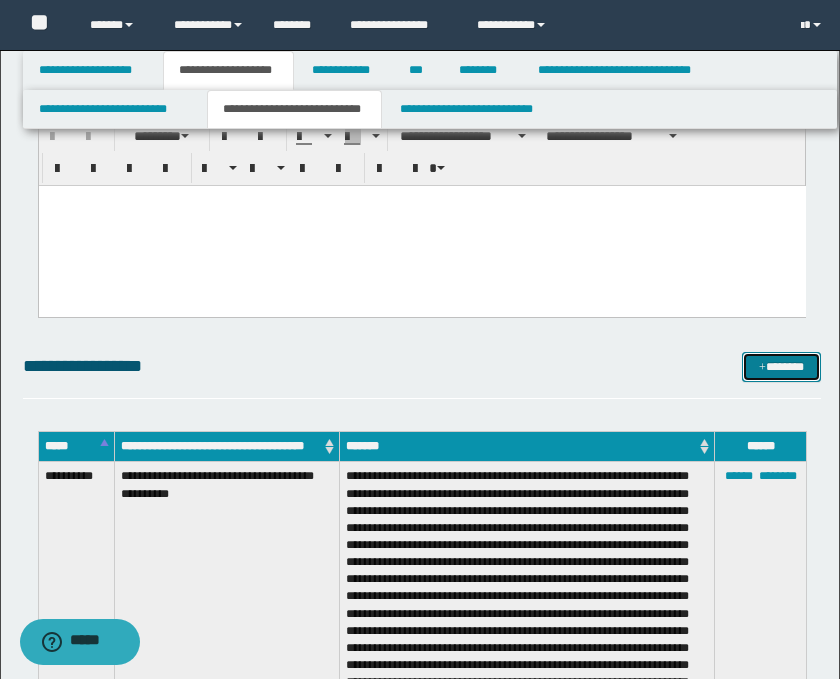 click on "*******" at bounding box center (782, 367) 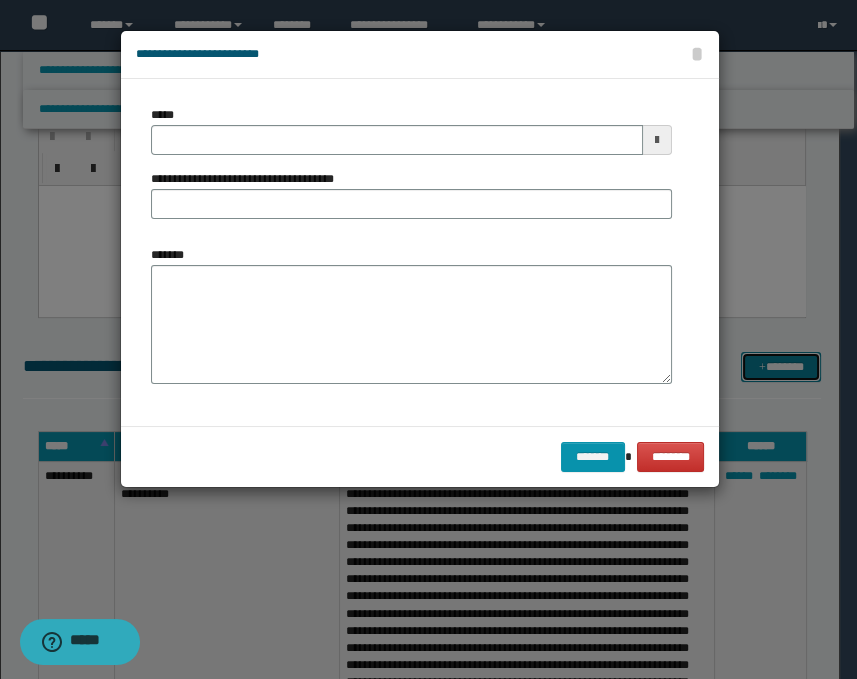 scroll, scrollTop: 0, scrollLeft: 0, axis: both 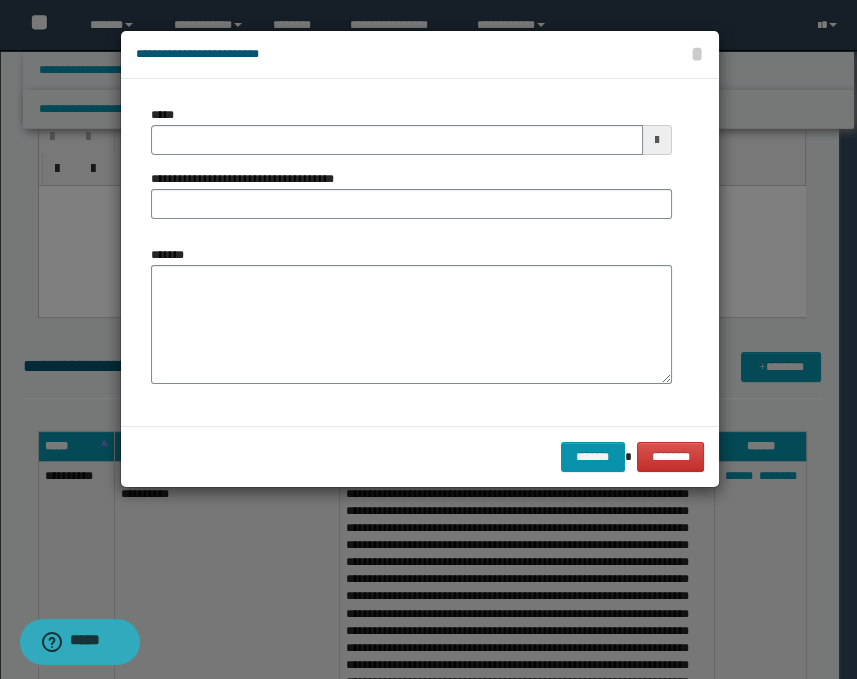 click at bounding box center [657, 140] 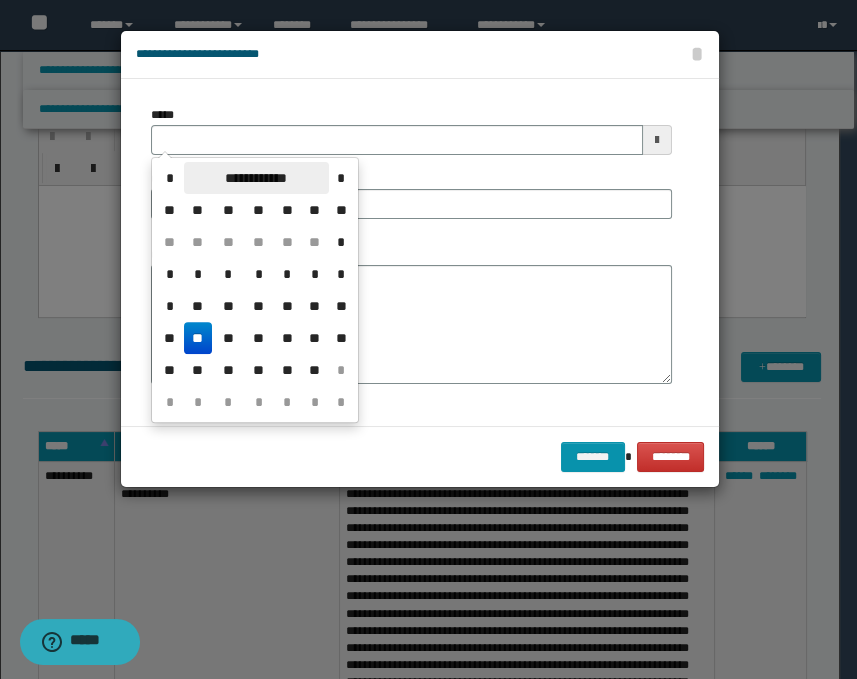 click on "**********" at bounding box center [256, 178] 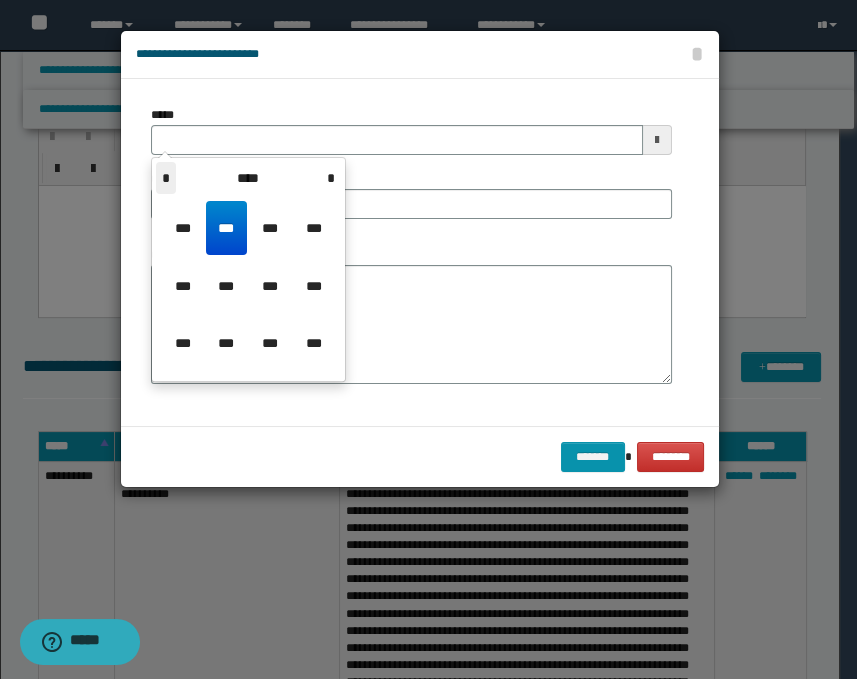 click on "*" at bounding box center [166, 178] 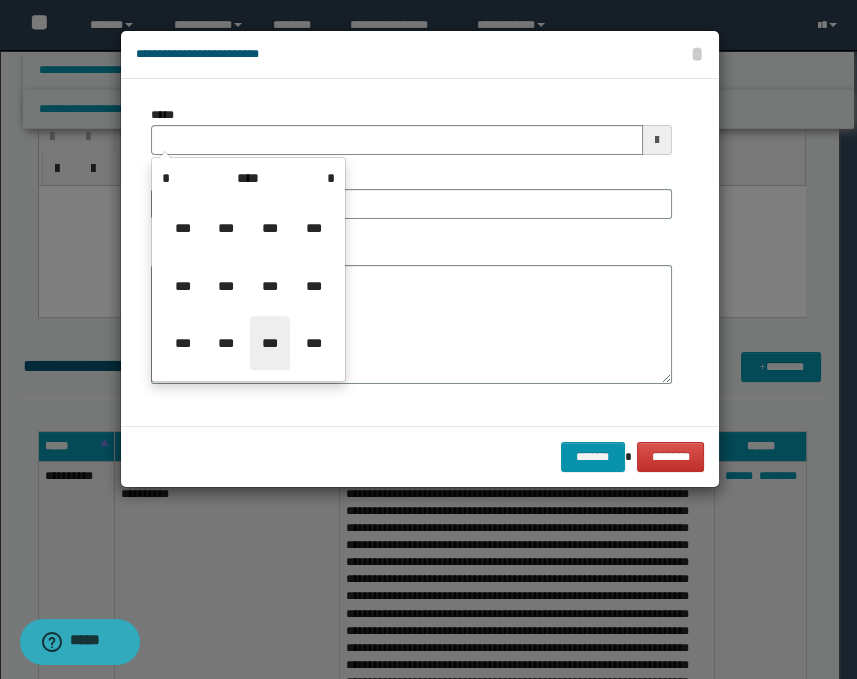click on "***" at bounding box center (270, 343) 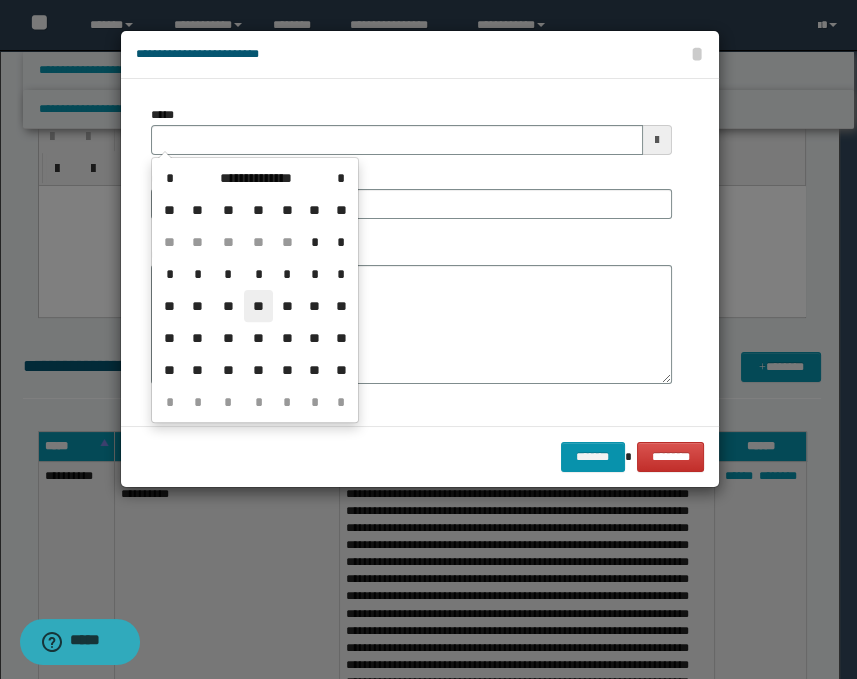 click on "**" at bounding box center (258, 306) 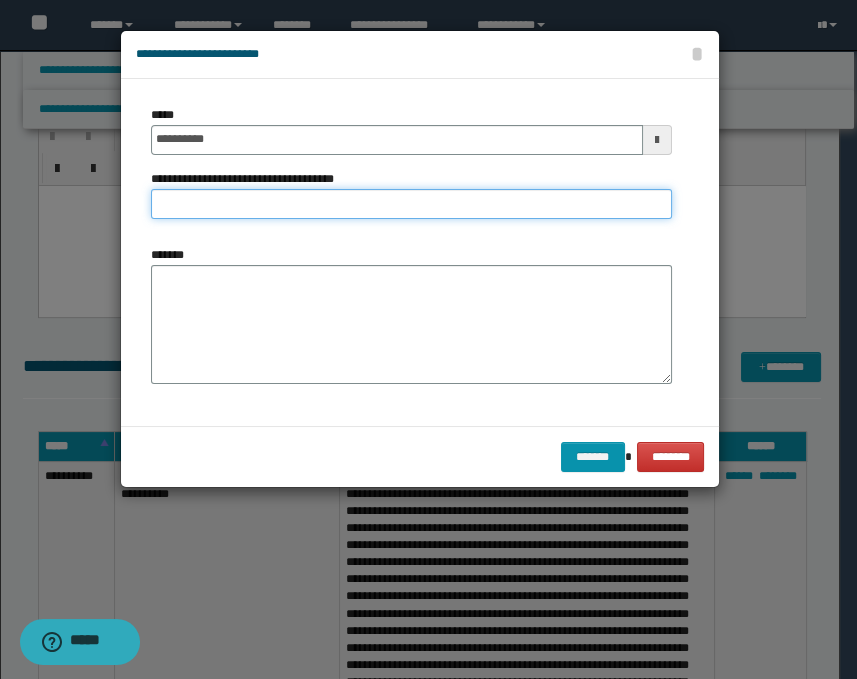 click on "**********" at bounding box center (411, 204) 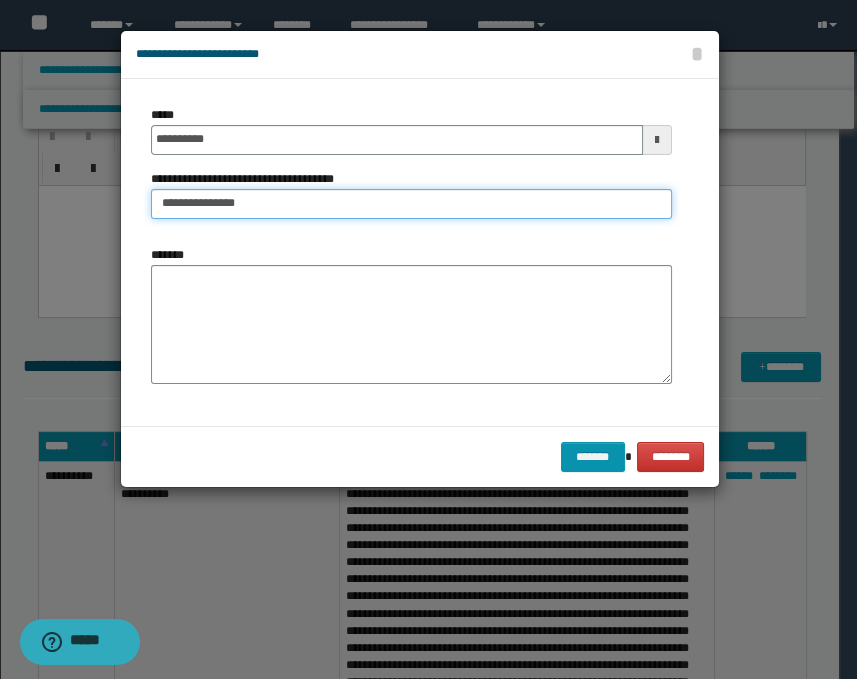 type on "**********" 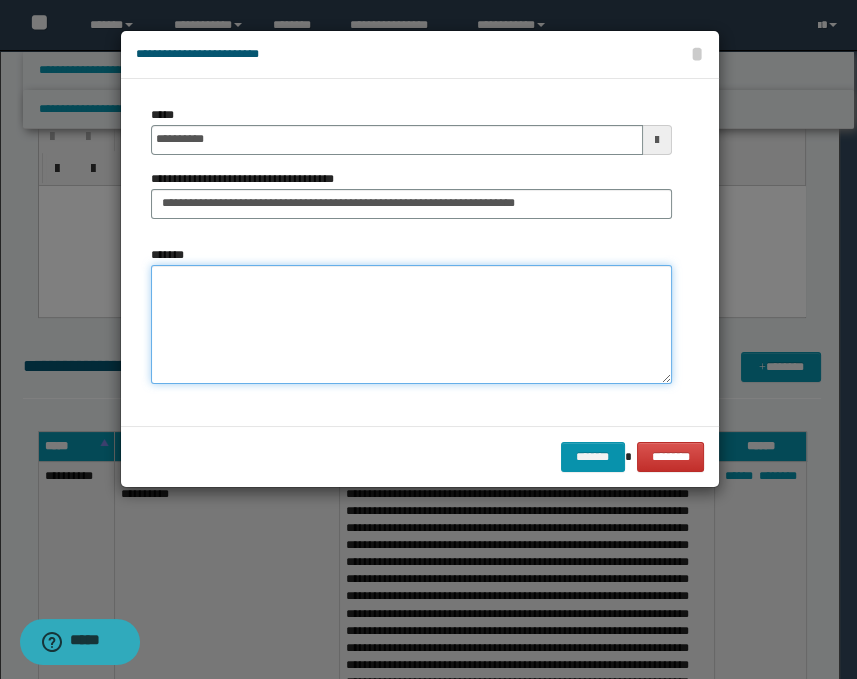 click on "*******" at bounding box center (411, 325) 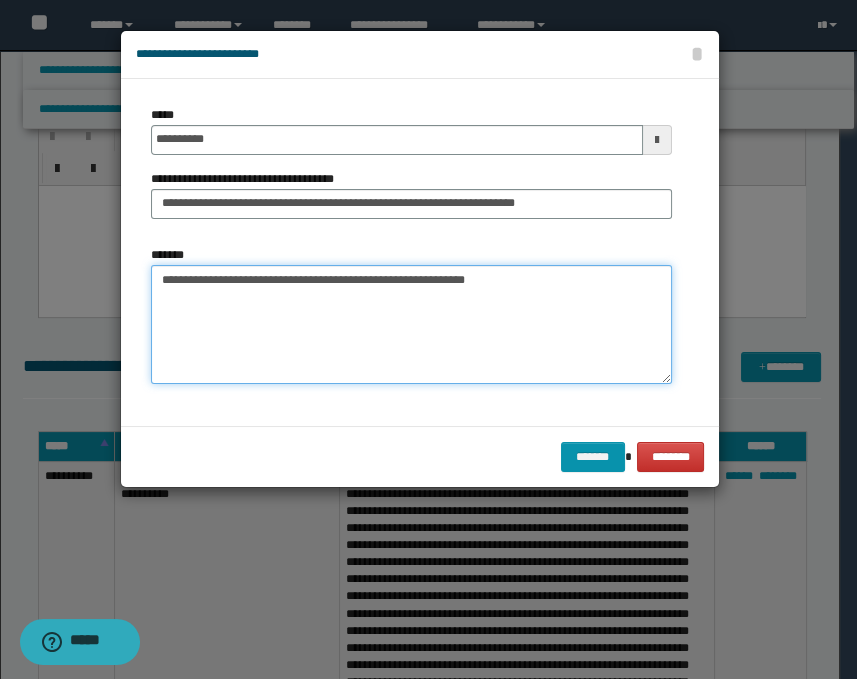click on "**********" at bounding box center [411, 325] 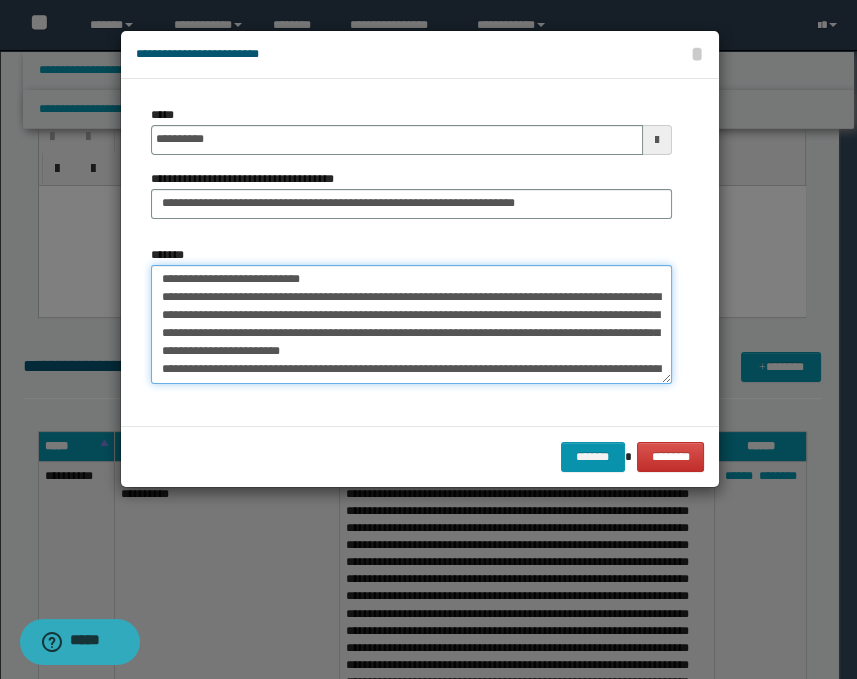 scroll, scrollTop: 0, scrollLeft: 0, axis: both 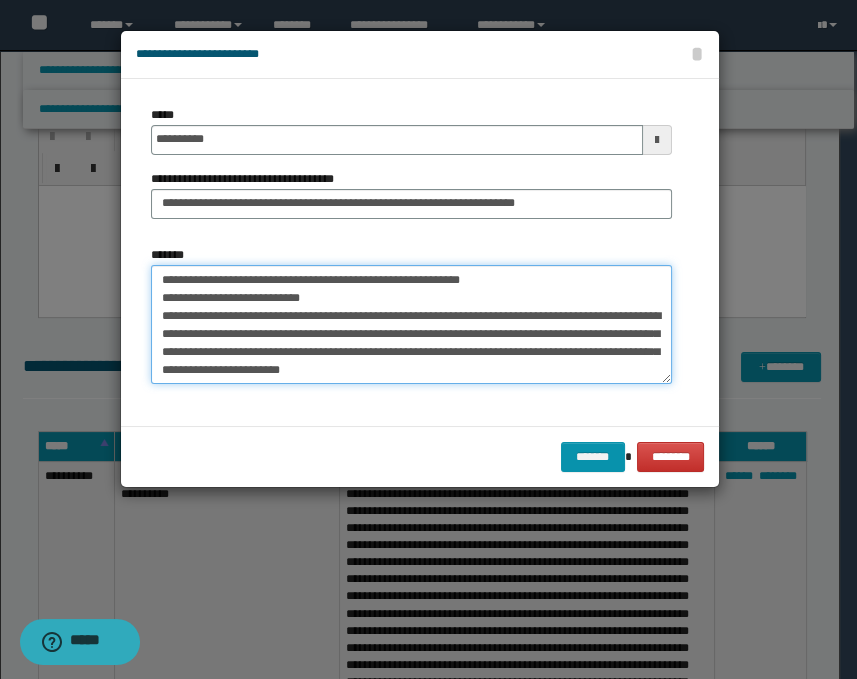click on "*******" at bounding box center [411, 325] 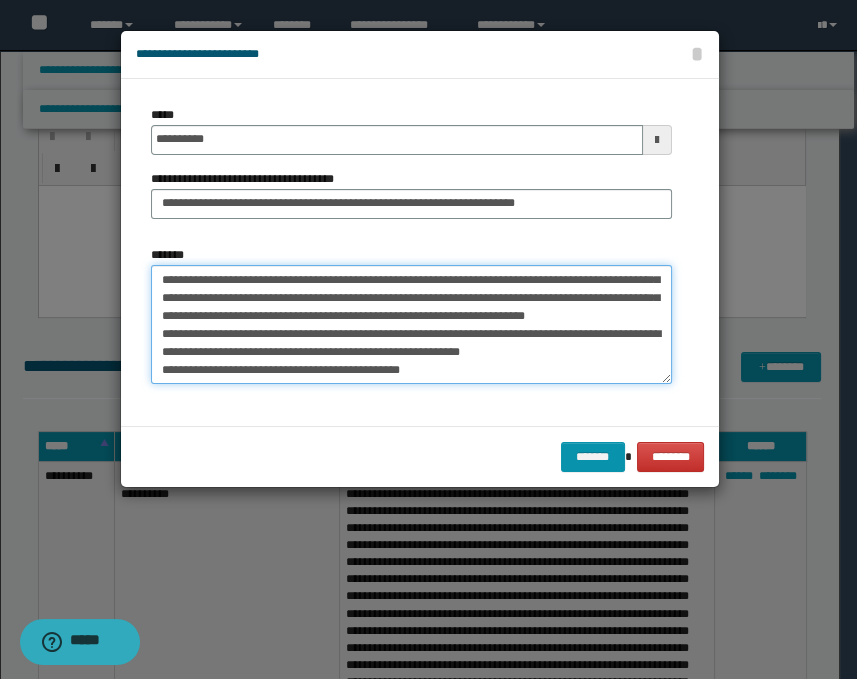 scroll, scrollTop: 222, scrollLeft: 0, axis: vertical 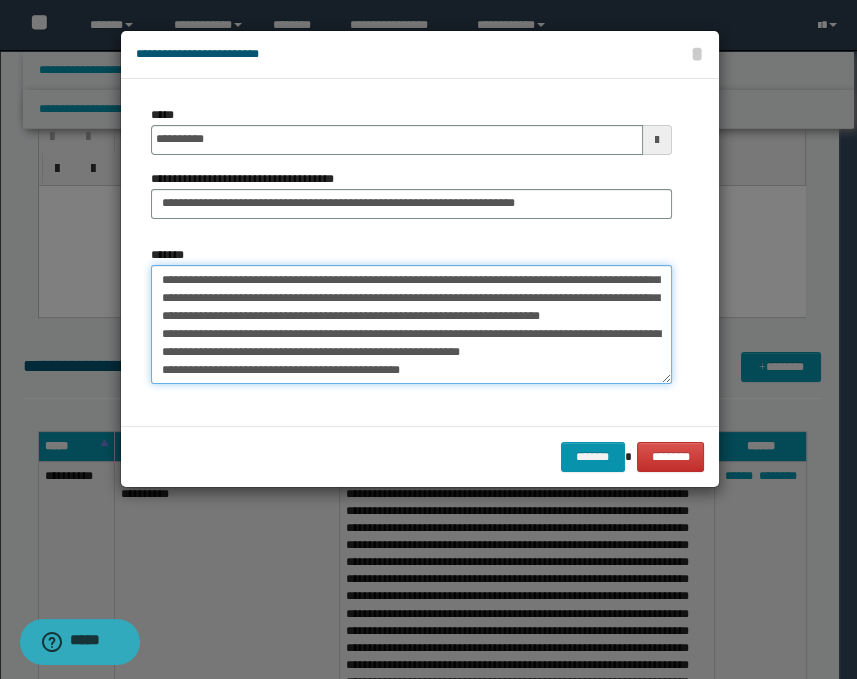 click on "*******" at bounding box center (411, 325) 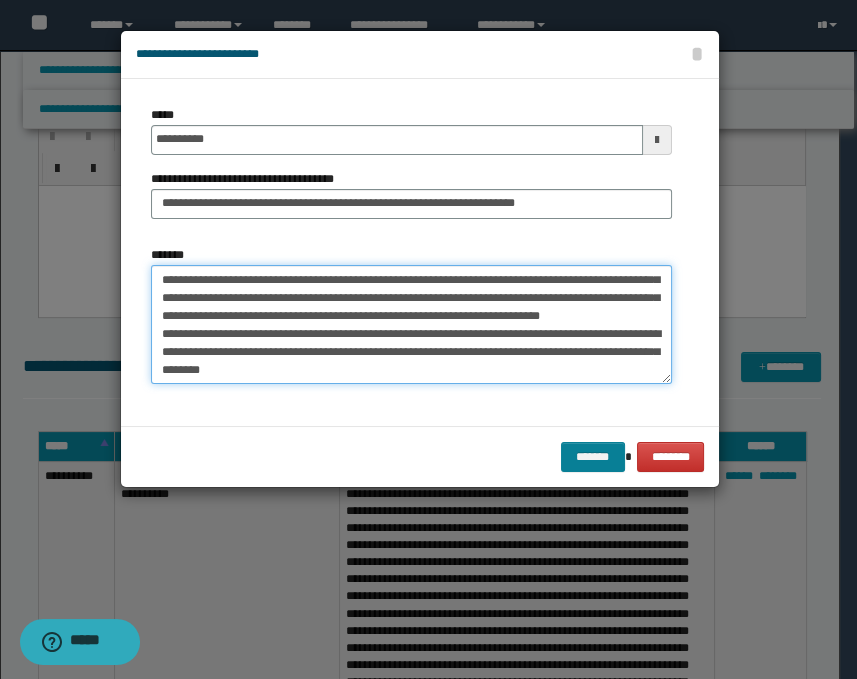 type on "**********" 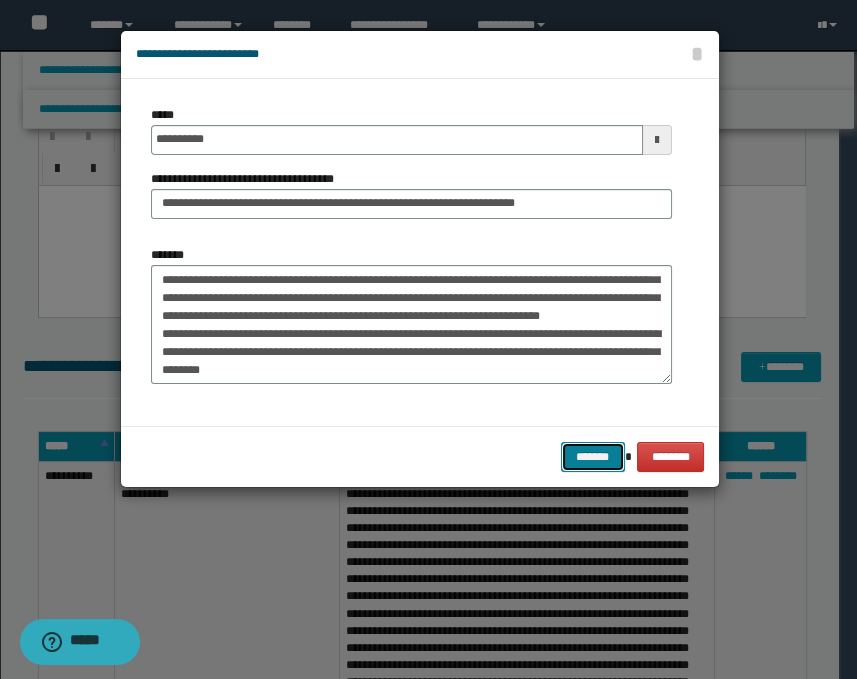 click on "*******" at bounding box center (593, 457) 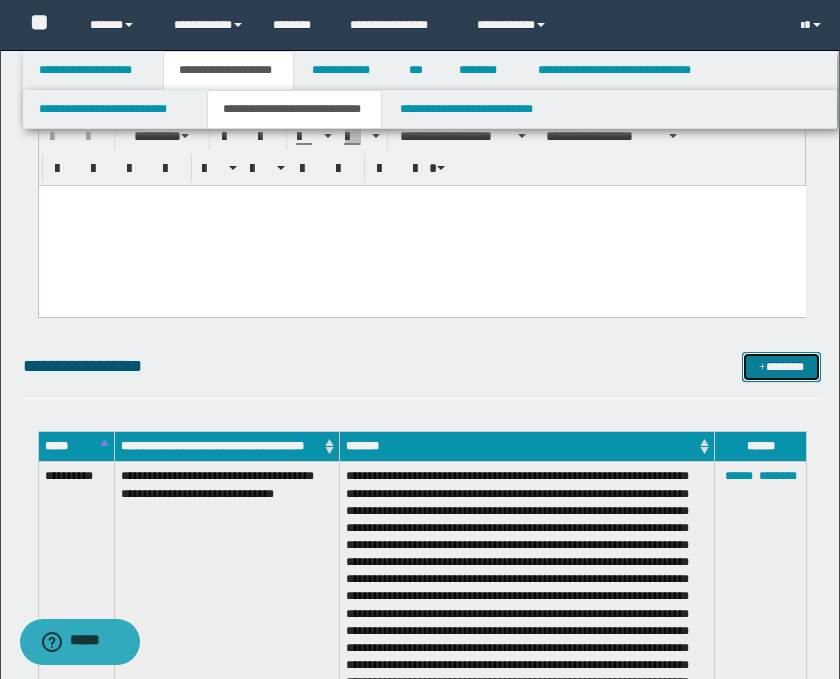 click on "*******" at bounding box center [782, 367] 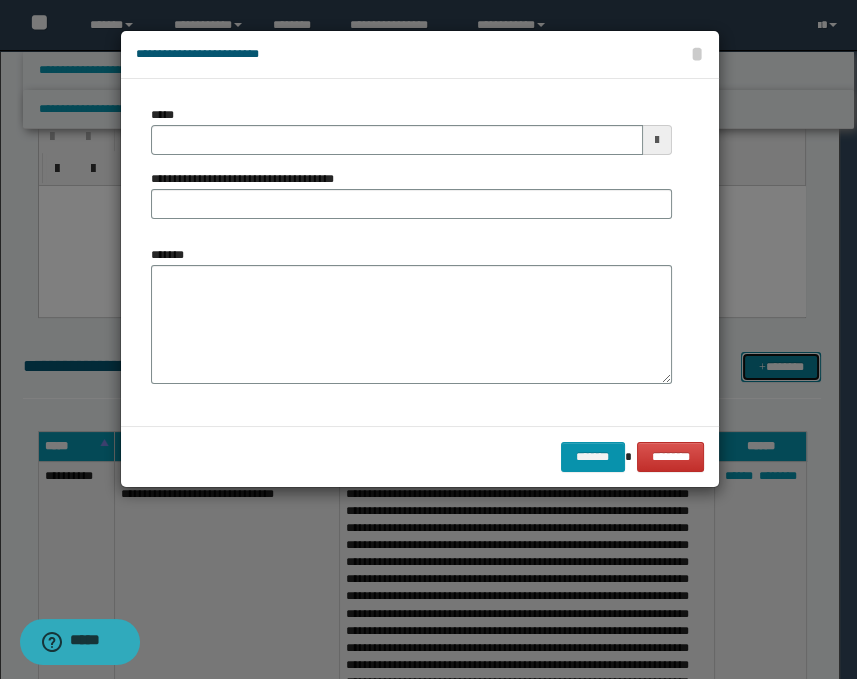 scroll, scrollTop: 0, scrollLeft: 0, axis: both 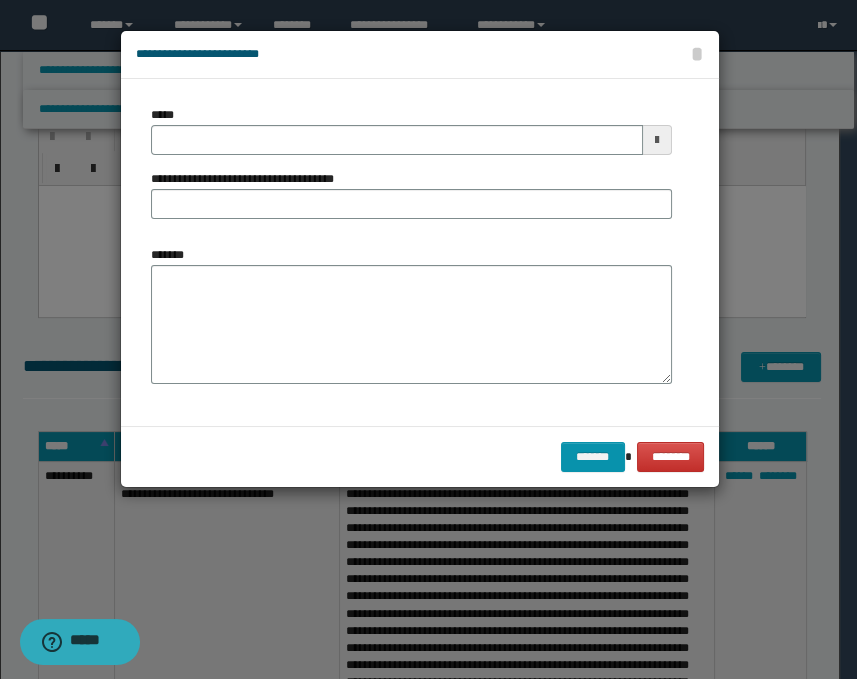 click at bounding box center [657, 140] 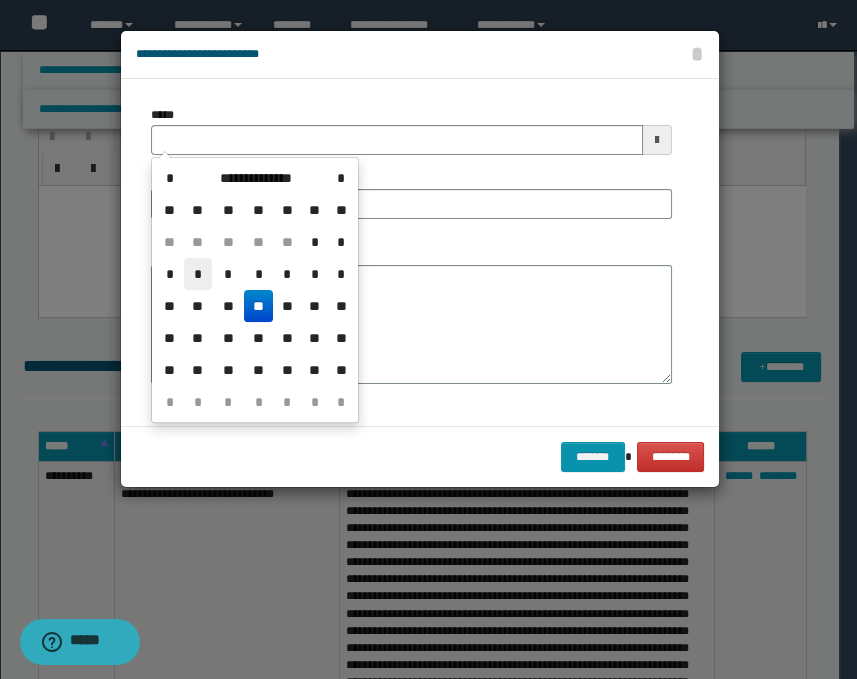 click on "*" at bounding box center [198, 274] 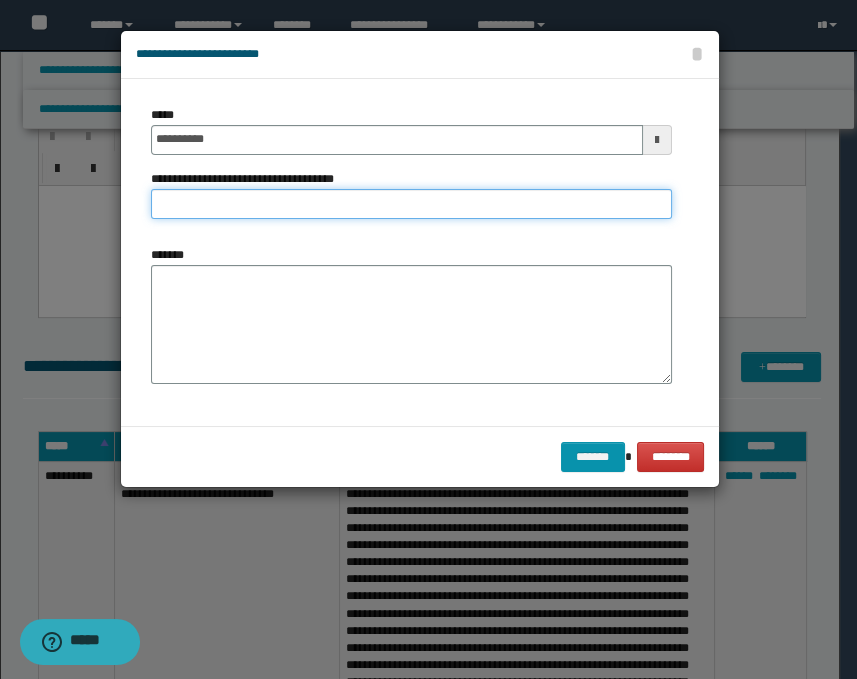 click on "**********" at bounding box center (411, 204) 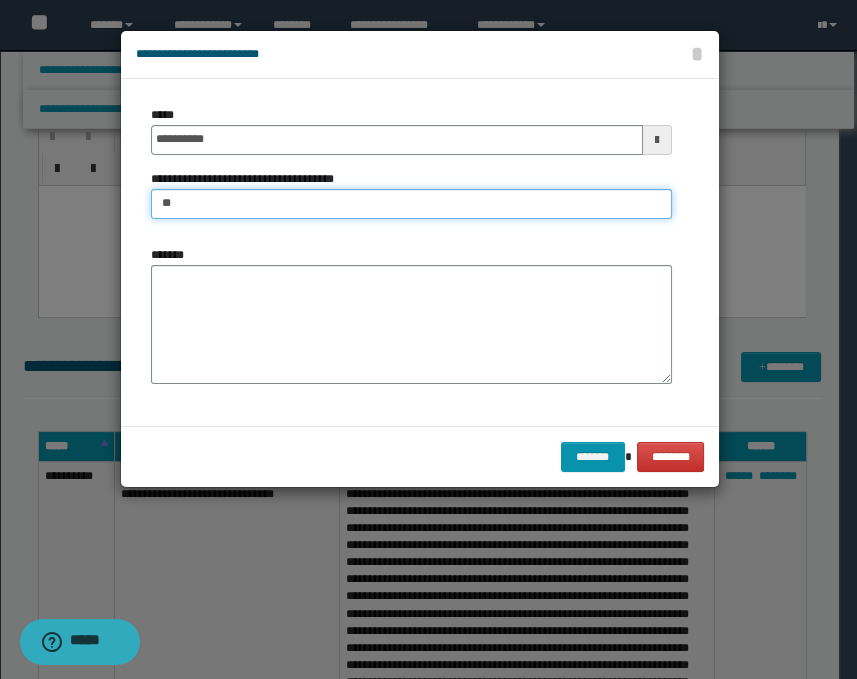 type on "*" 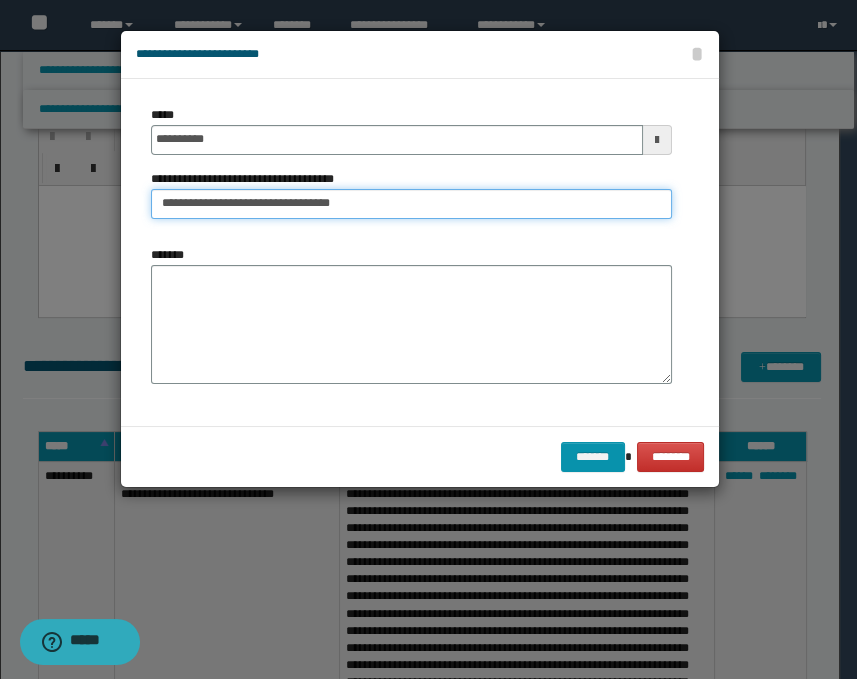 type on "**********" 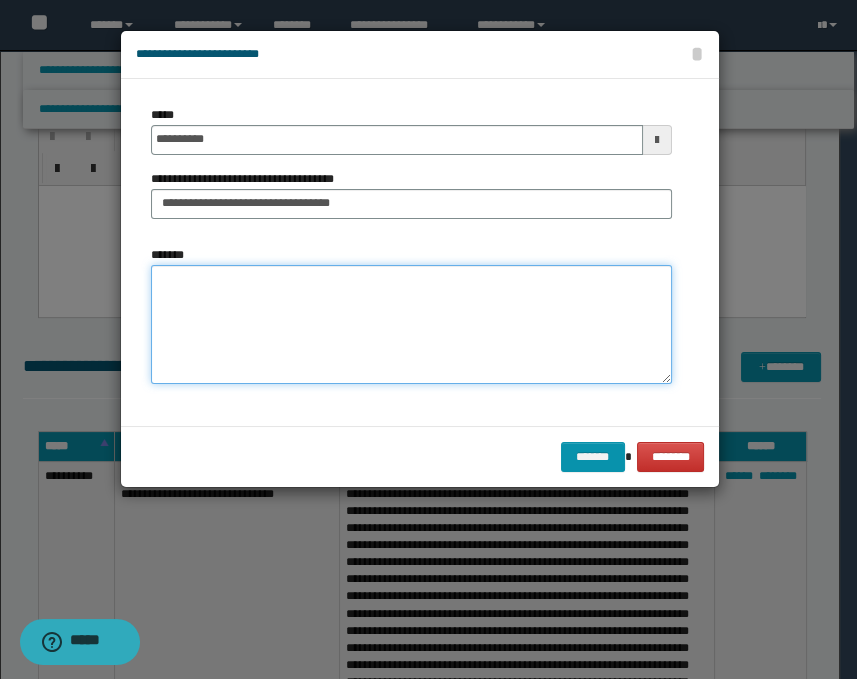 click on "*******" at bounding box center [411, 325] 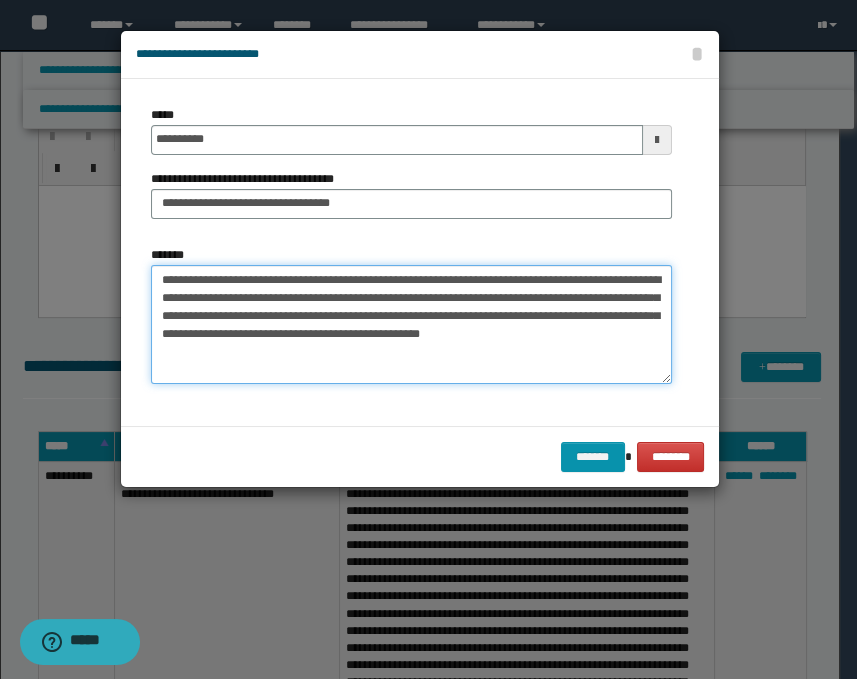 click on "**********" at bounding box center [411, 325] 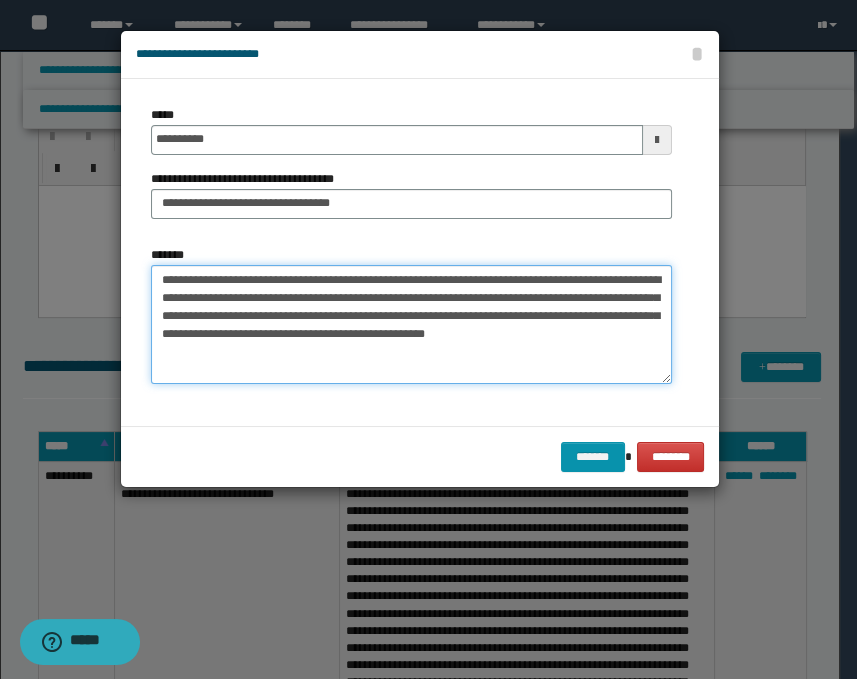 click on "**********" at bounding box center [411, 325] 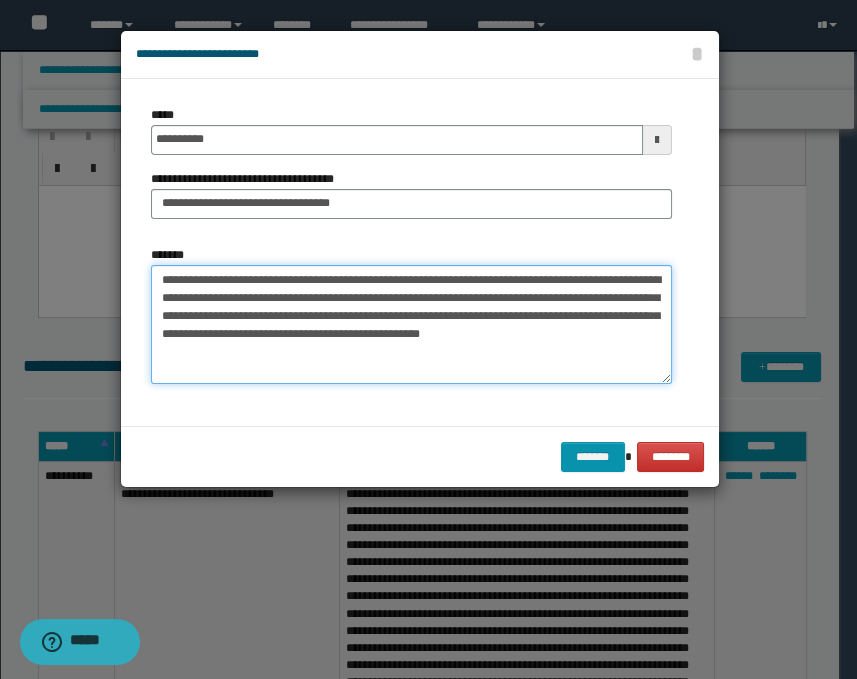 click on "**********" at bounding box center (411, 325) 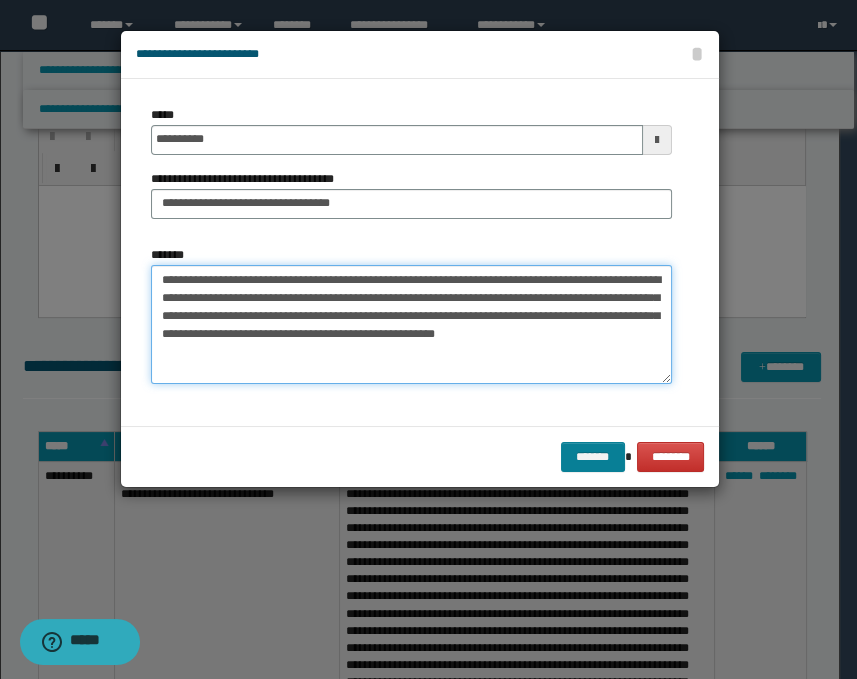 type on "**********" 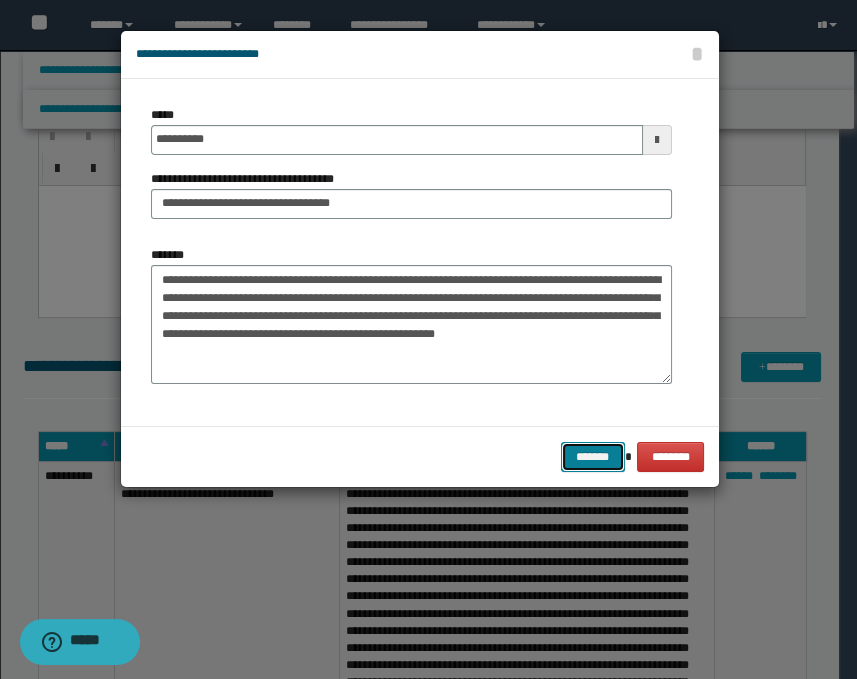 click on "*******" at bounding box center (593, 457) 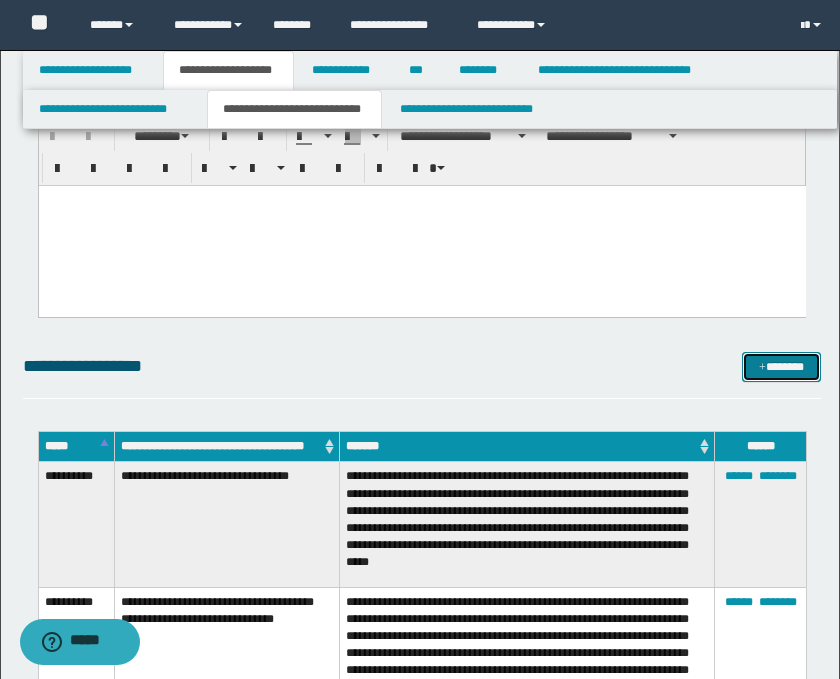click on "*******" at bounding box center [782, 367] 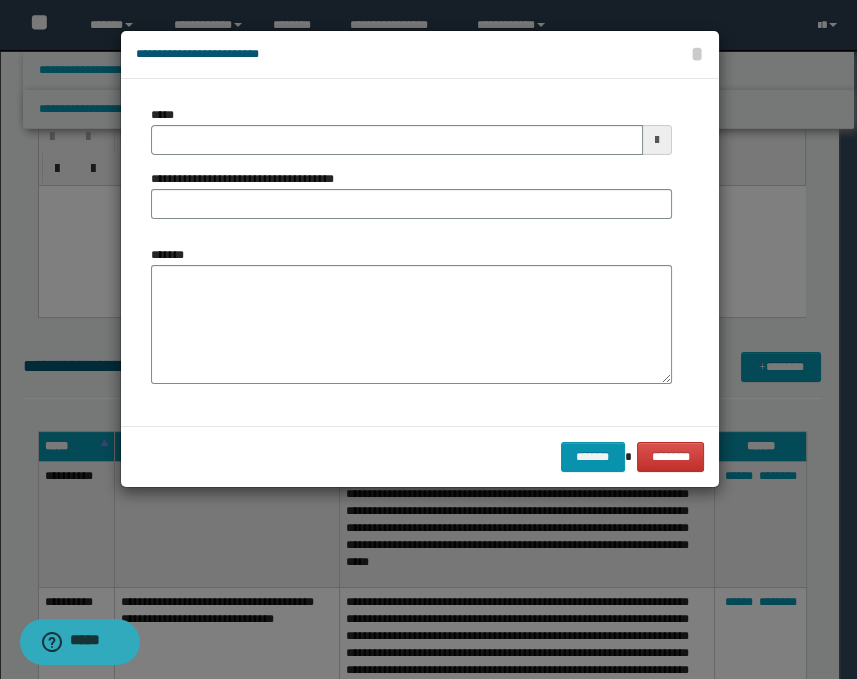 click at bounding box center [657, 140] 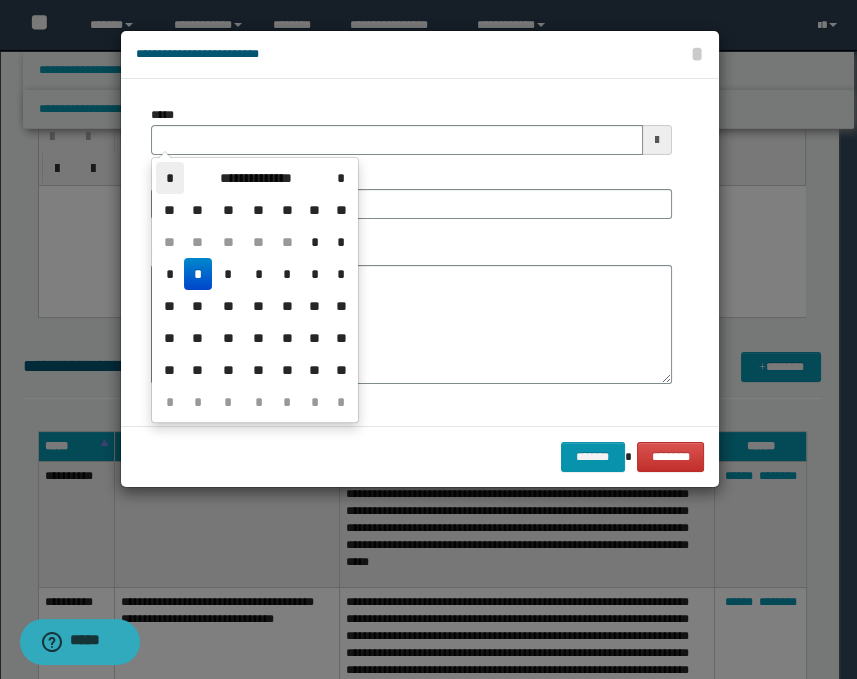 click on "*" at bounding box center (170, 178) 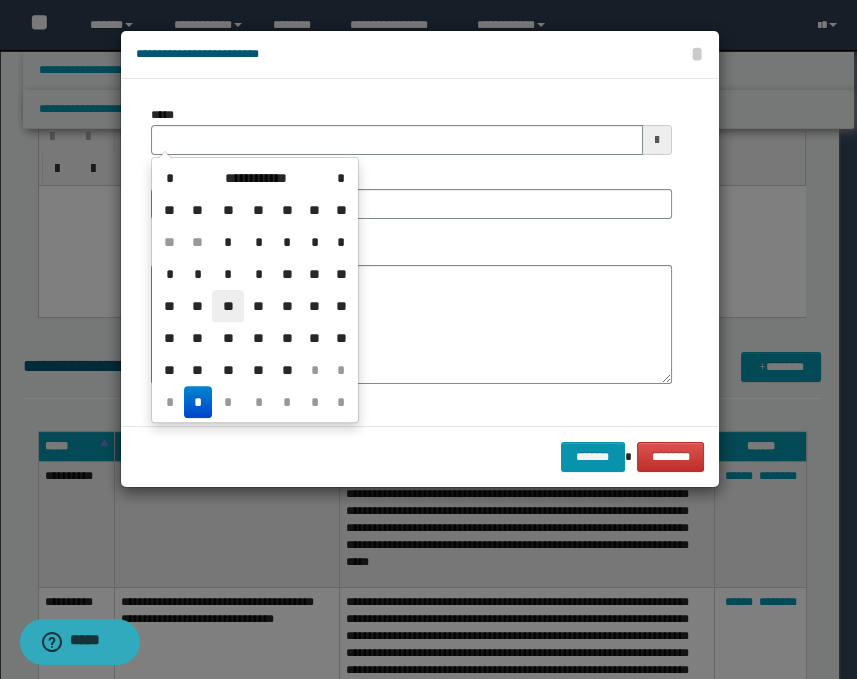 click on "**" at bounding box center [228, 306] 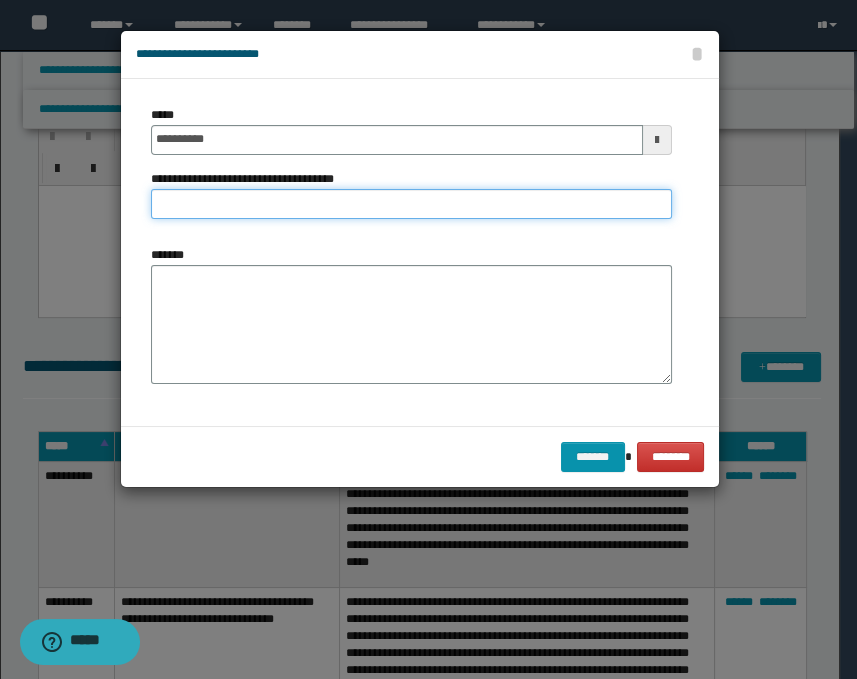 click on "**********" at bounding box center (411, 204) 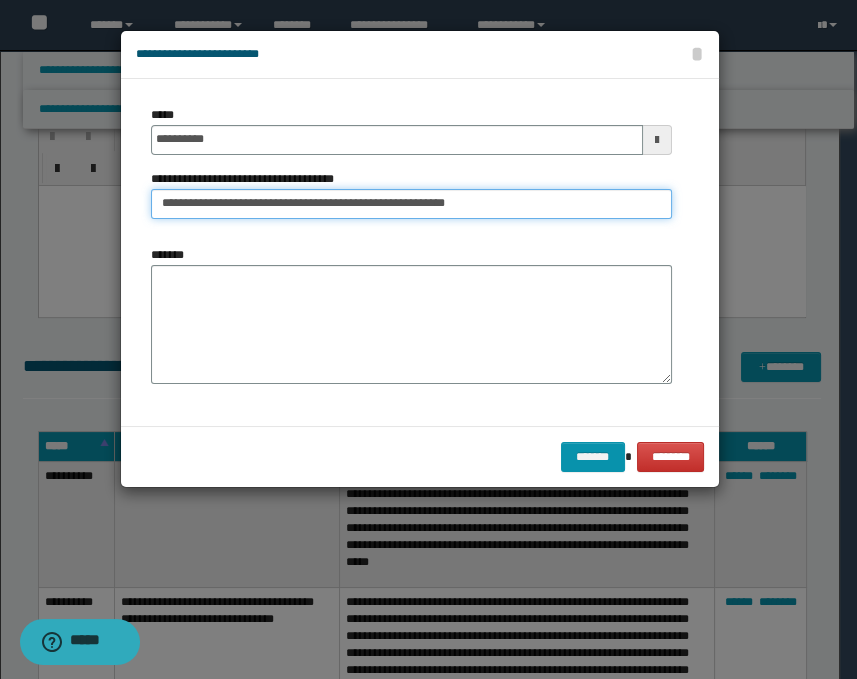 click on "**********" at bounding box center [411, 204] 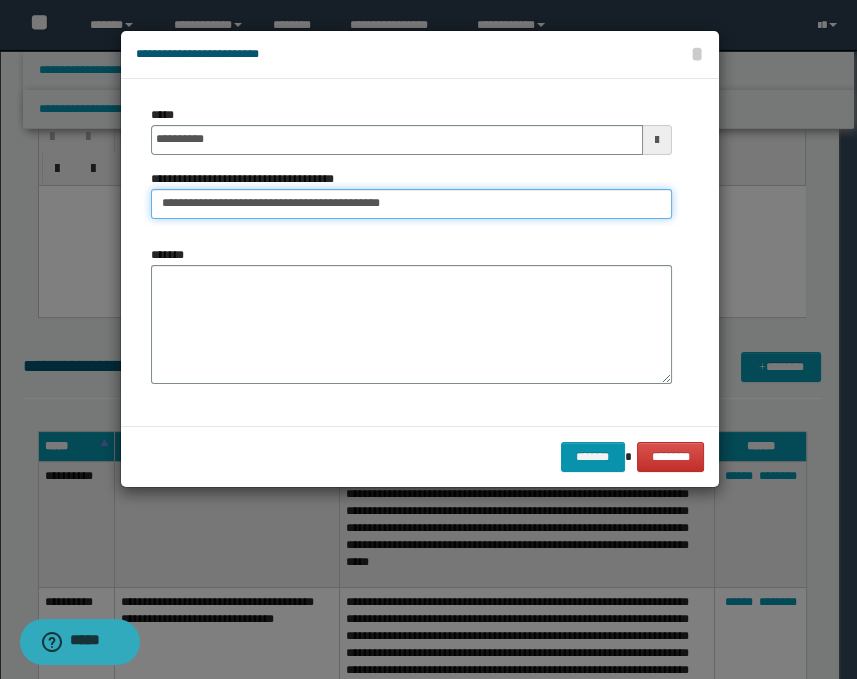 type on "**********" 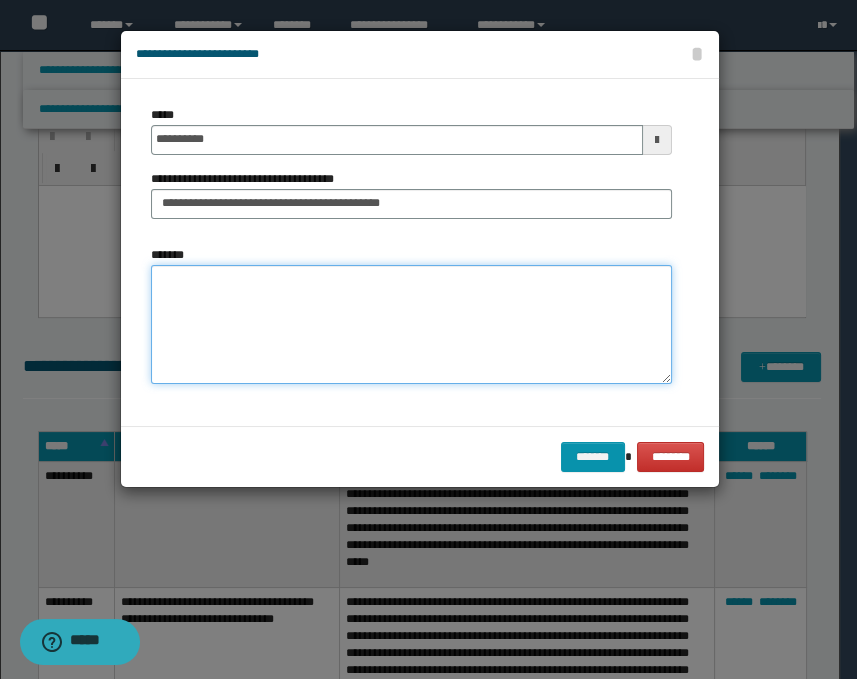 click on "*******" at bounding box center (411, 325) 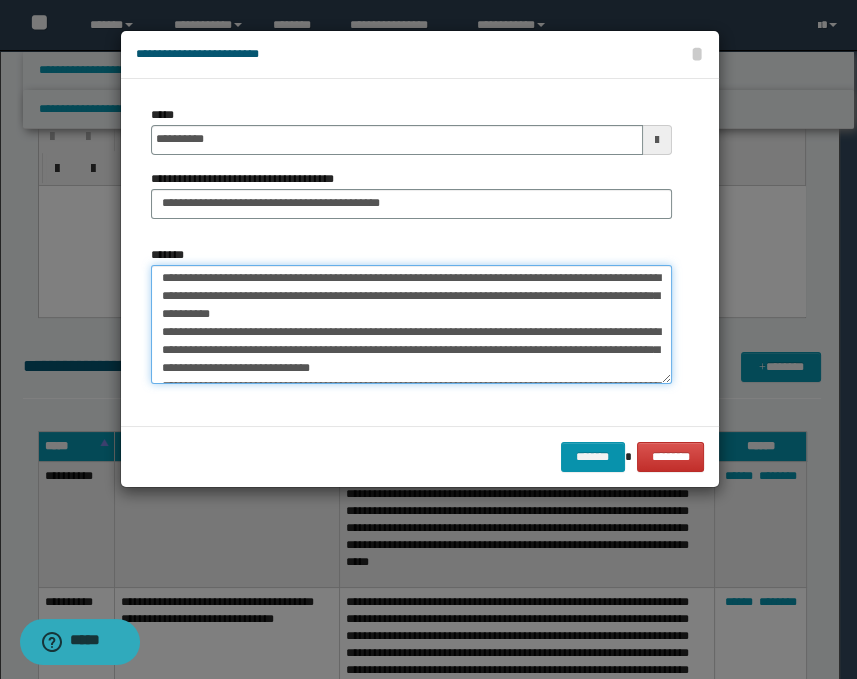 scroll, scrollTop: 0, scrollLeft: 0, axis: both 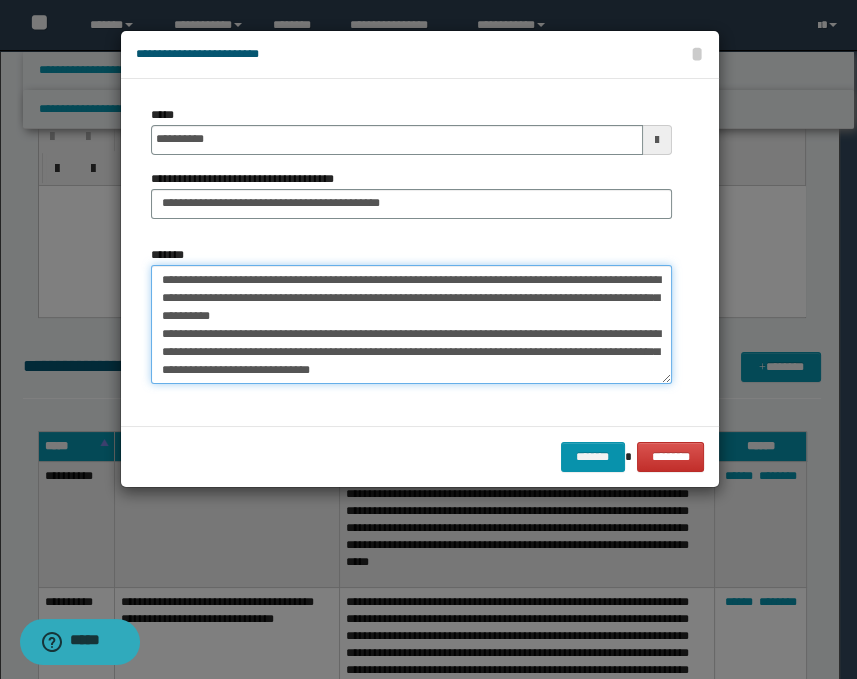 click on "**********" at bounding box center (411, 325) 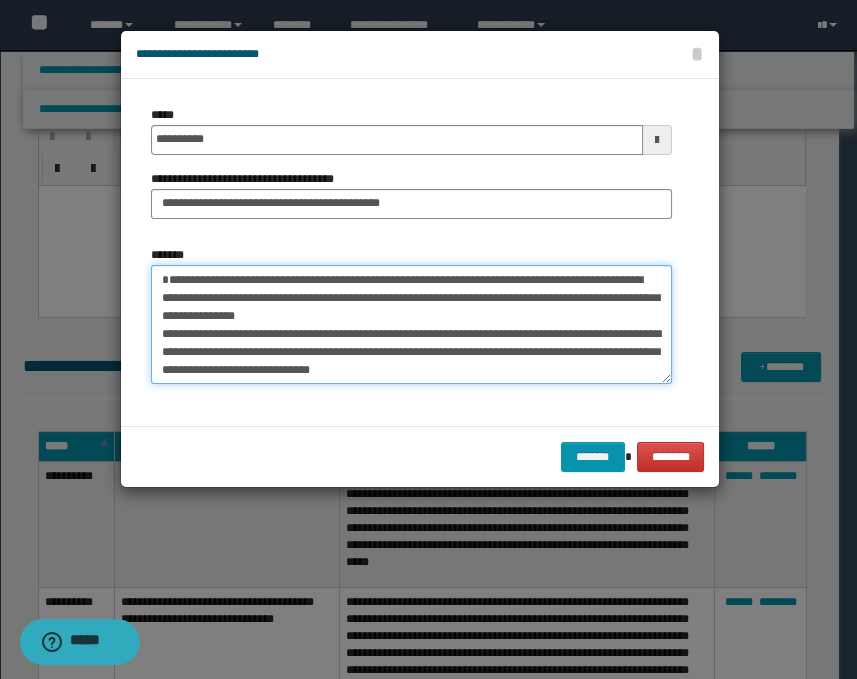 click on "**********" at bounding box center (411, 325) 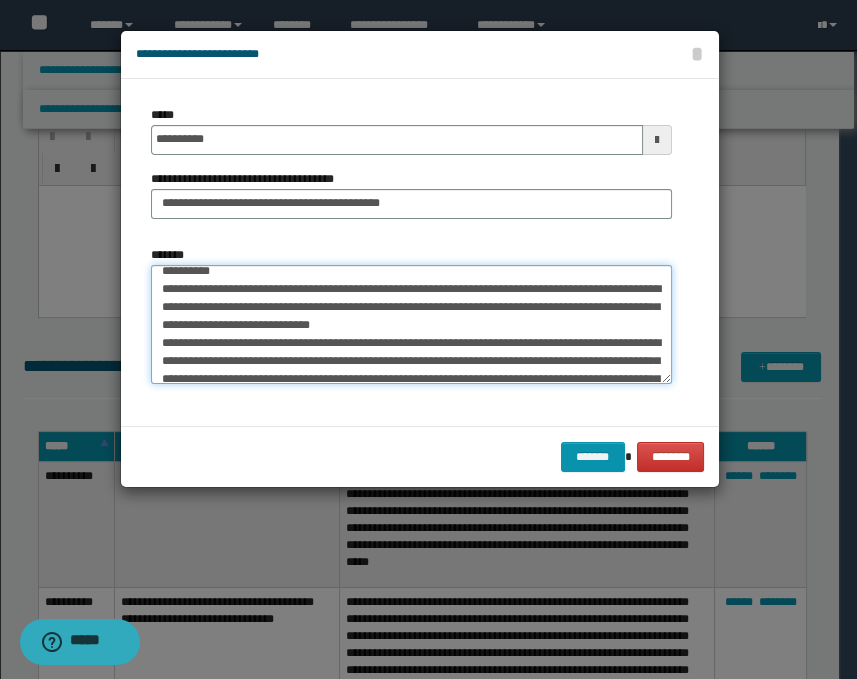 scroll, scrollTop: 0, scrollLeft: 0, axis: both 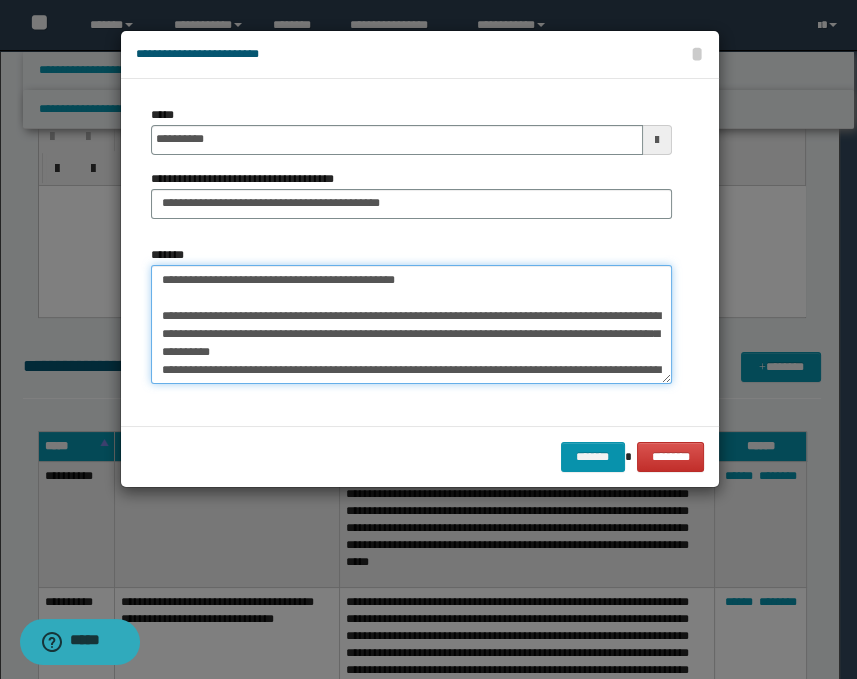 click on "*******" at bounding box center (411, 325) 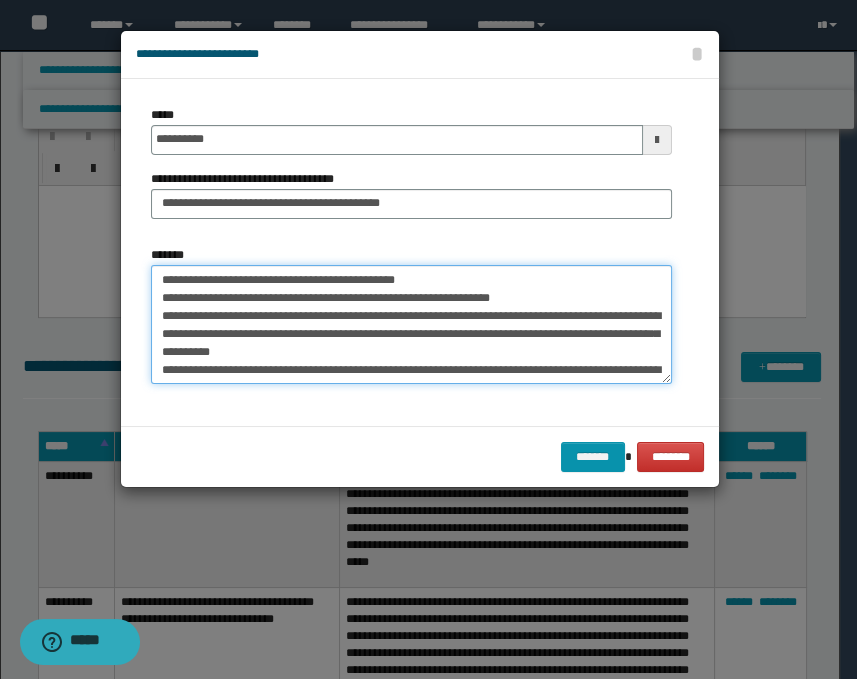 scroll, scrollTop: 179, scrollLeft: 0, axis: vertical 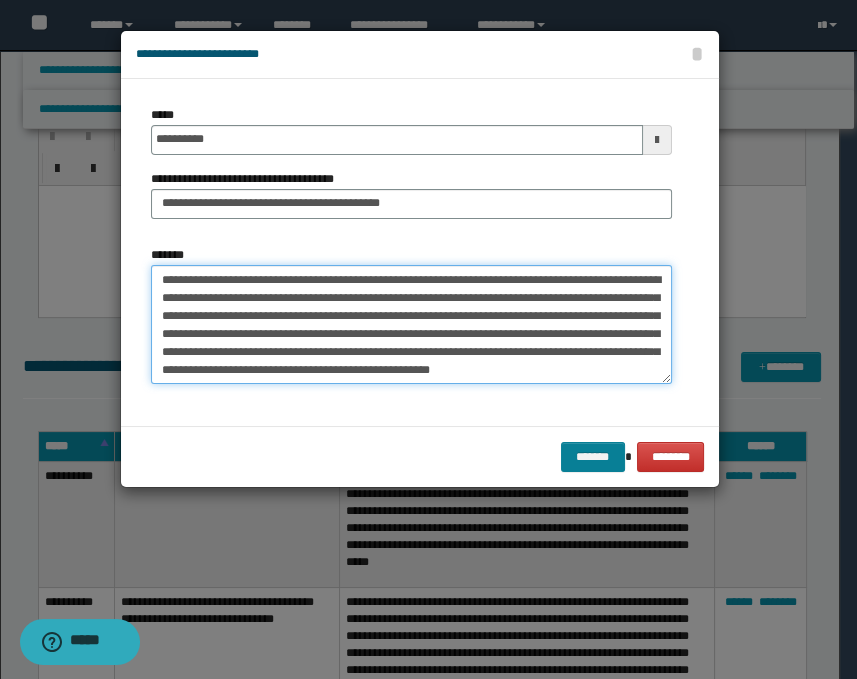 type on "**********" 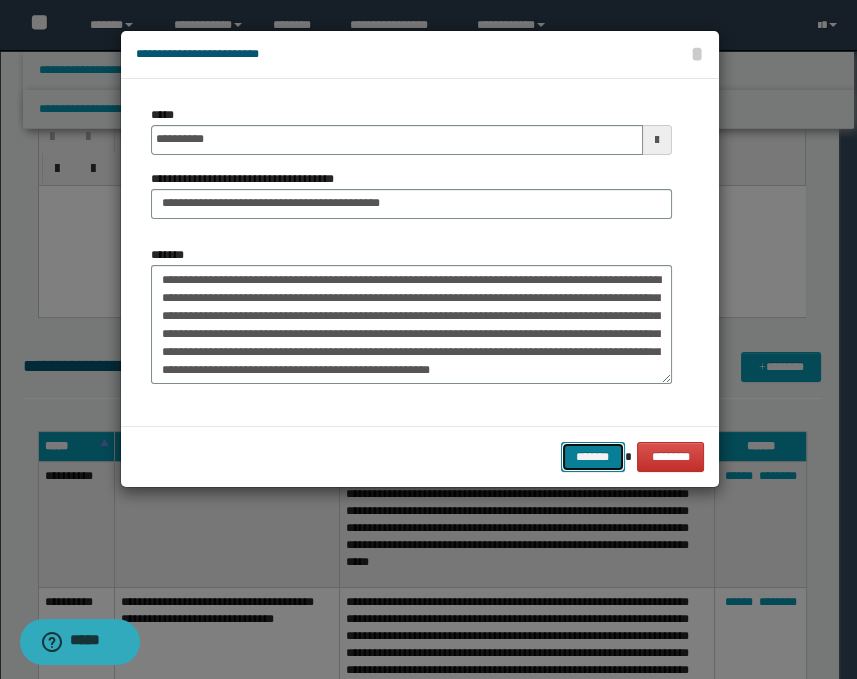 click on "*******" at bounding box center (593, 457) 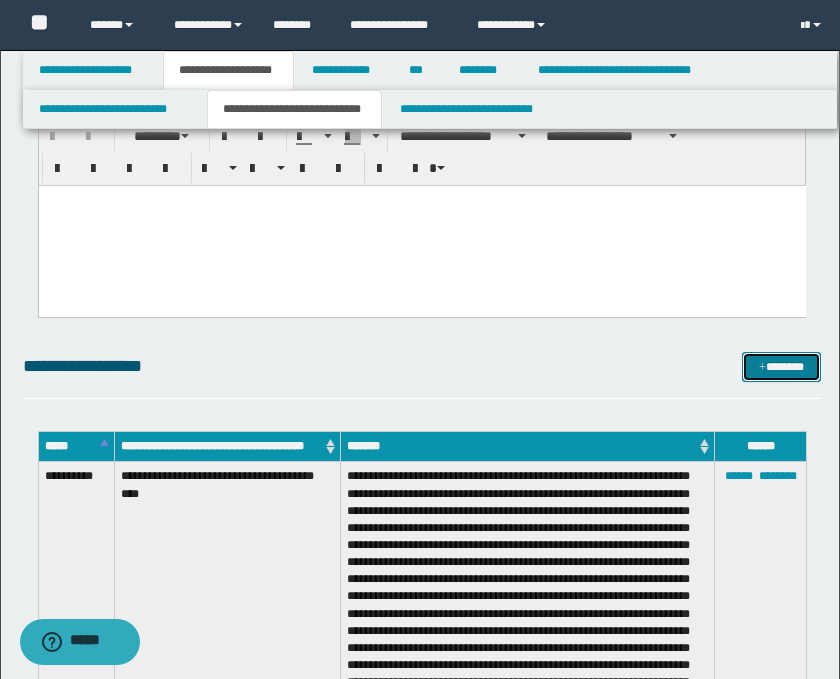 click on "*******" at bounding box center (782, 367) 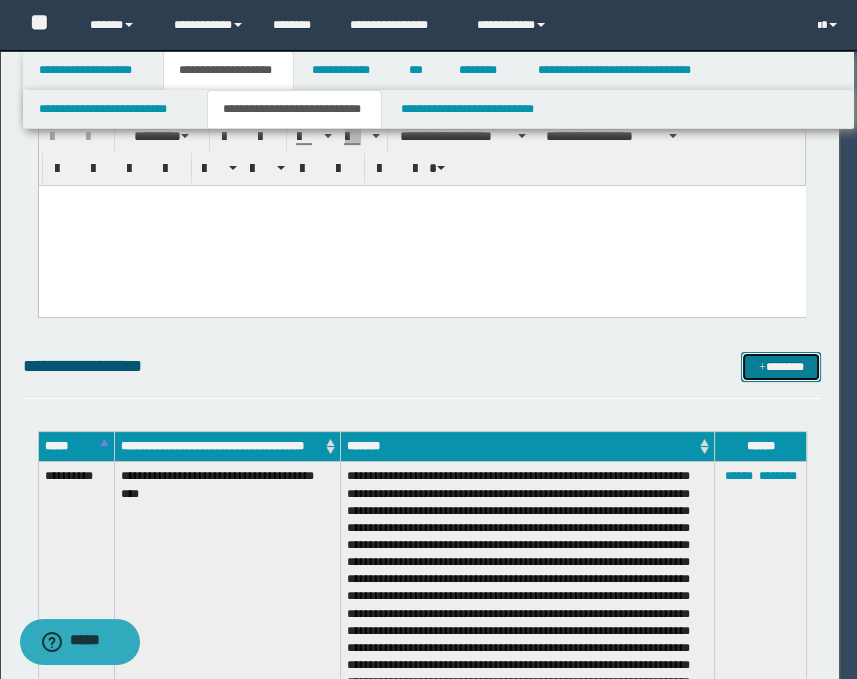 scroll, scrollTop: 0, scrollLeft: 0, axis: both 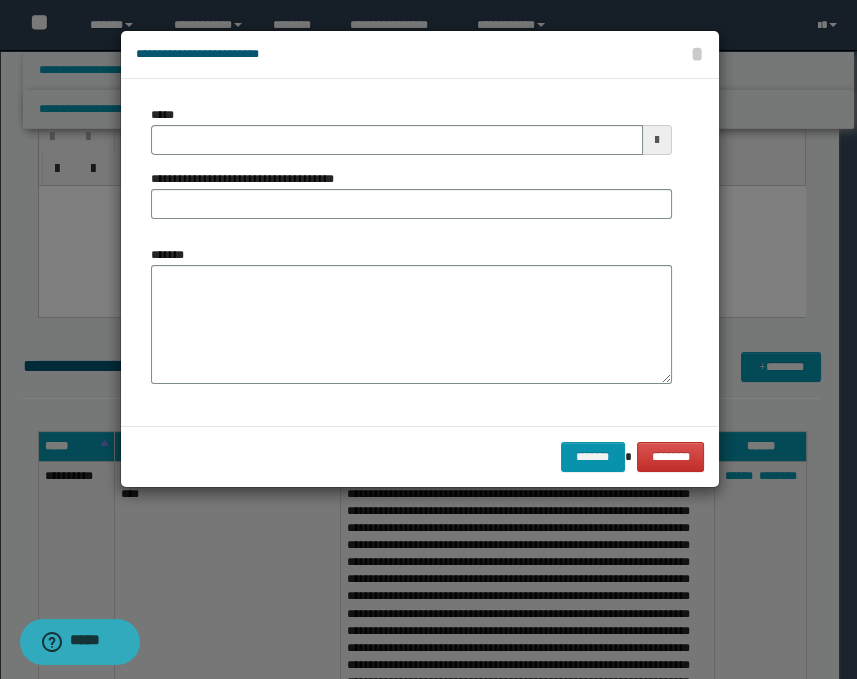 click at bounding box center [657, 140] 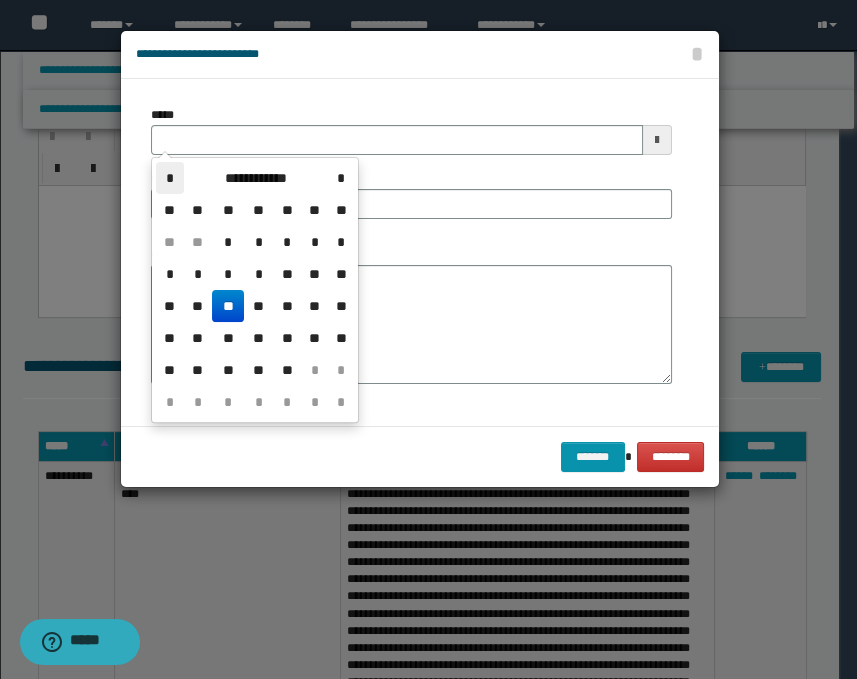 click on "*" at bounding box center (170, 178) 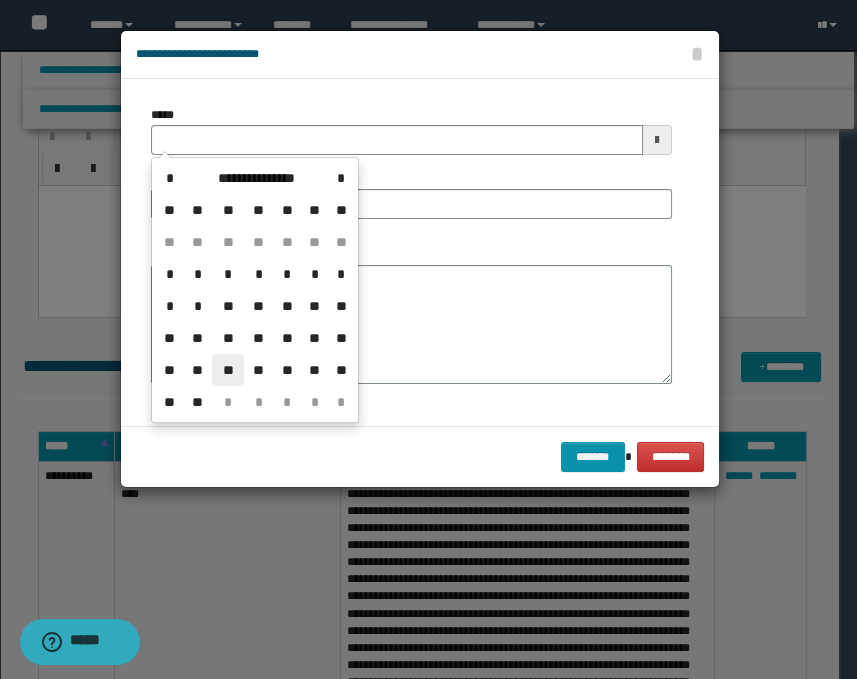 click on "**" at bounding box center (228, 370) 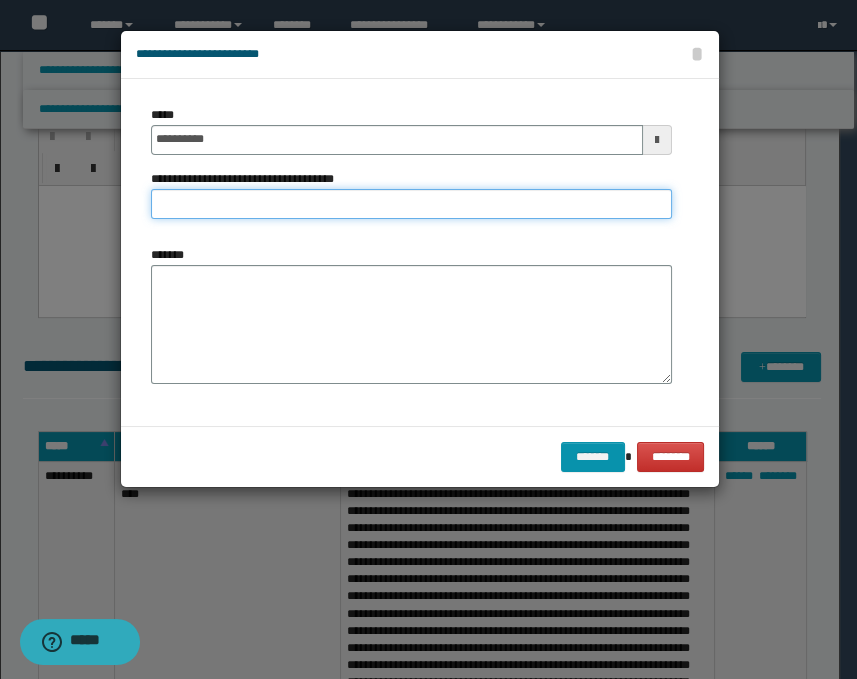 click on "**********" at bounding box center [411, 204] 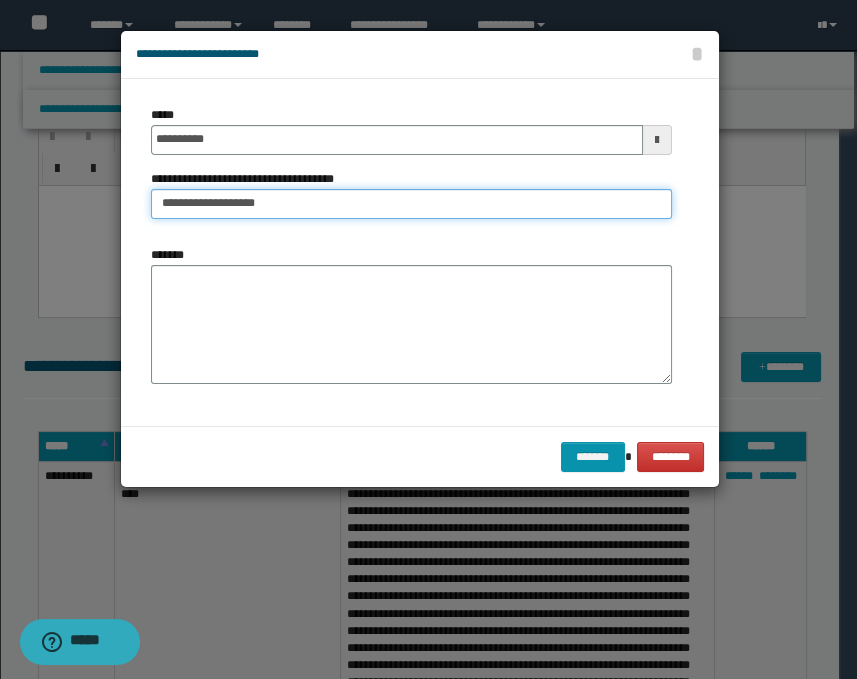 type on "**********" 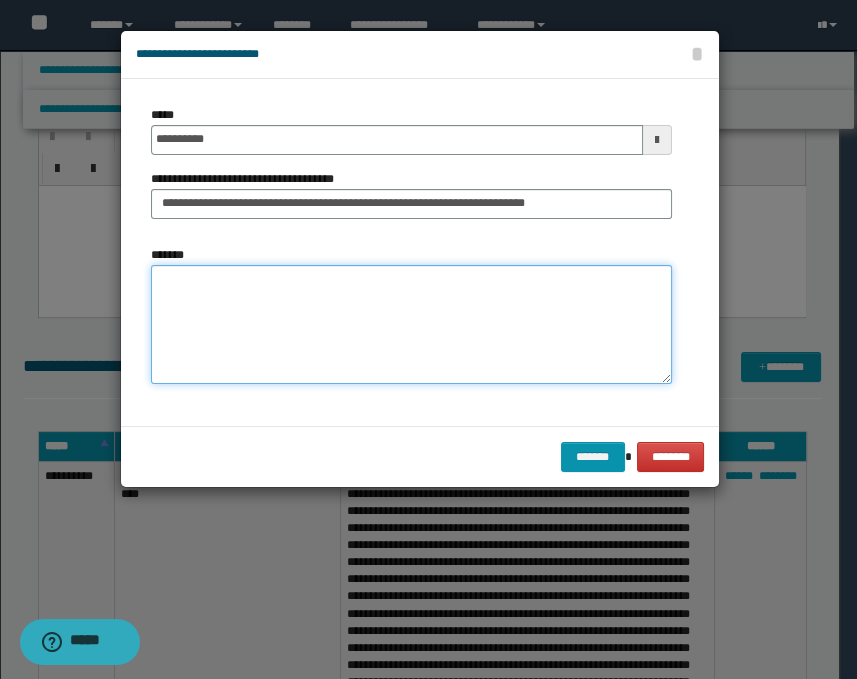 click on "*******" at bounding box center (411, 325) 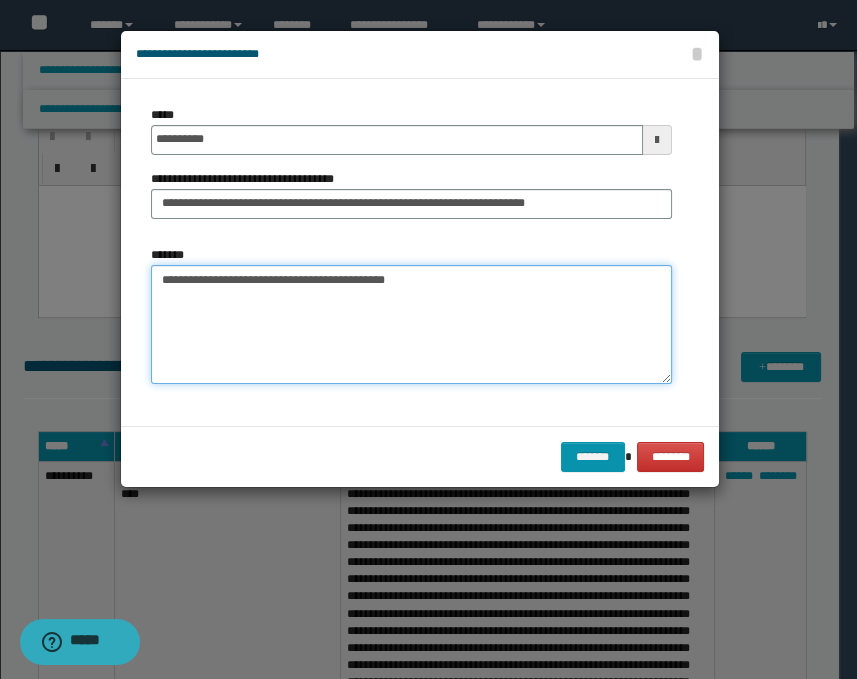 paste on "**********" 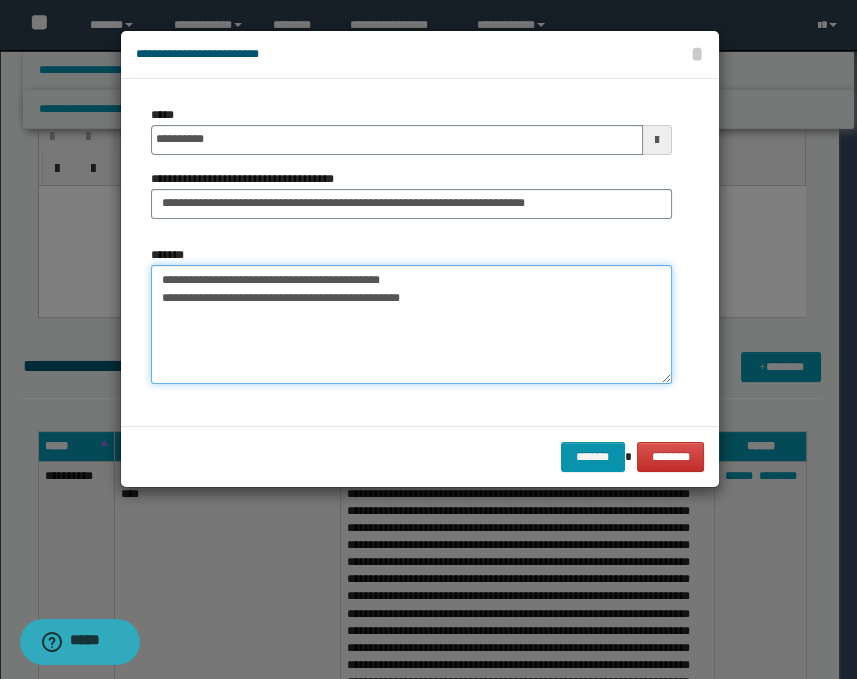 paste on "**********" 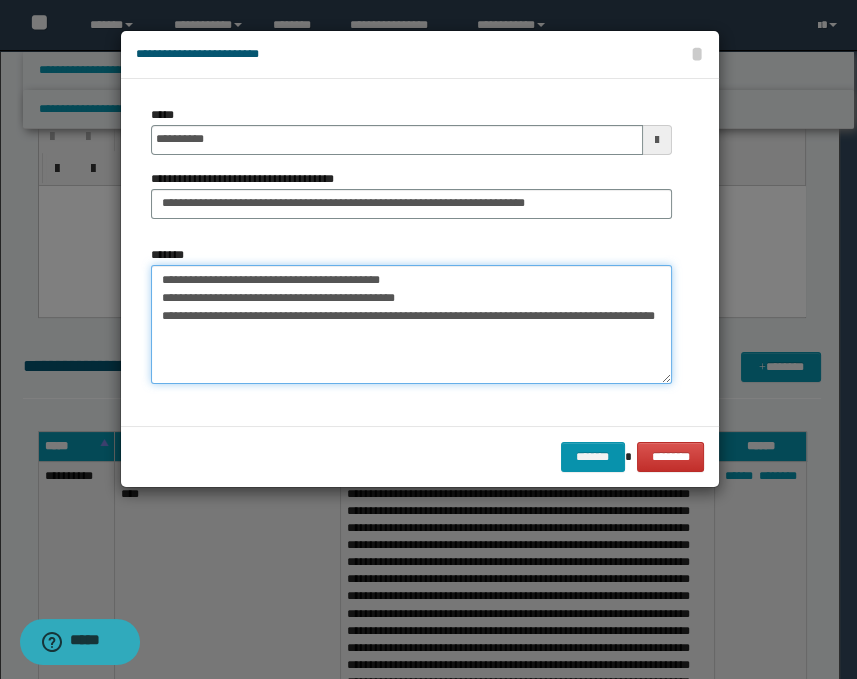 click on "**********" at bounding box center [411, 325] 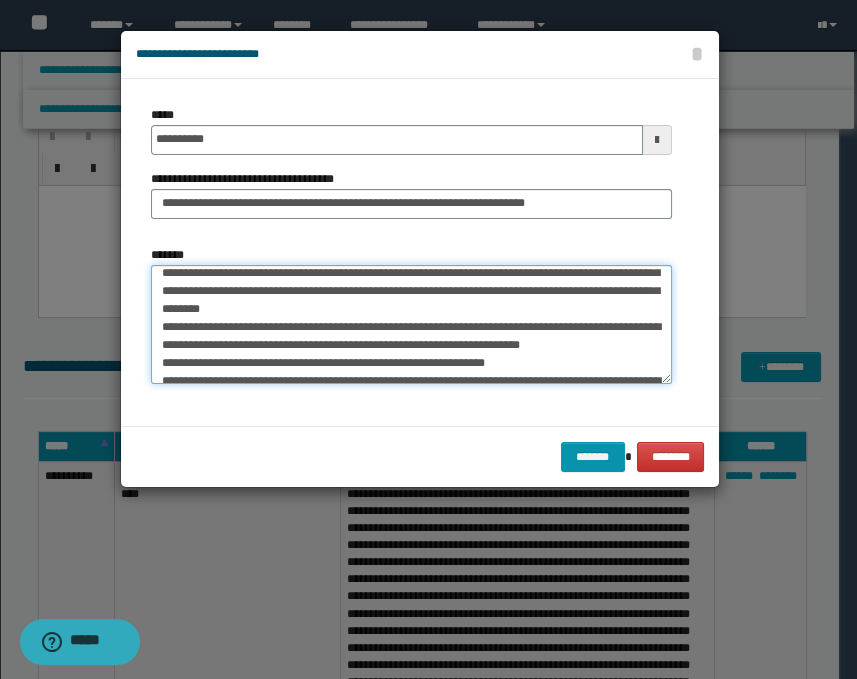 scroll, scrollTop: 0, scrollLeft: 0, axis: both 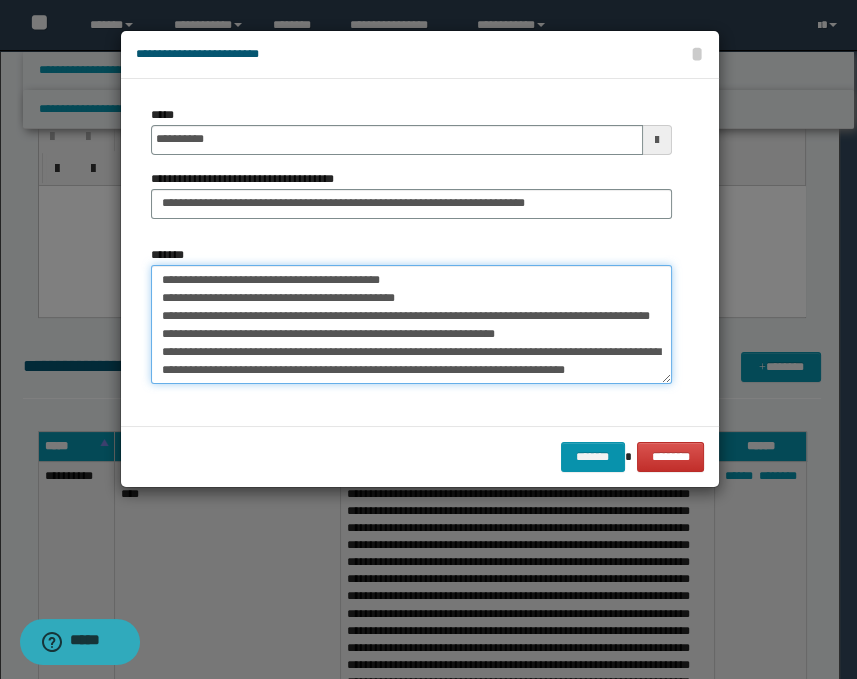 click on "*******" at bounding box center [411, 325] 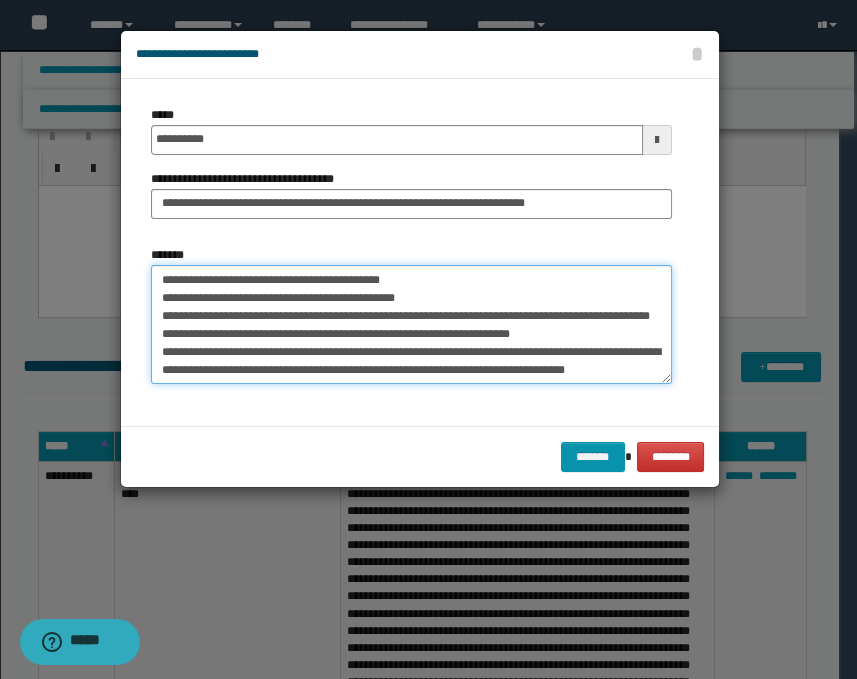 scroll, scrollTop: 44, scrollLeft: 0, axis: vertical 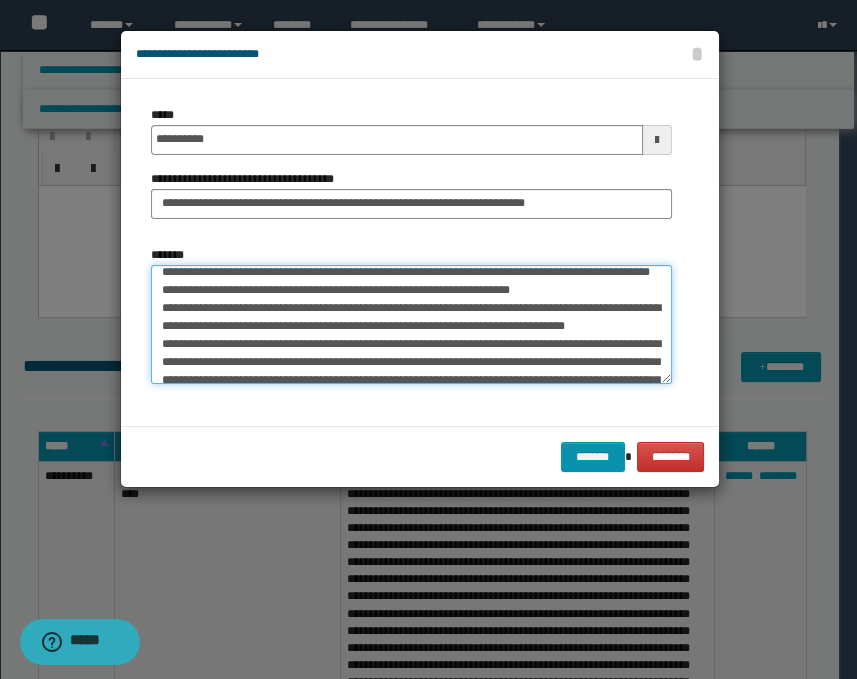 click on "*******" at bounding box center [411, 325] 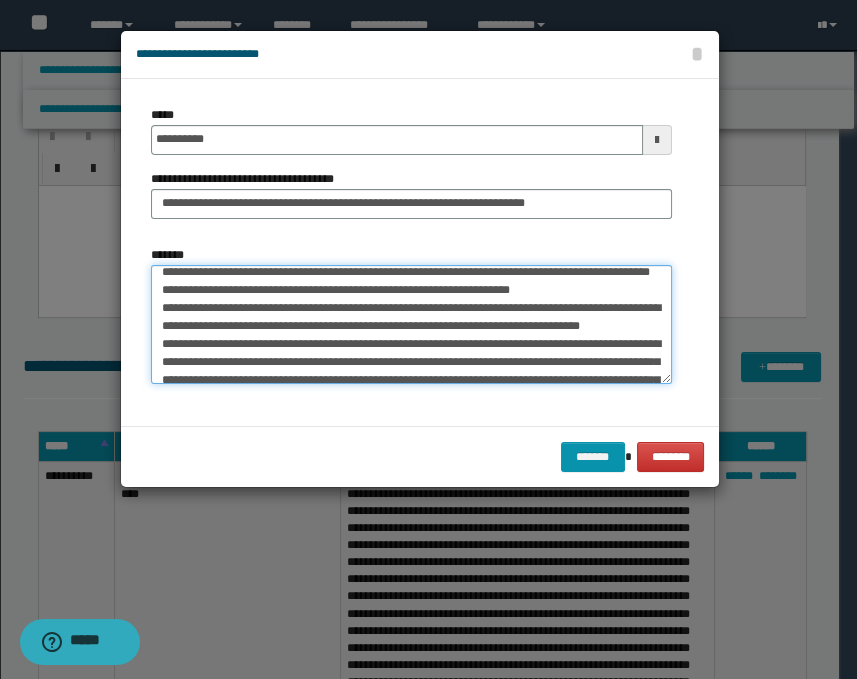 scroll, scrollTop: 155, scrollLeft: 0, axis: vertical 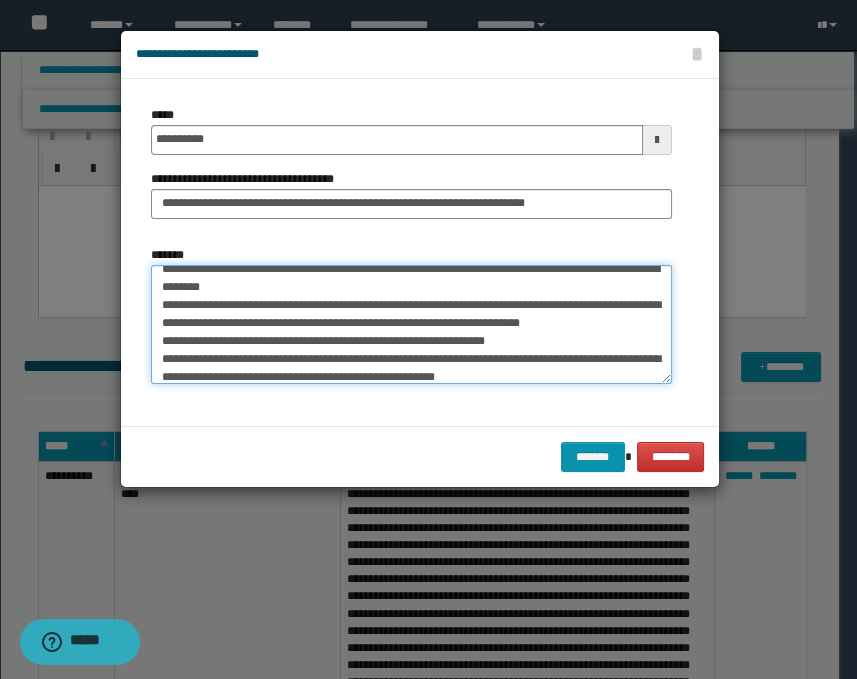 click on "*******" at bounding box center [411, 325] 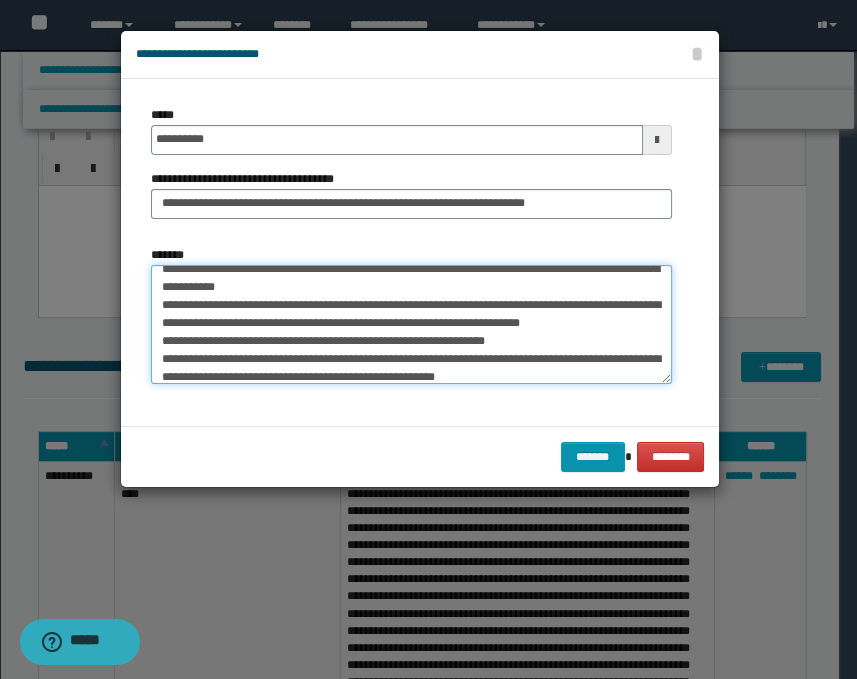 scroll, scrollTop: 216, scrollLeft: 0, axis: vertical 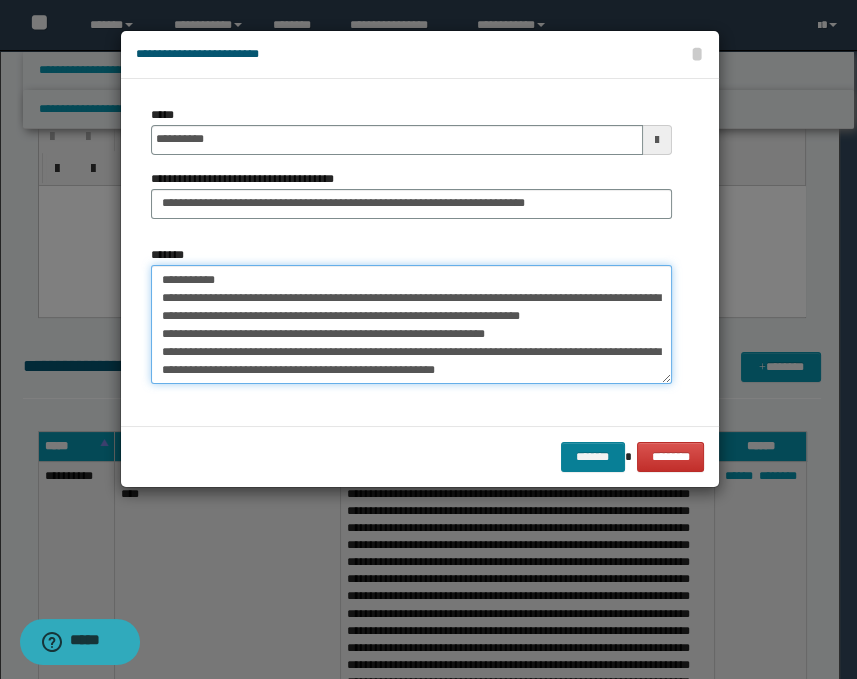 type on "**********" 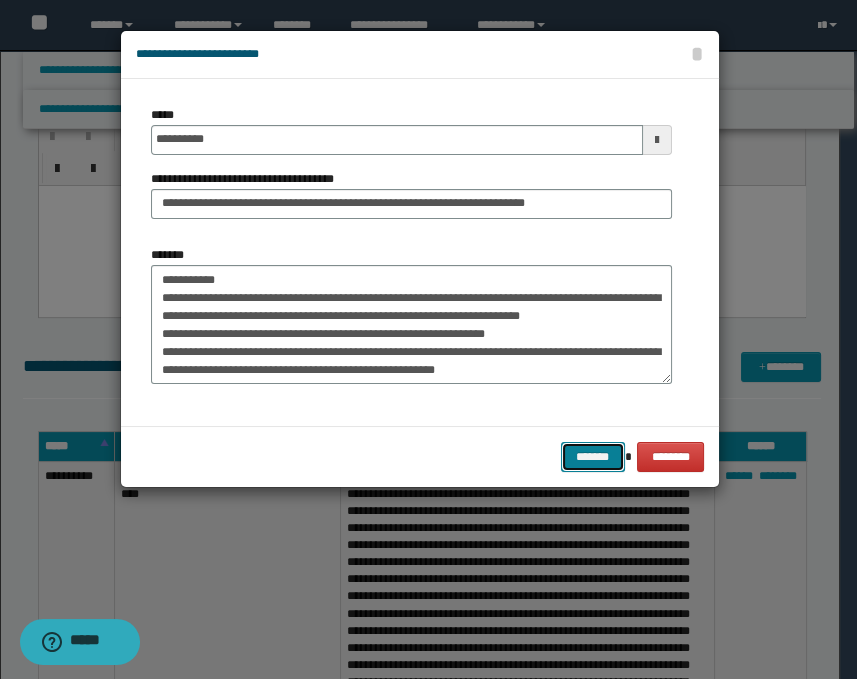 click on "*******" at bounding box center [593, 457] 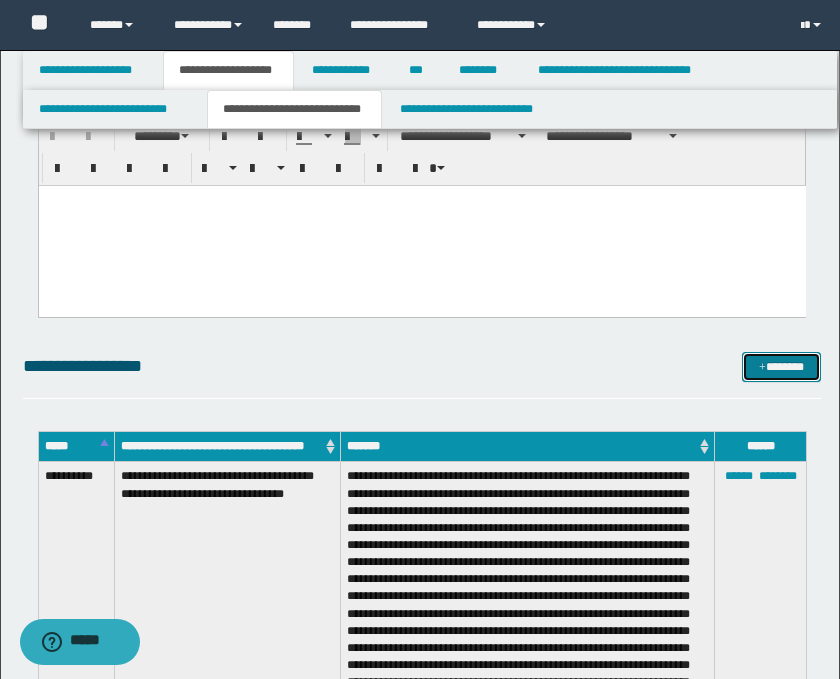 click at bounding box center (762, 368) 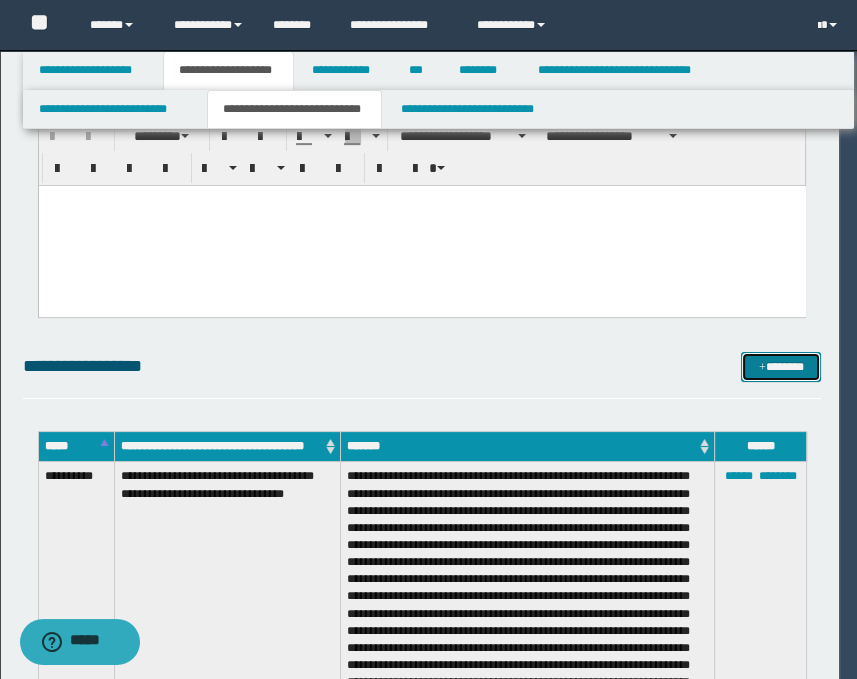 scroll, scrollTop: 0, scrollLeft: 0, axis: both 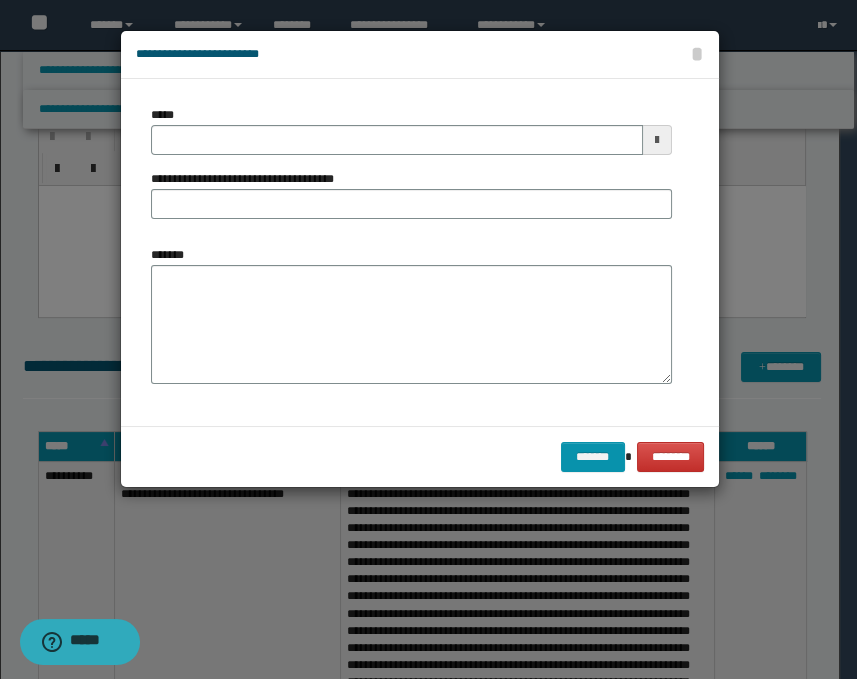click at bounding box center [657, 140] 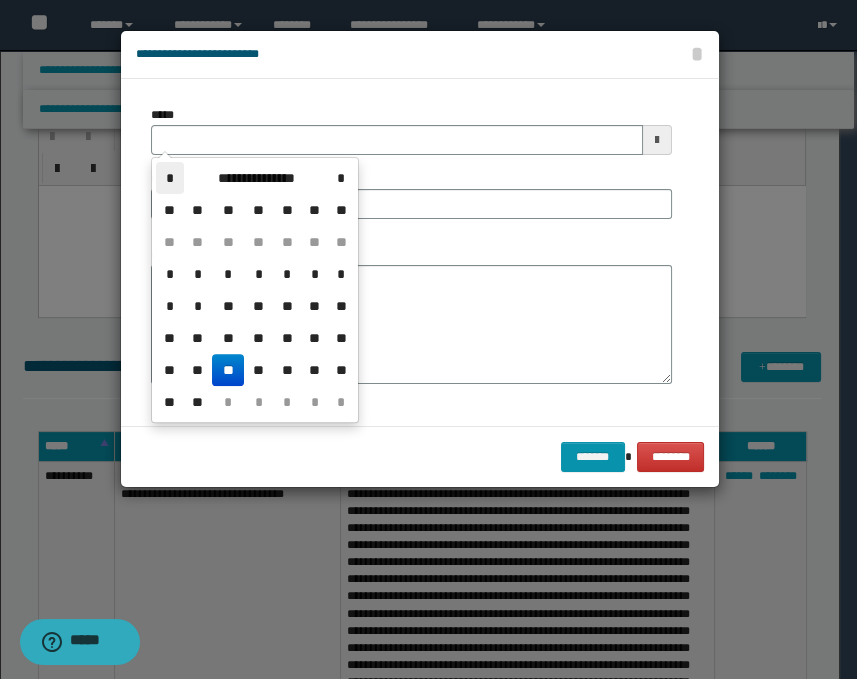 click on "*" at bounding box center [170, 178] 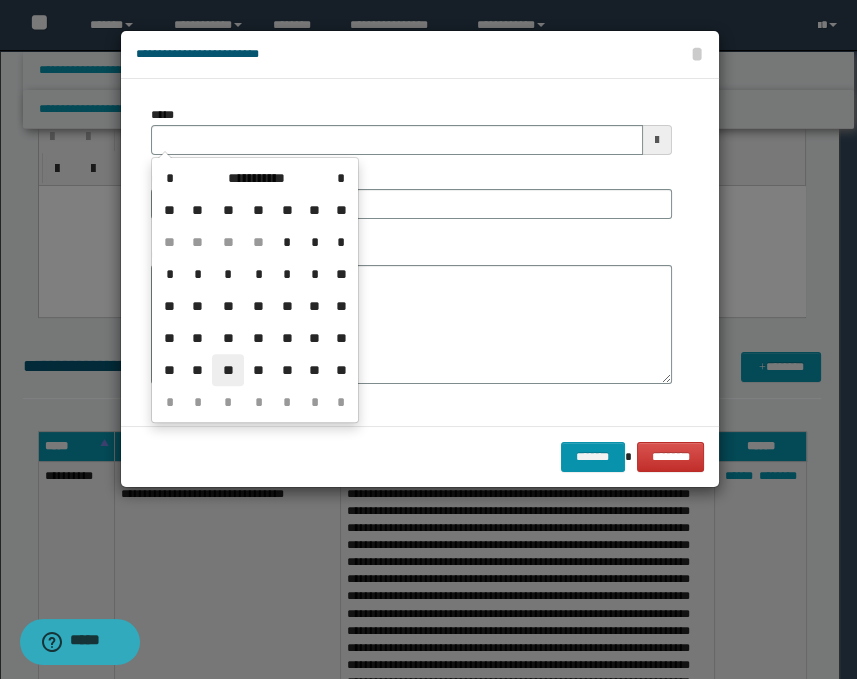 click on "**" at bounding box center (228, 370) 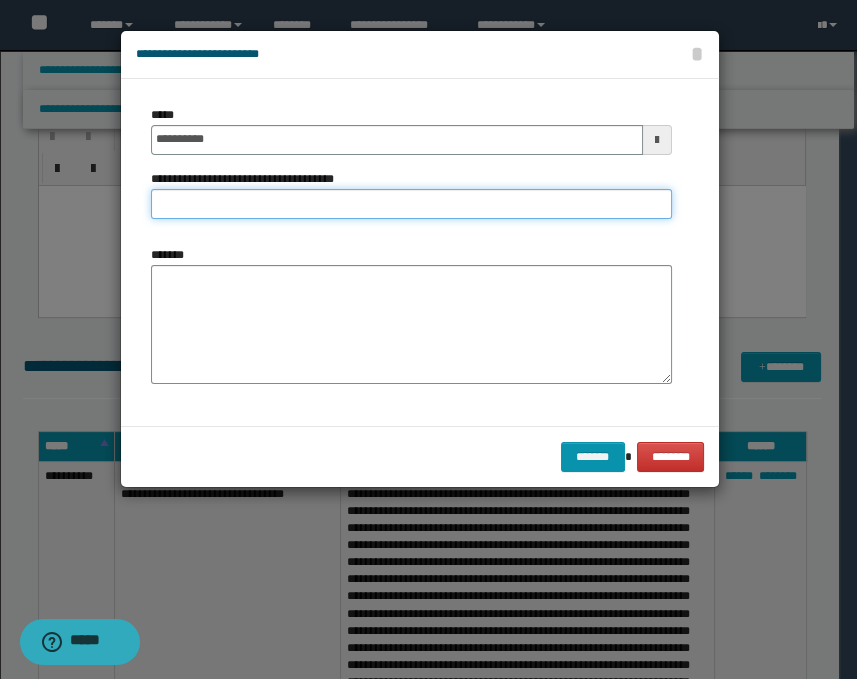 click on "**********" at bounding box center (411, 204) 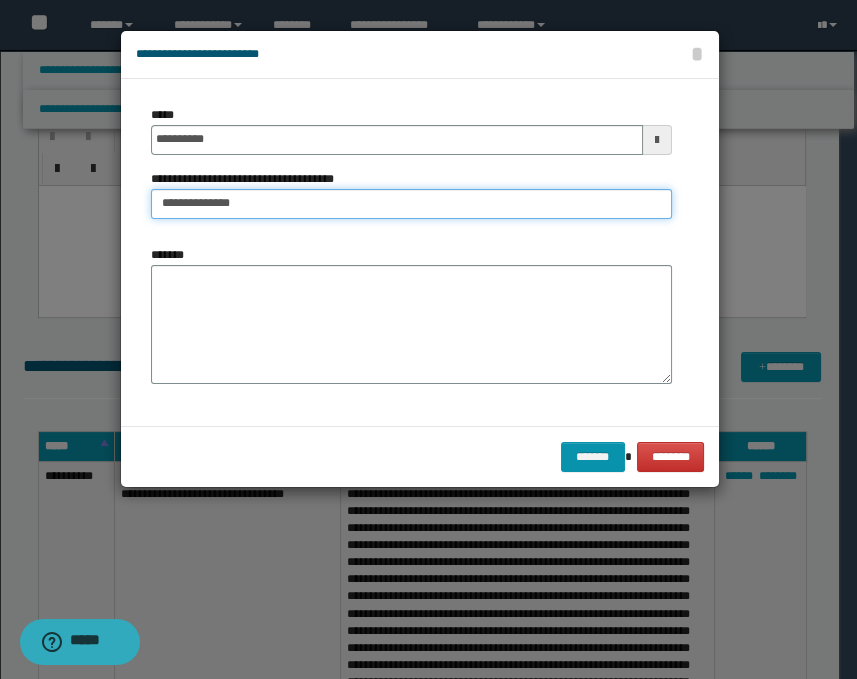 type on "**********" 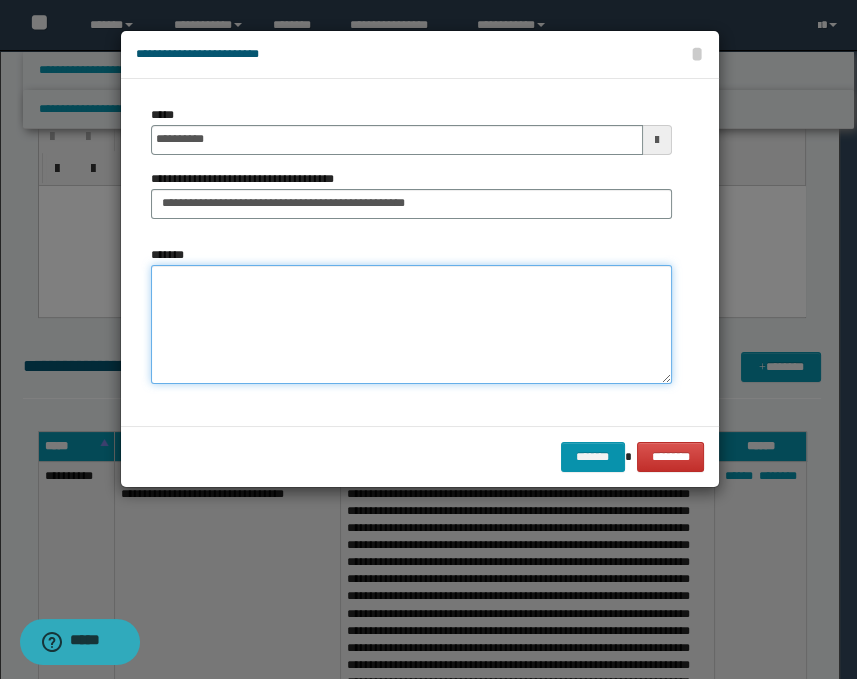 click on "*******" at bounding box center [411, 325] 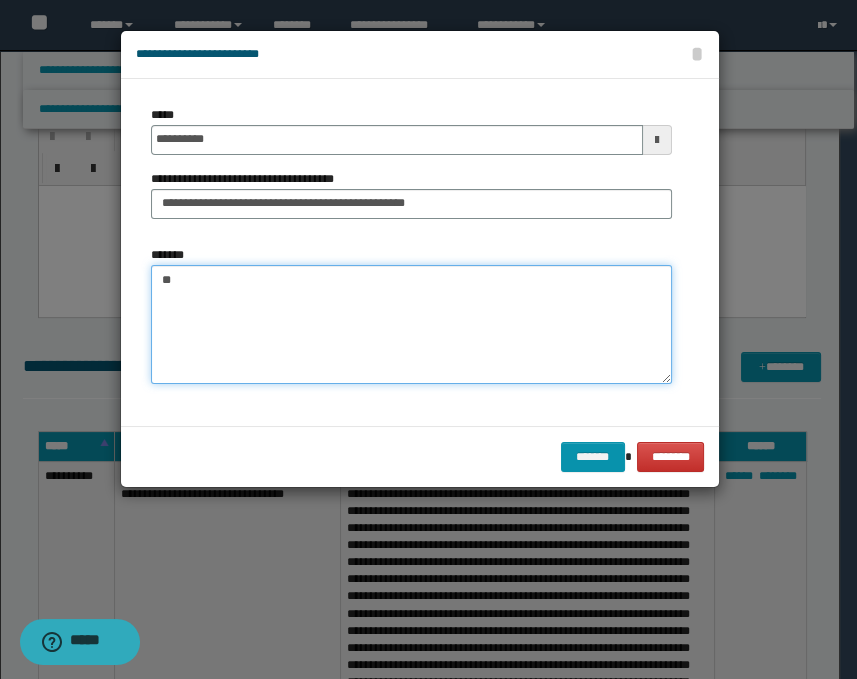 type on "*" 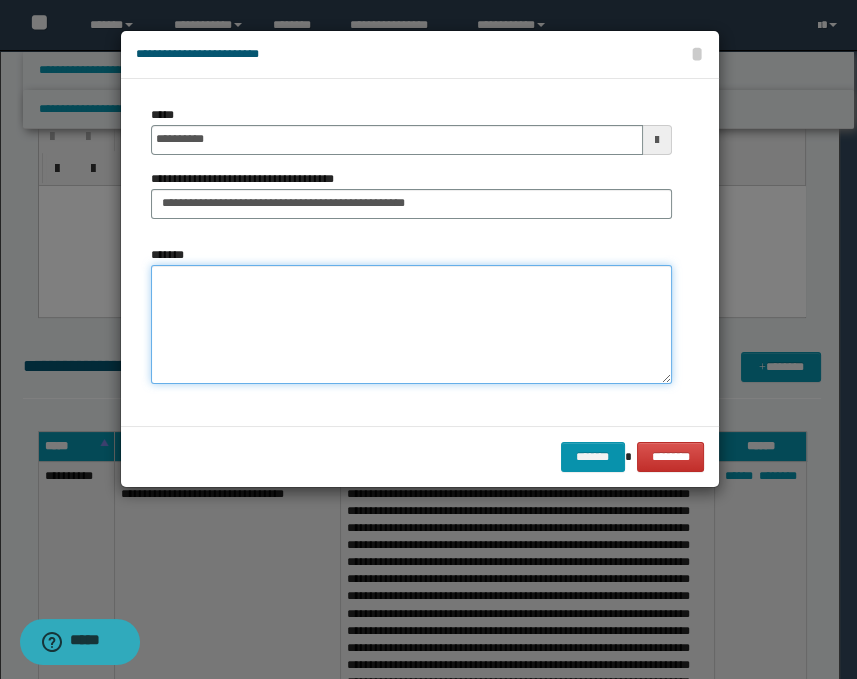 click on "*******" at bounding box center [411, 325] 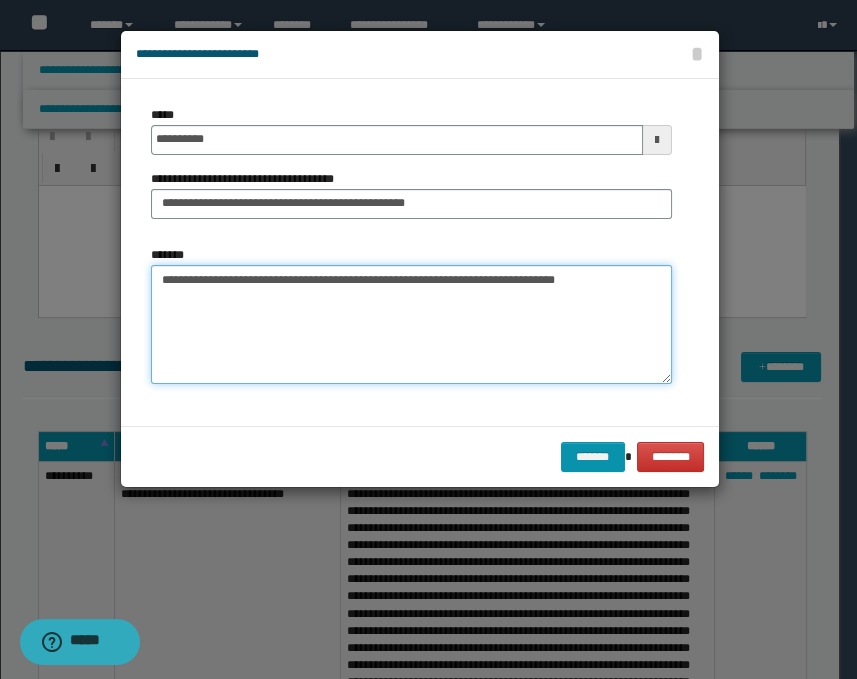click on "**********" at bounding box center (411, 325) 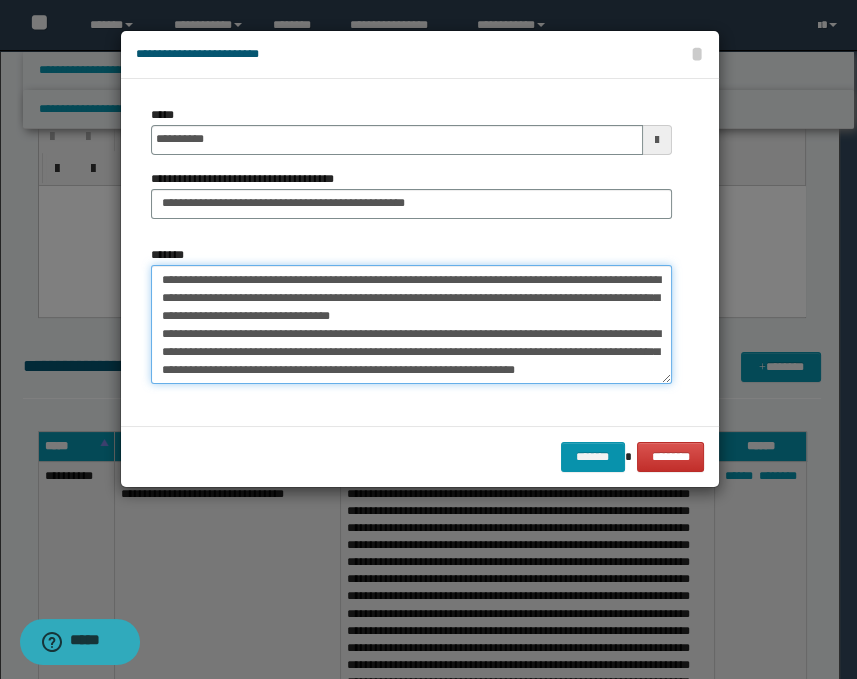 scroll, scrollTop: 9, scrollLeft: 0, axis: vertical 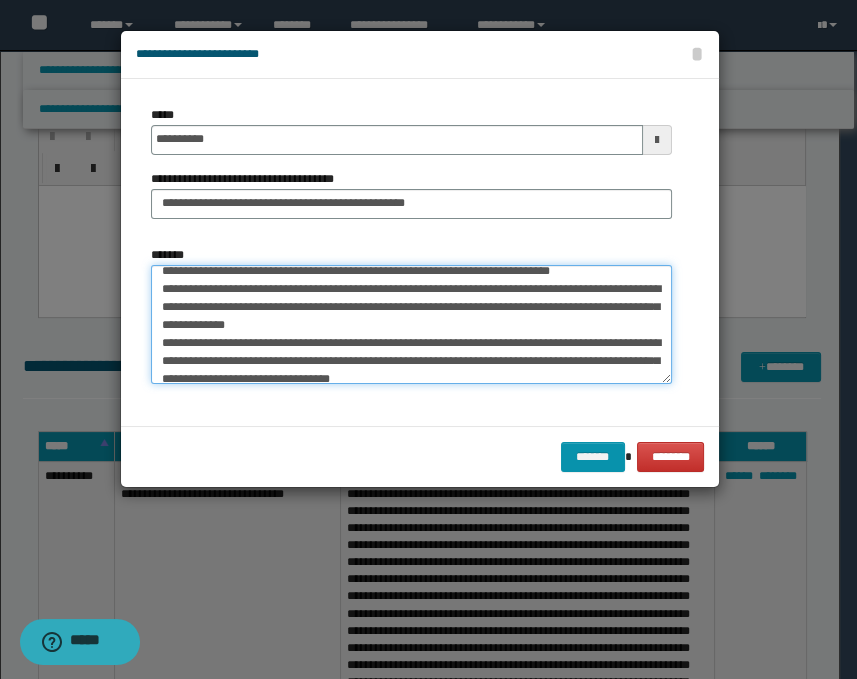 click on "**********" at bounding box center (411, 325) 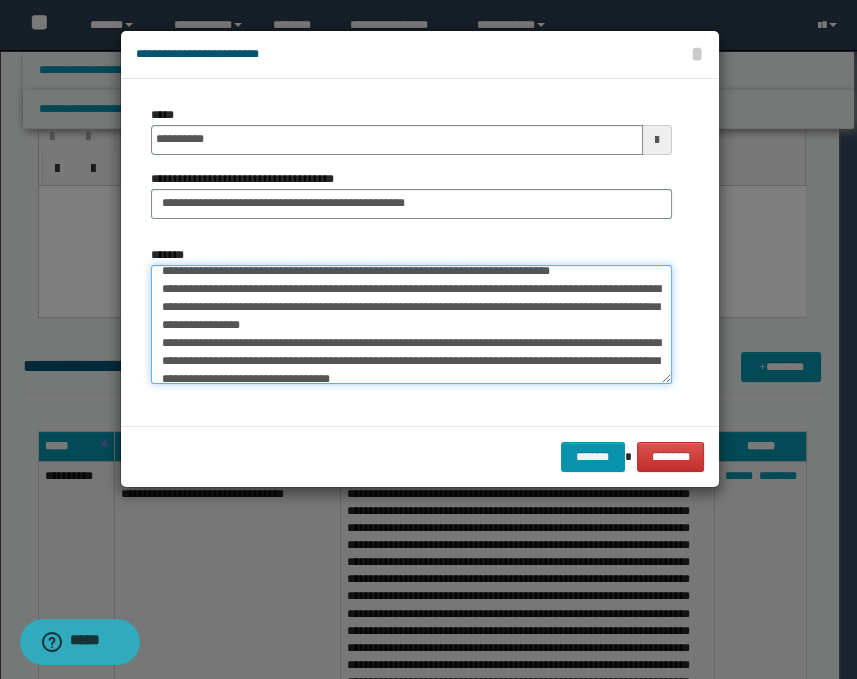 click on "**********" at bounding box center (411, 325) 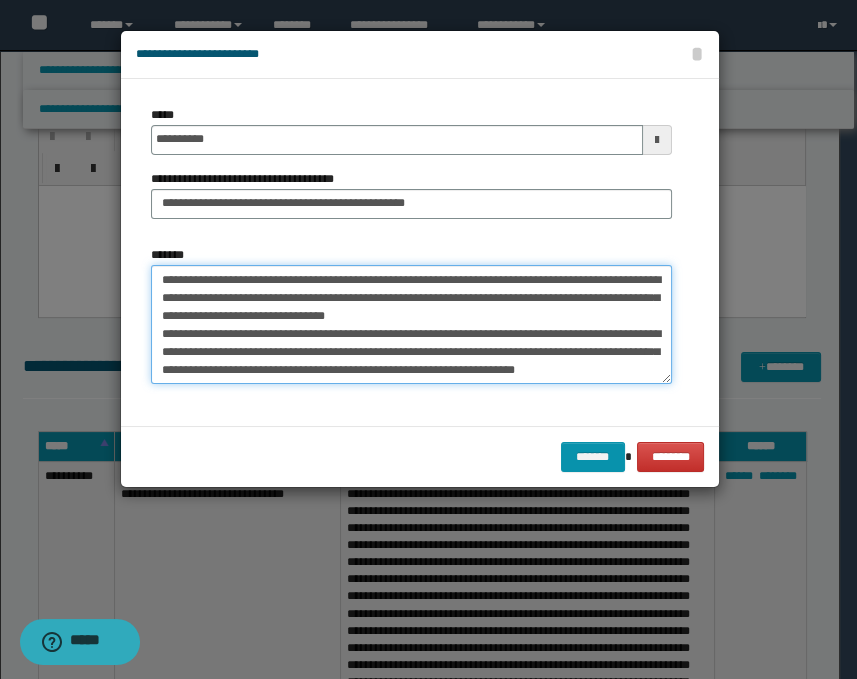 scroll, scrollTop: 126, scrollLeft: 0, axis: vertical 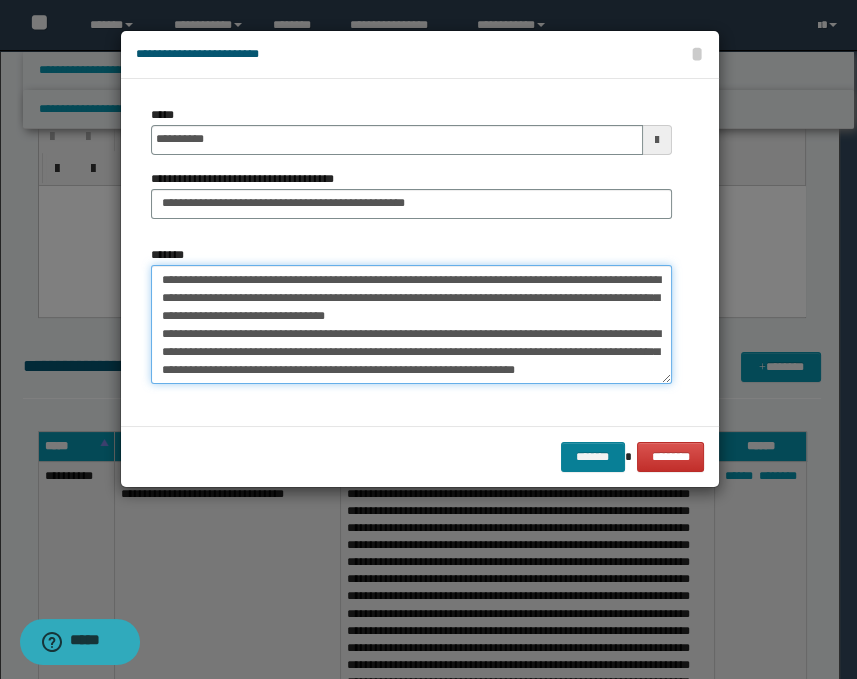 type on "**********" 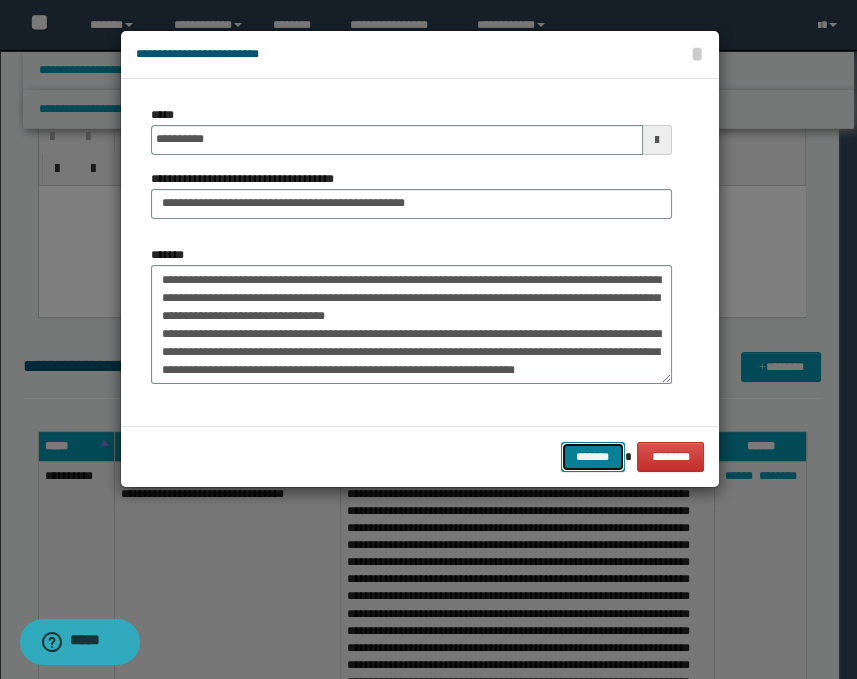 click on "*******" at bounding box center [593, 457] 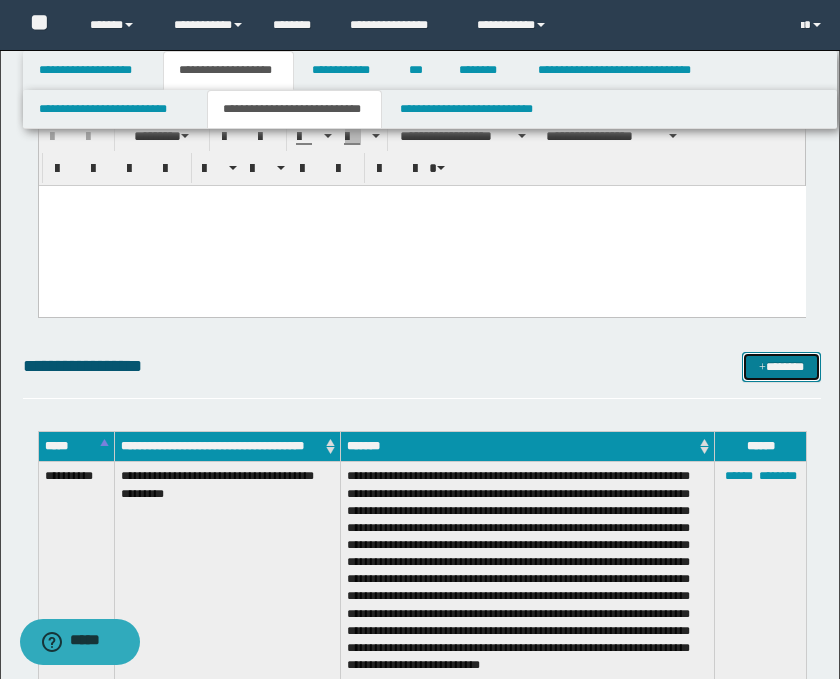 click on "*******" at bounding box center [782, 367] 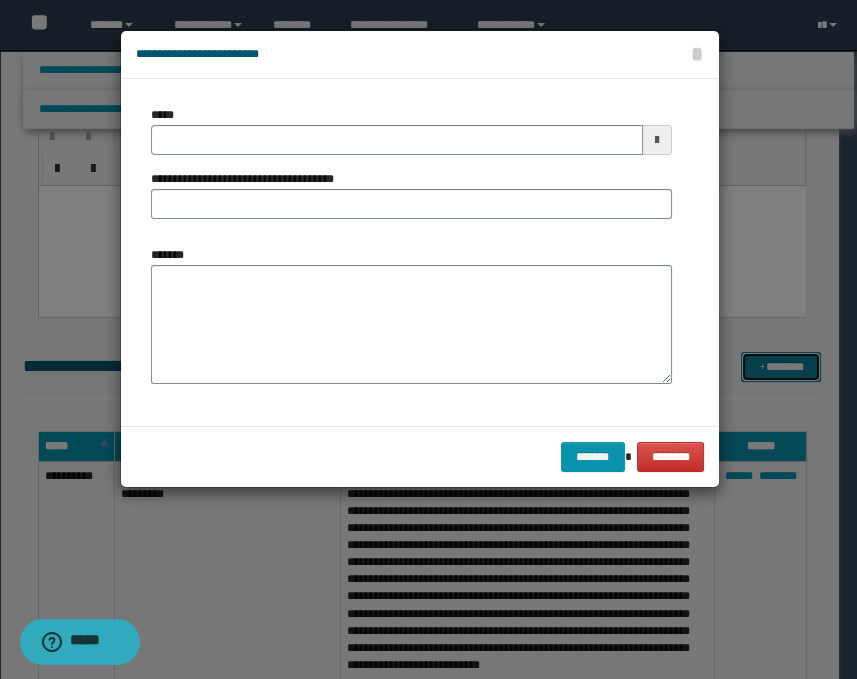 scroll, scrollTop: 0, scrollLeft: 0, axis: both 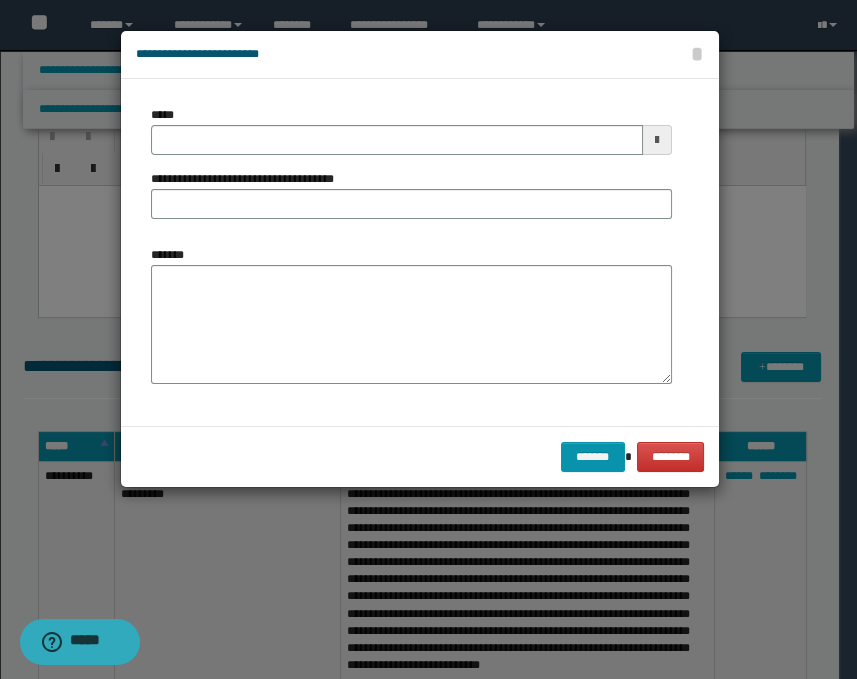 click at bounding box center (657, 140) 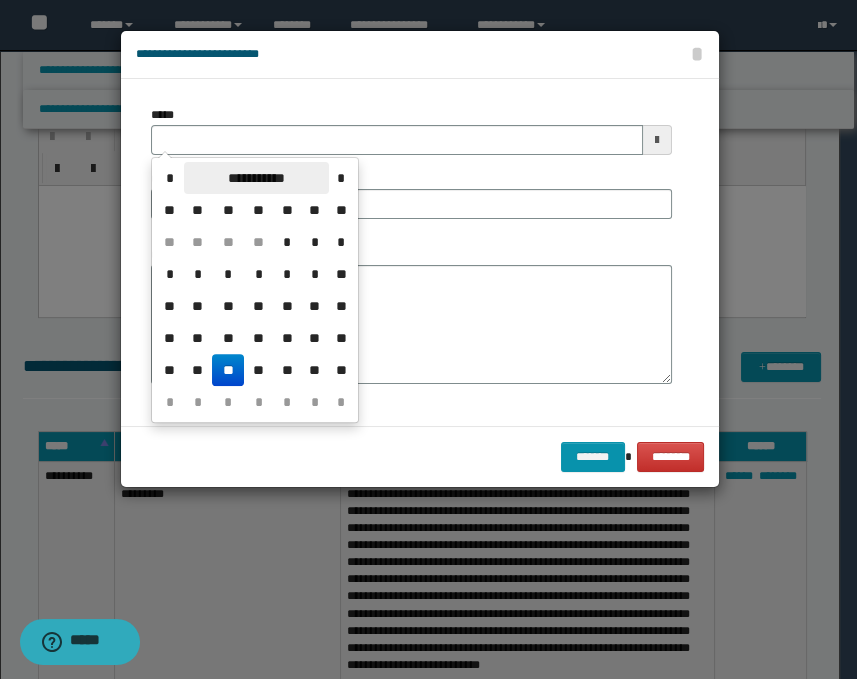 click on "**********" at bounding box center [256, 178] 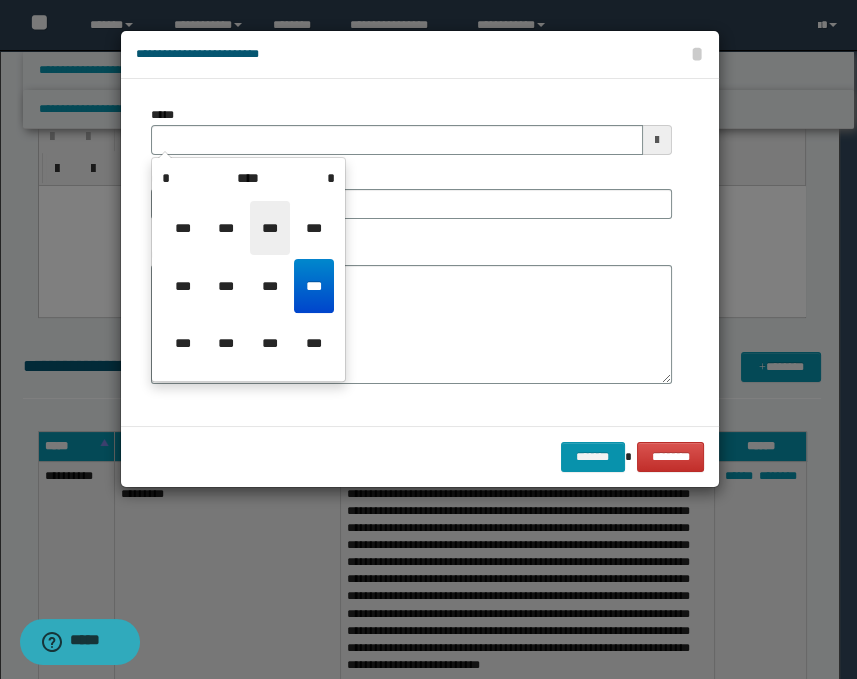 click on "***" at bounding box center (270, 228) 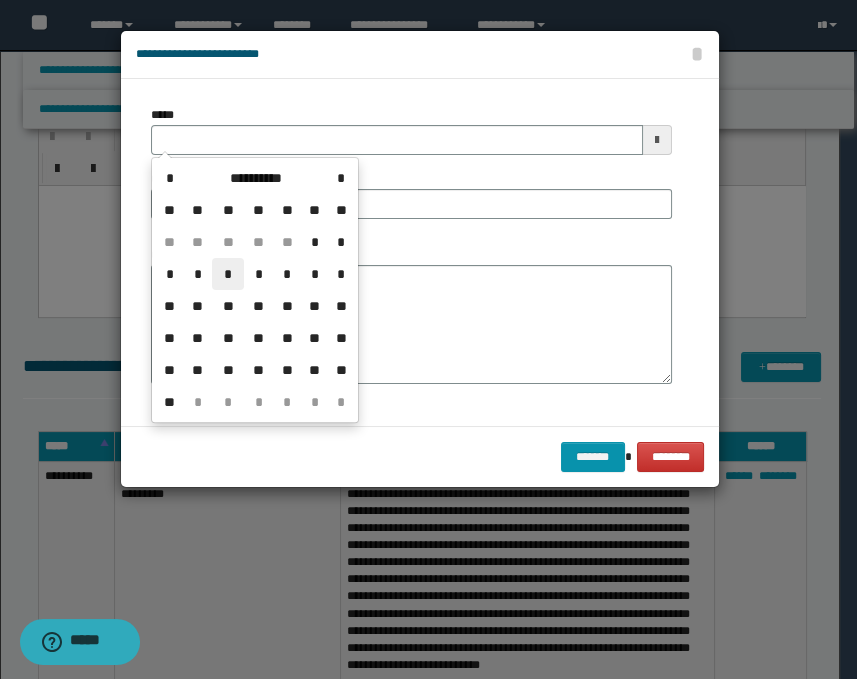 click on "*" at bounding box center [228, 274] 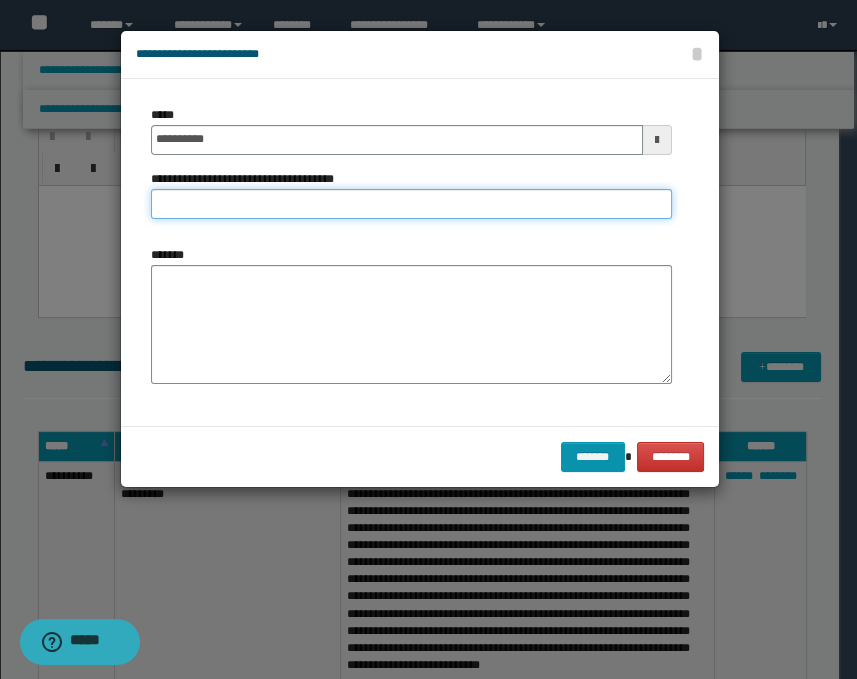 click on "**********" at bounding box center (411, 204) 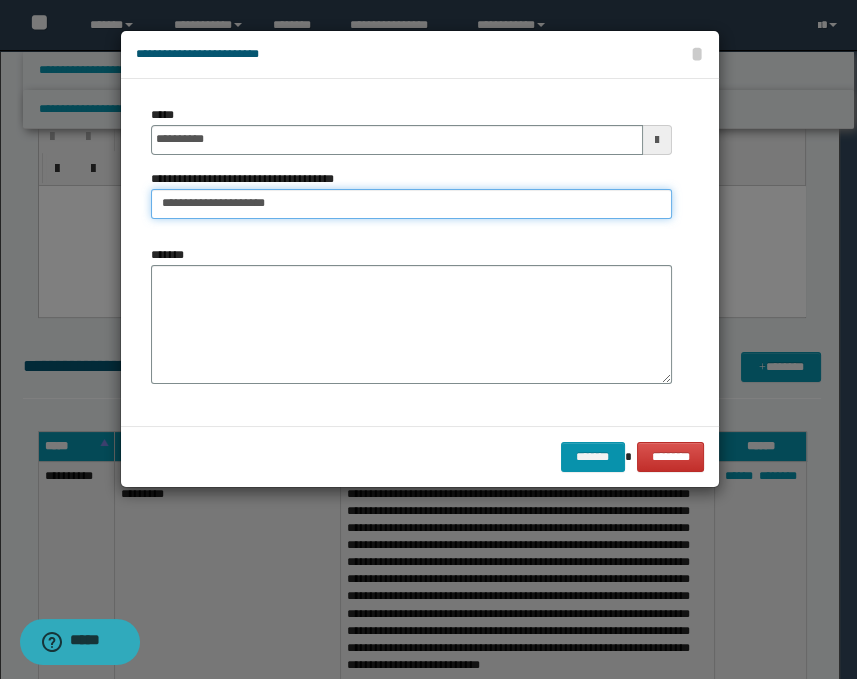type on "**********" 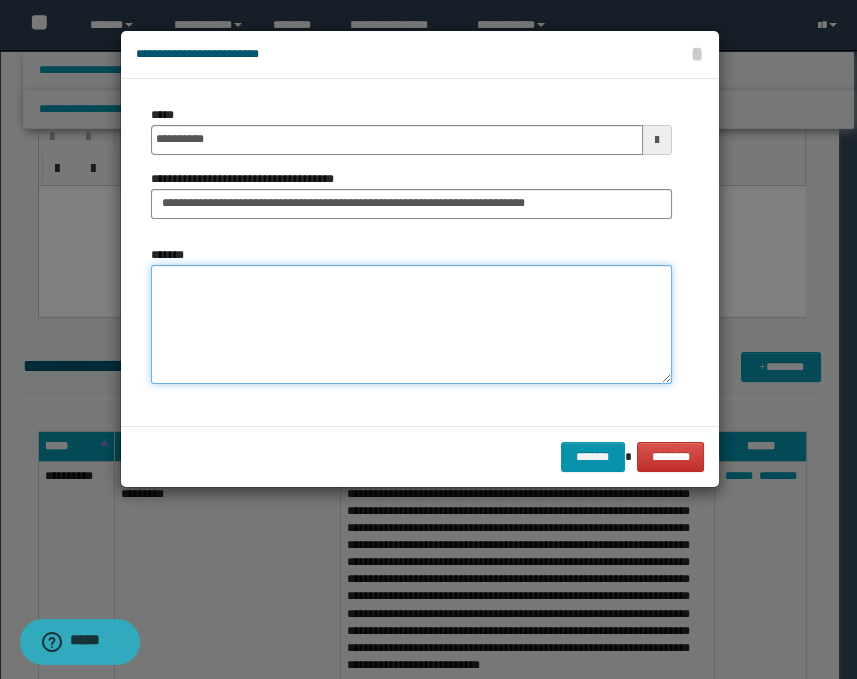 click on "*******" at bounding box center (411, 325) 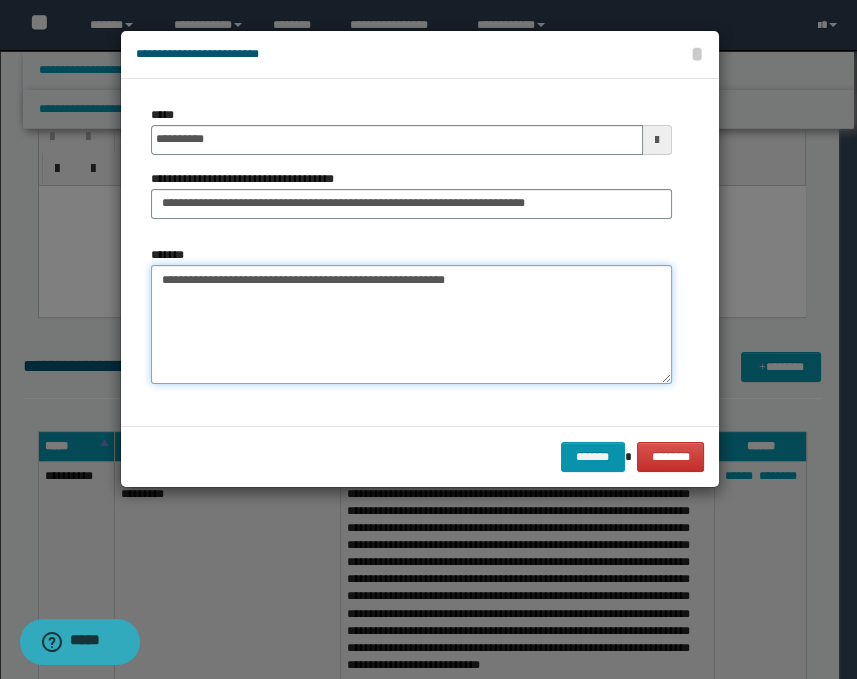 click on "**********" at bounding box center [411, 325] 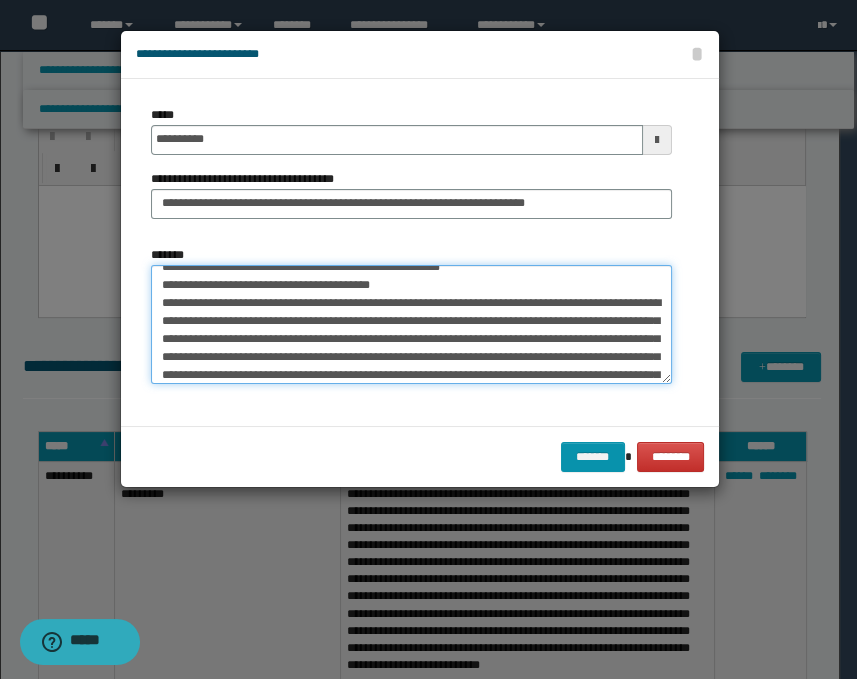 scroll, scrollTop: 0, scrollLeft: 0, axis: both 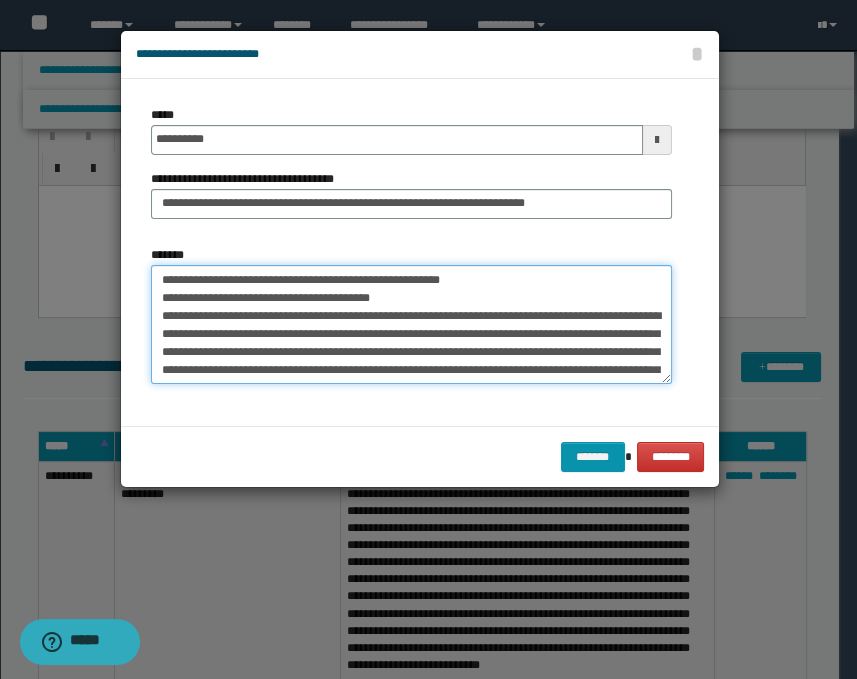 click on "*******" at bounding box center (411, 325) 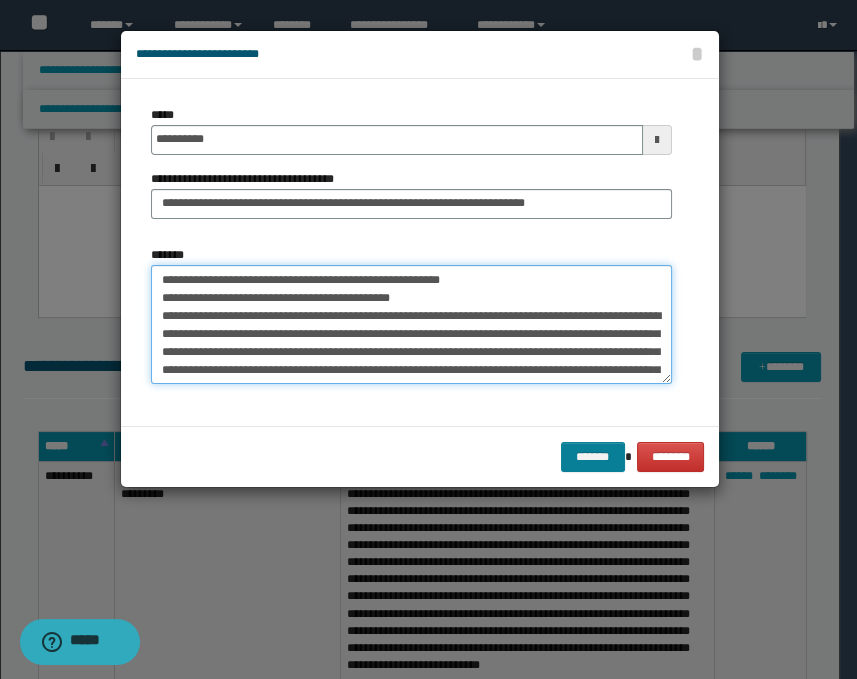 type on "**********" 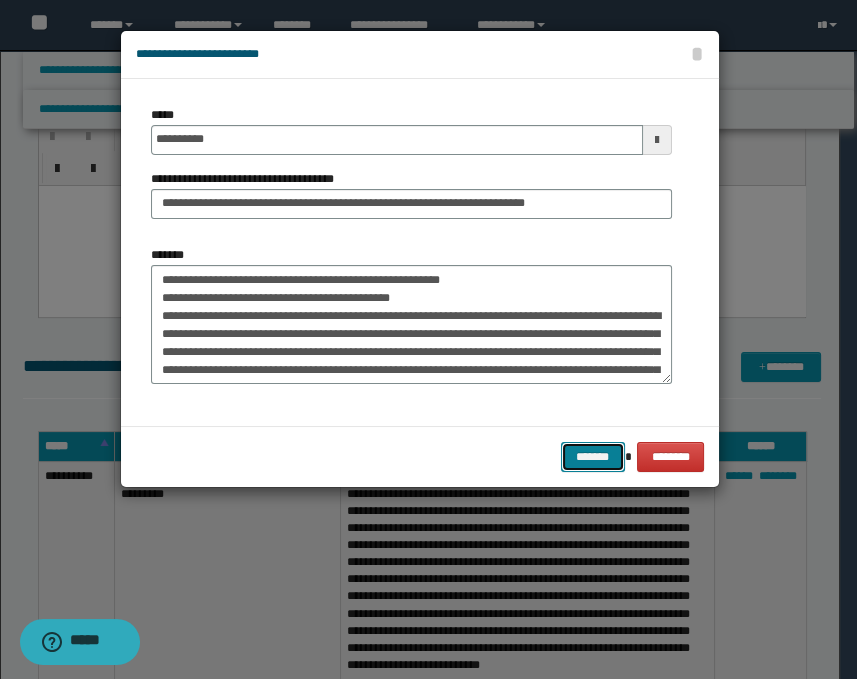 click on "*******" at bounding box center [593, 457] 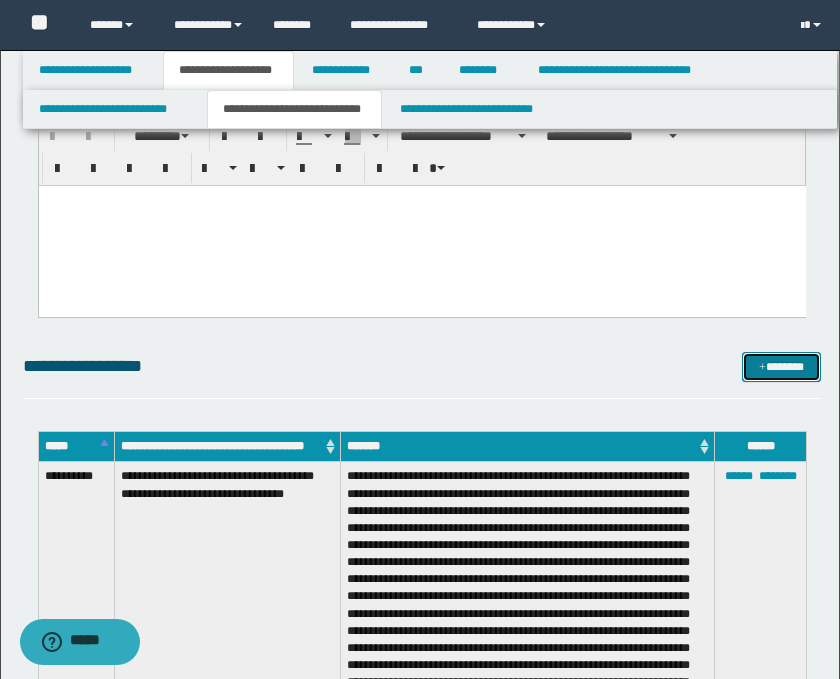 click on "*******" at bounding box center (782, 367) 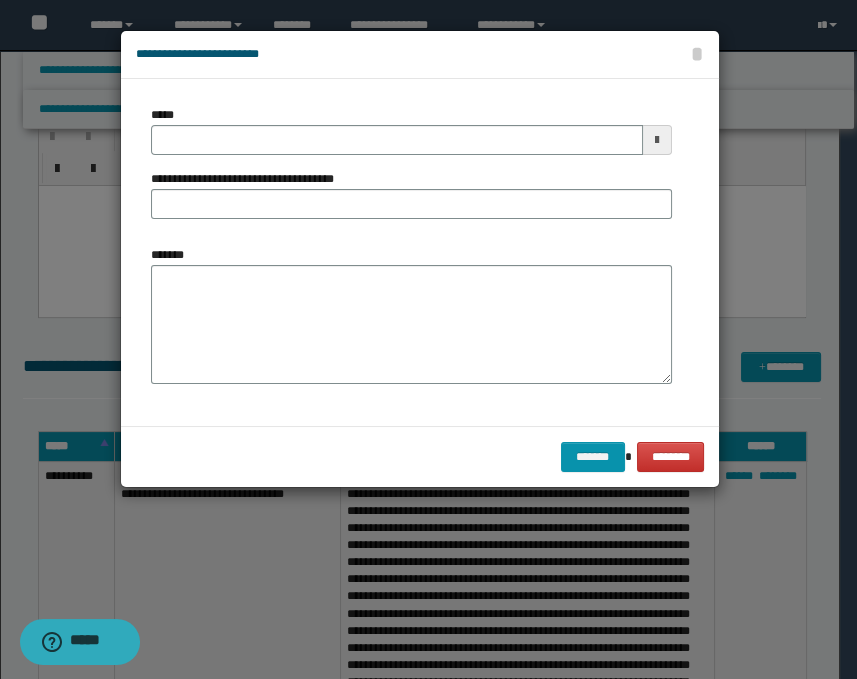 click at bounding box center (657, 140) 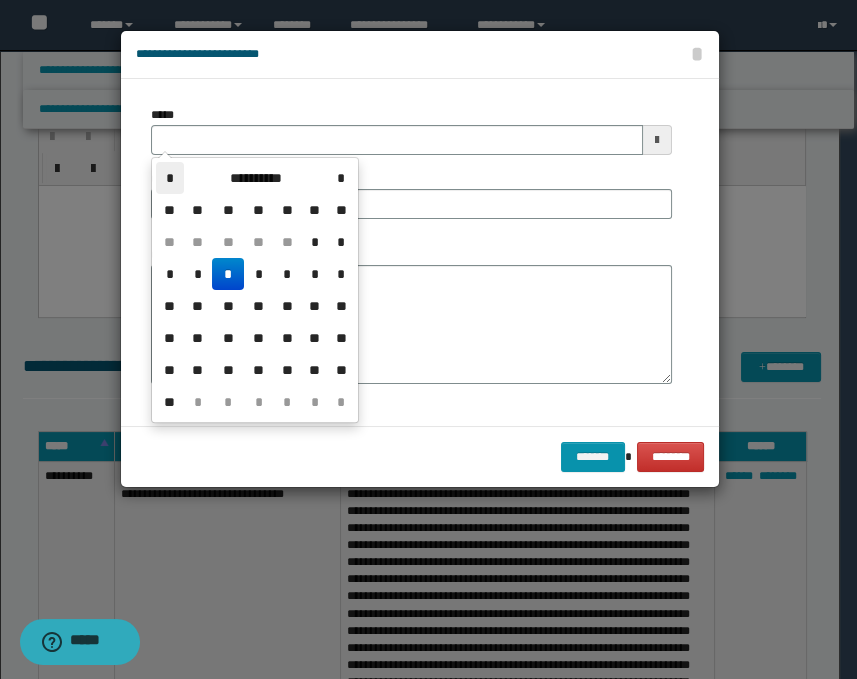 click on "*" at bounding box center [170, 178] 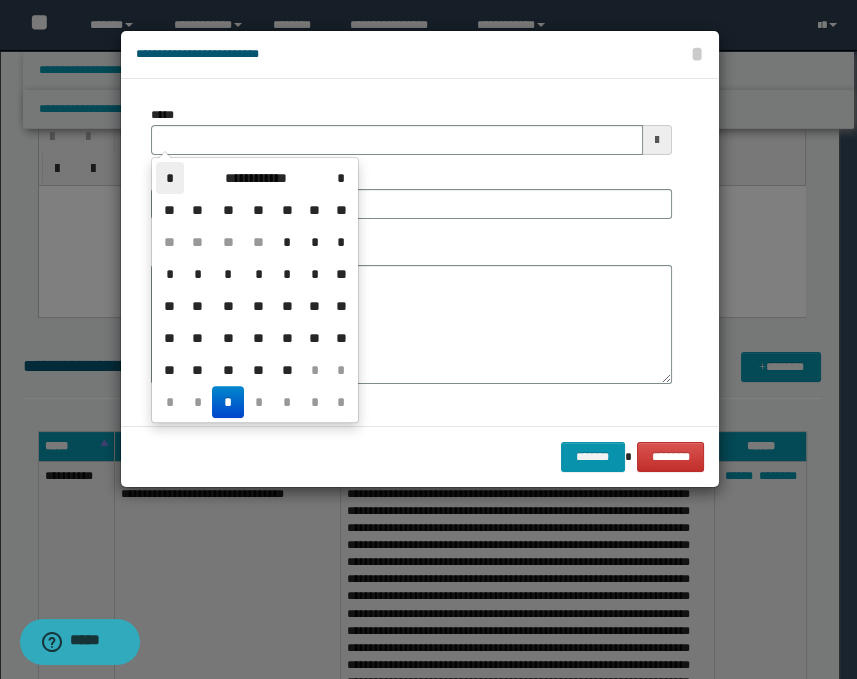 click on "*" at bounding box center [170, 178] 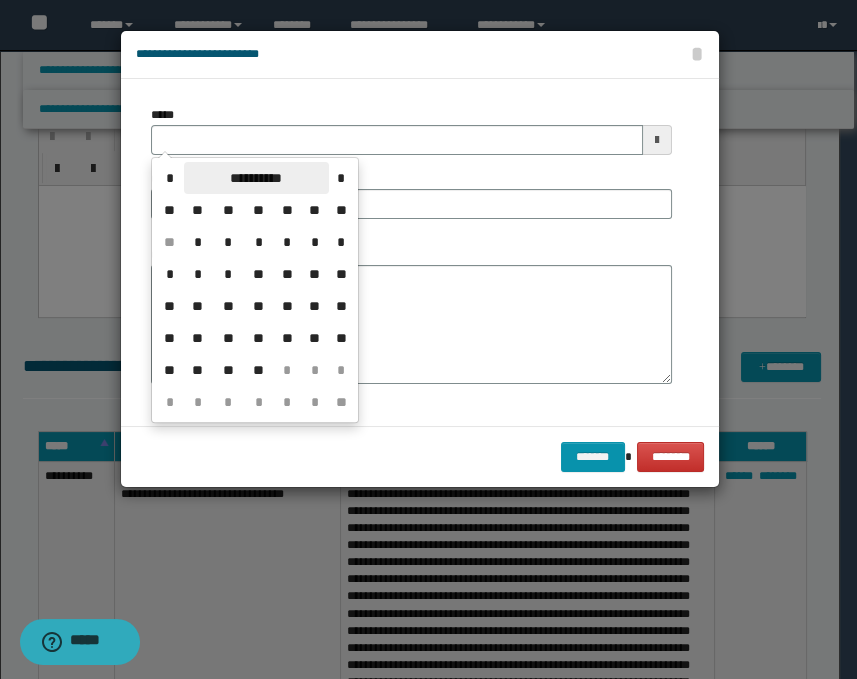 click on "**********" at bounding box center (256, 178) 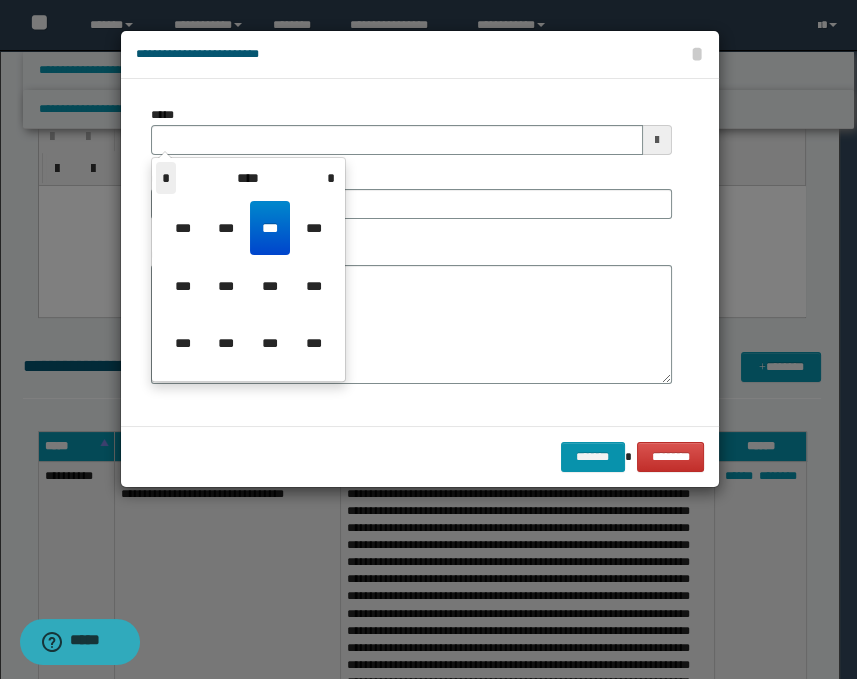 click on "*" at bounding box center [166, 178] 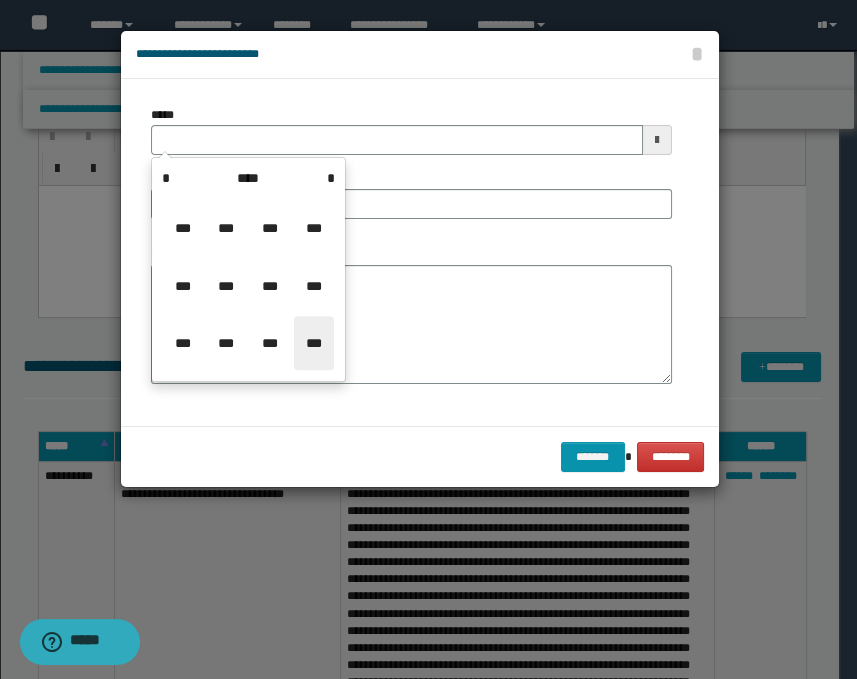 click on "***" at bounding box center (314, 343) 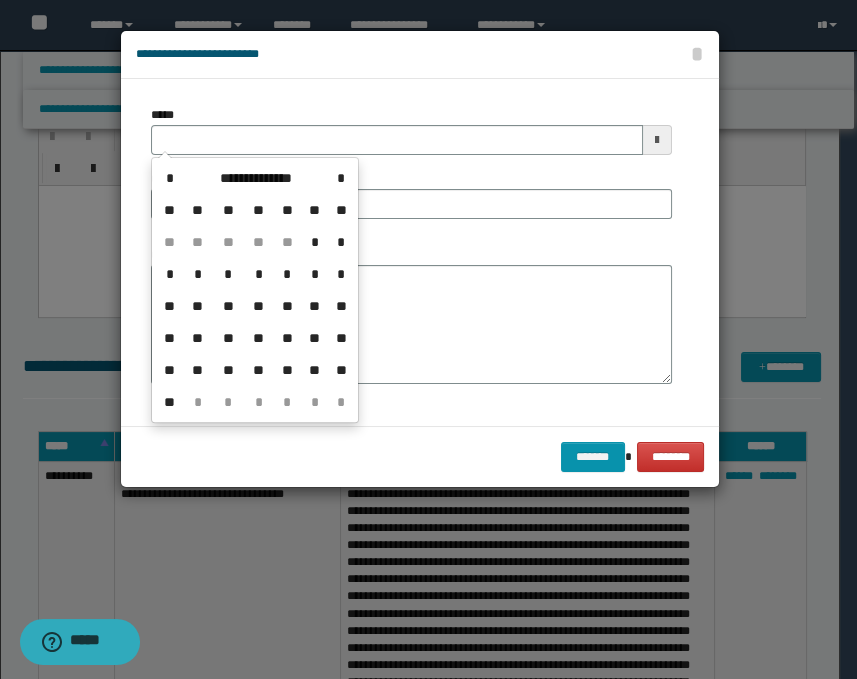 click on "**" at bounding box center (287, 338) 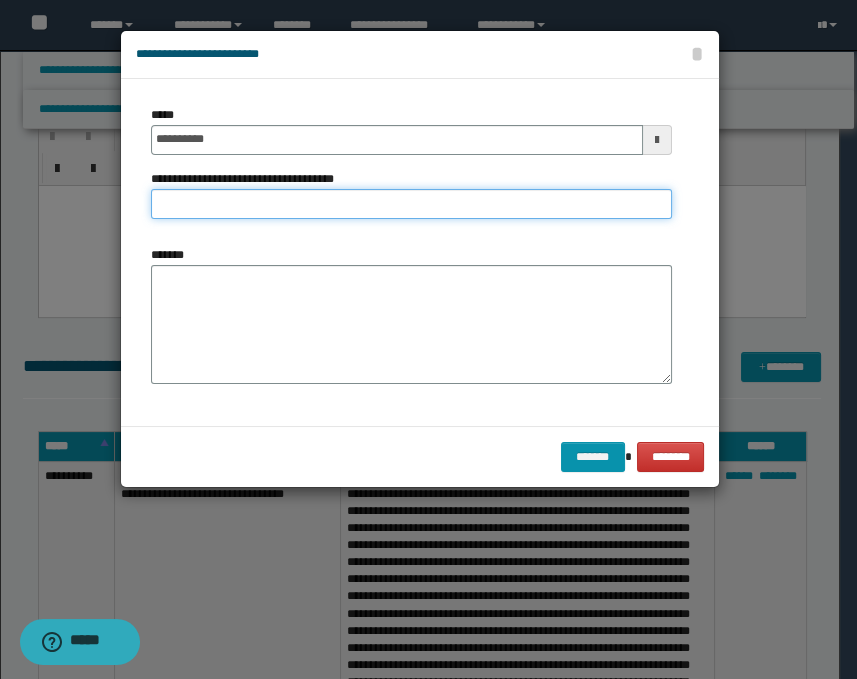 click on "**********" at bounding box center (411, 204) 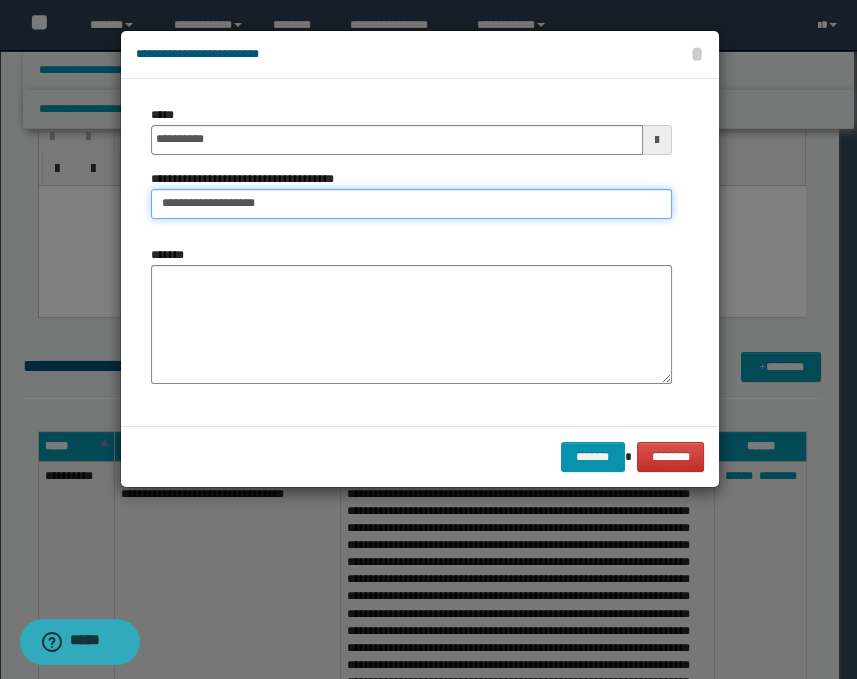 type on "**********" 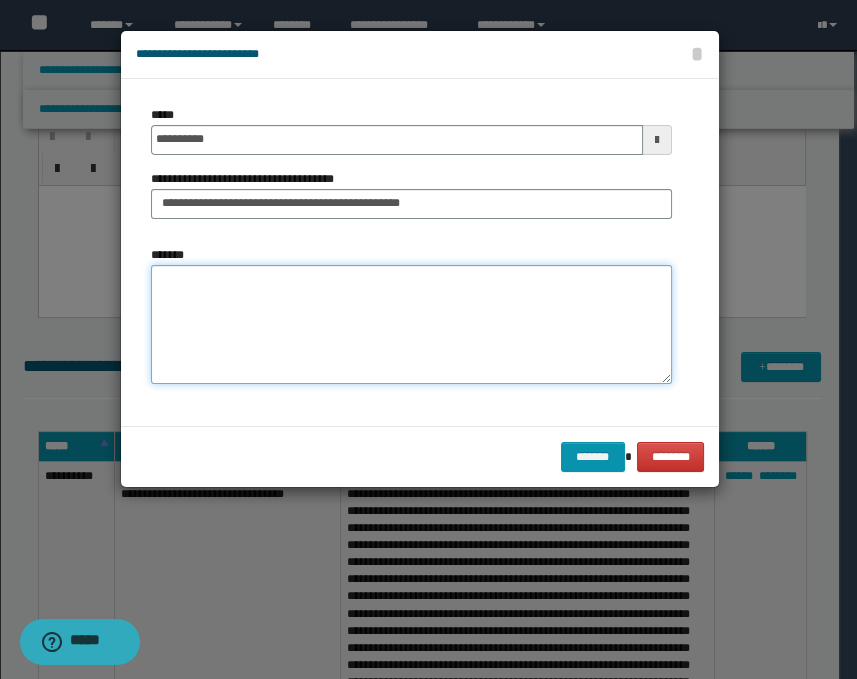 click on "*******" at bounding box center [411, 325] 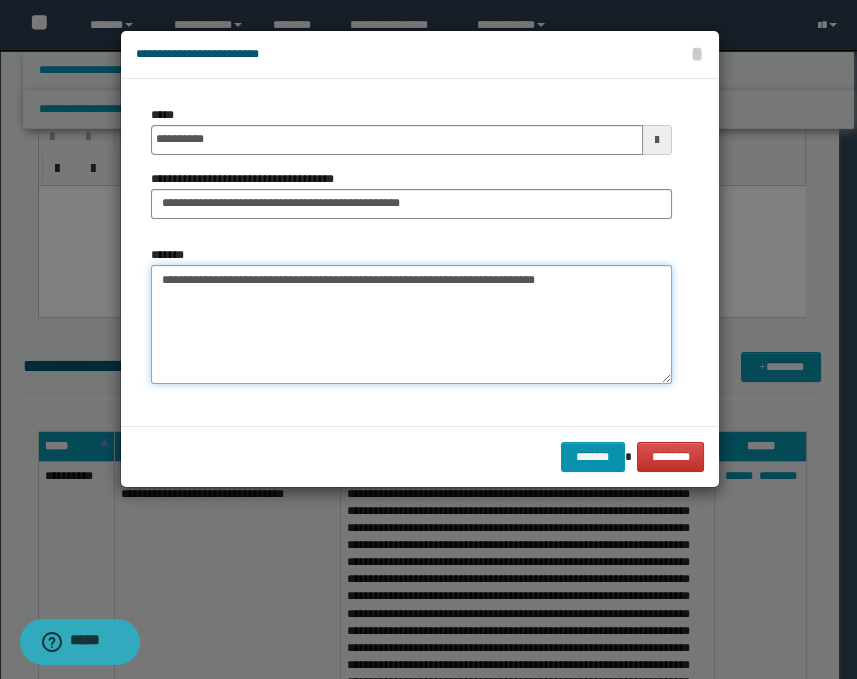 paste on "**********" 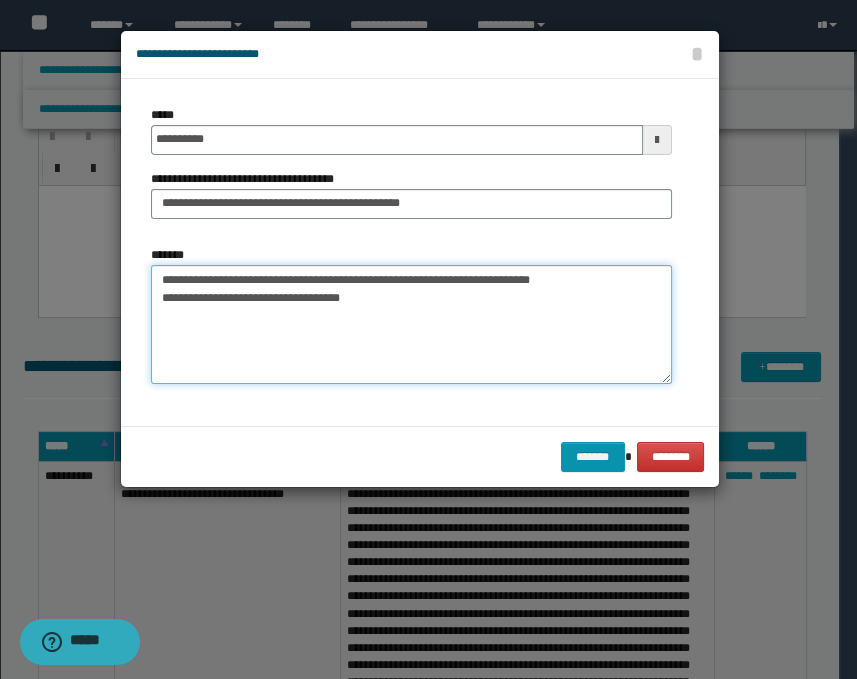 click on "**********" at bounding box center [411, 325] 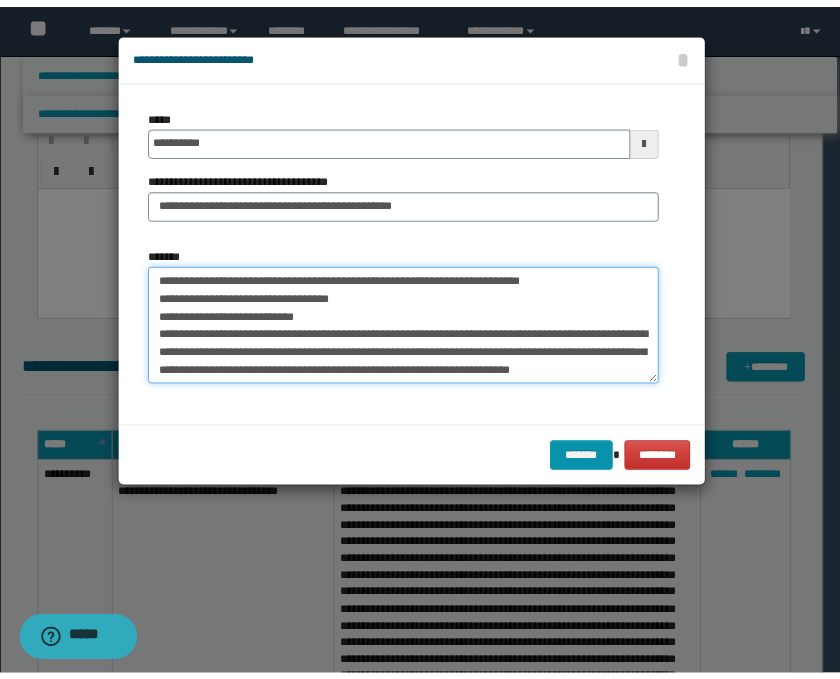 scroll, scrollTop: 0, scrollLeft: 0, axis: both 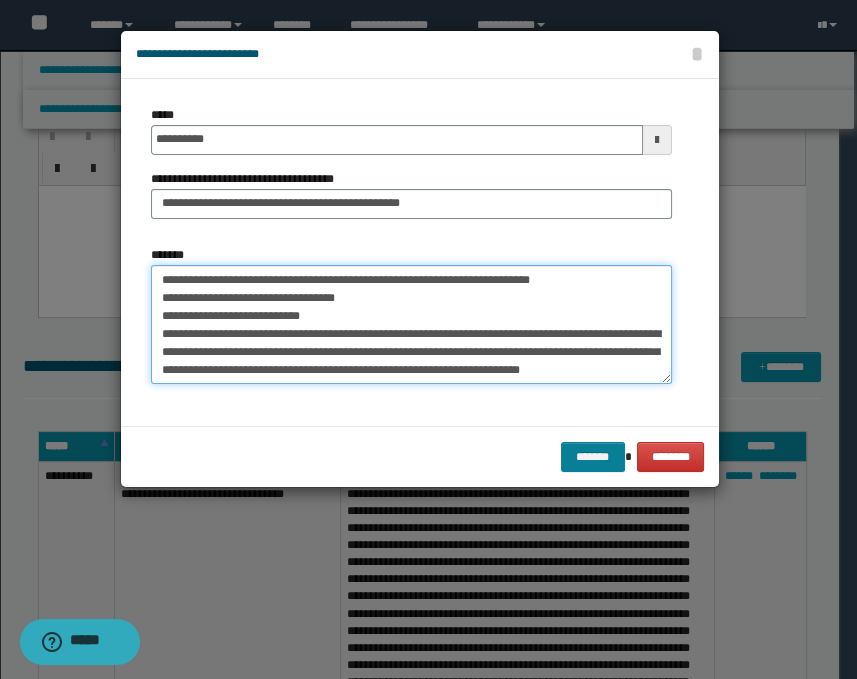 type on "**********" 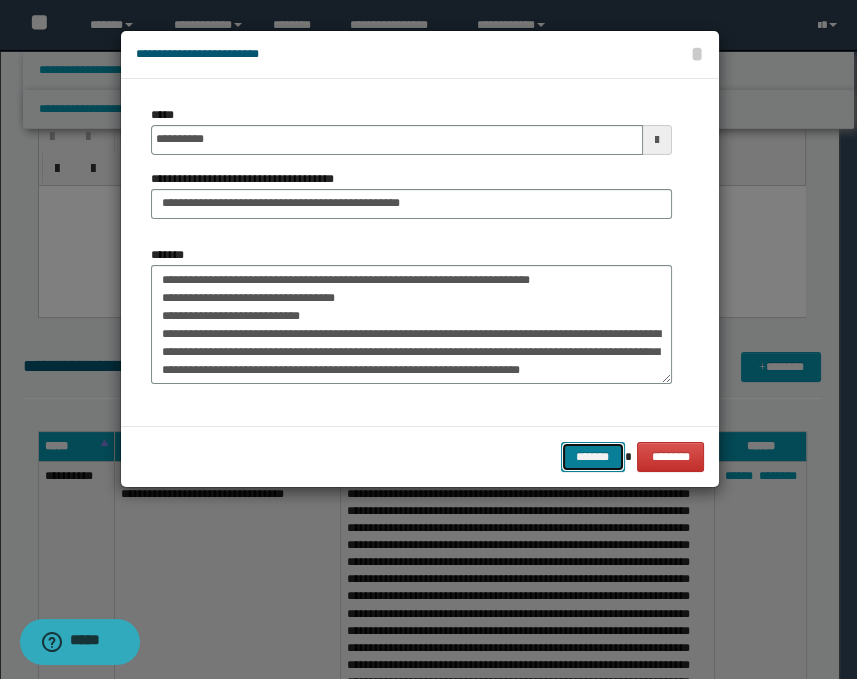 click on "*******" at bounding box center [593, 457] 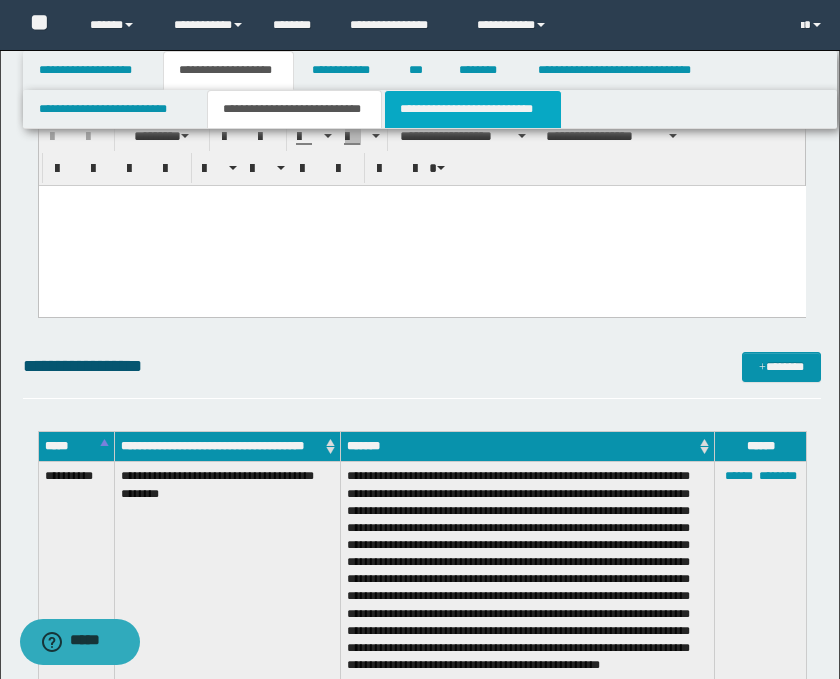 click on "**********" at bounding box center [472, 109] 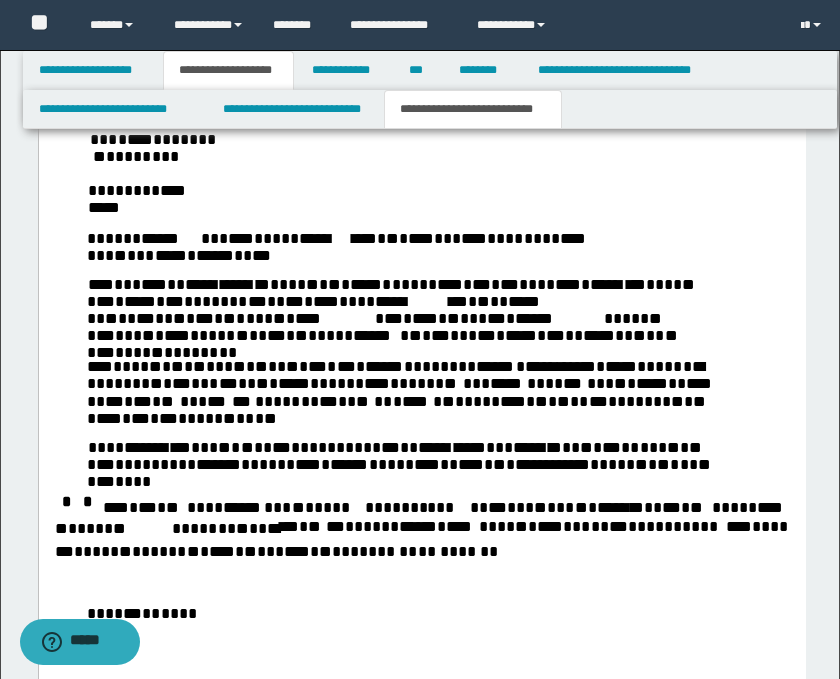 scroll, scrollTop: 1555, scrollLeft: 0, axis: vertical 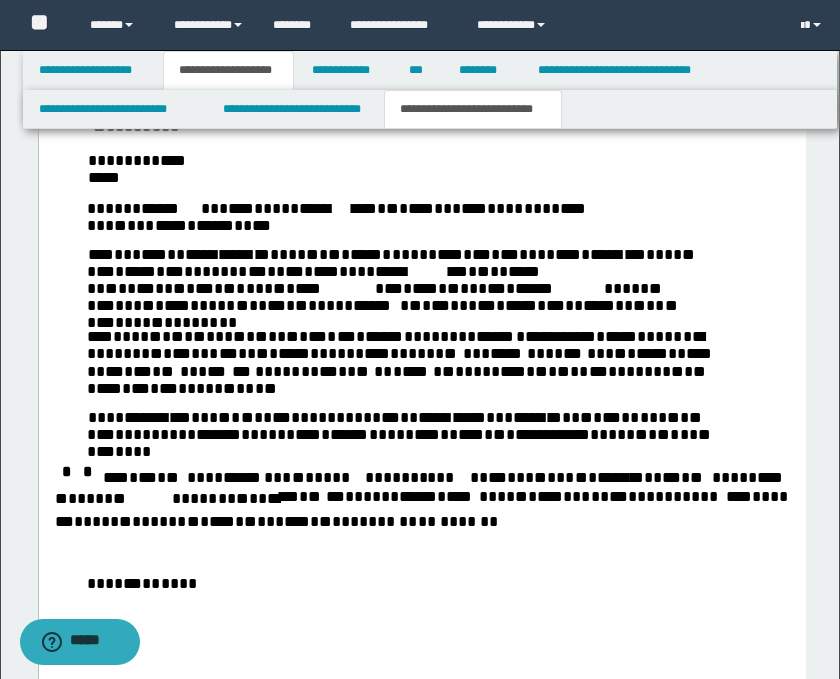 click on "**** **** ** * * * * * * * ** * * ** * * *** * ** * ****** * * * * ** * * ****** * ****** * *** * * * *** ** * * ** * * * ** * *** * * *** ** * ** ** * * ***** * * * * ** **** ** * * * * *   * * * ****   * *** **   *** * * * ***** ** *** ** *** * * ** * *   * ** **   **   * * * ** * * ** * ** *   * ** ***   * * * * * * * *** * * * ** ** ** *** * *** * * * * * **** * *** * *** * * * ** ** * * * **" at bounding box center [398, 362] 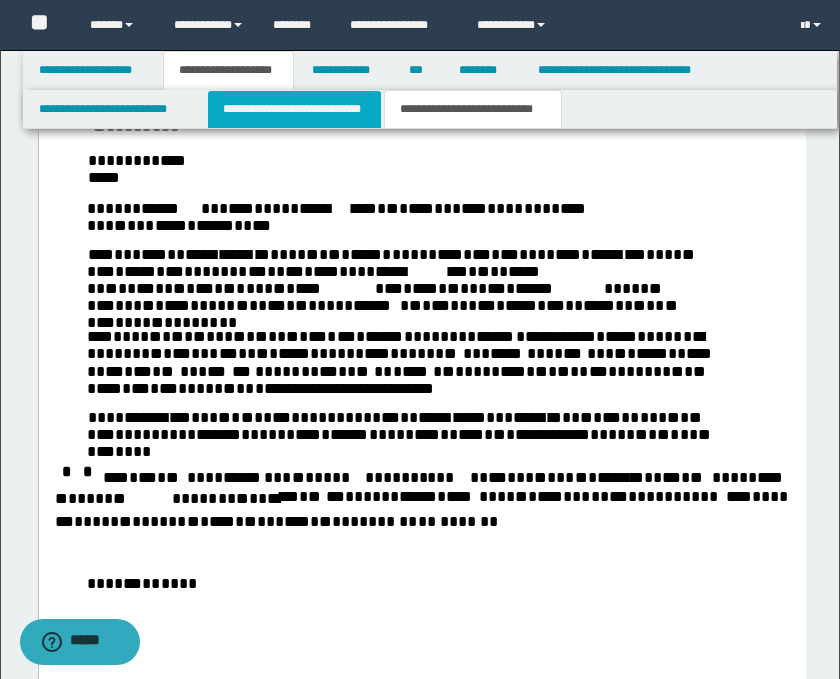 click on "**********" at bounding box center (294, 109) 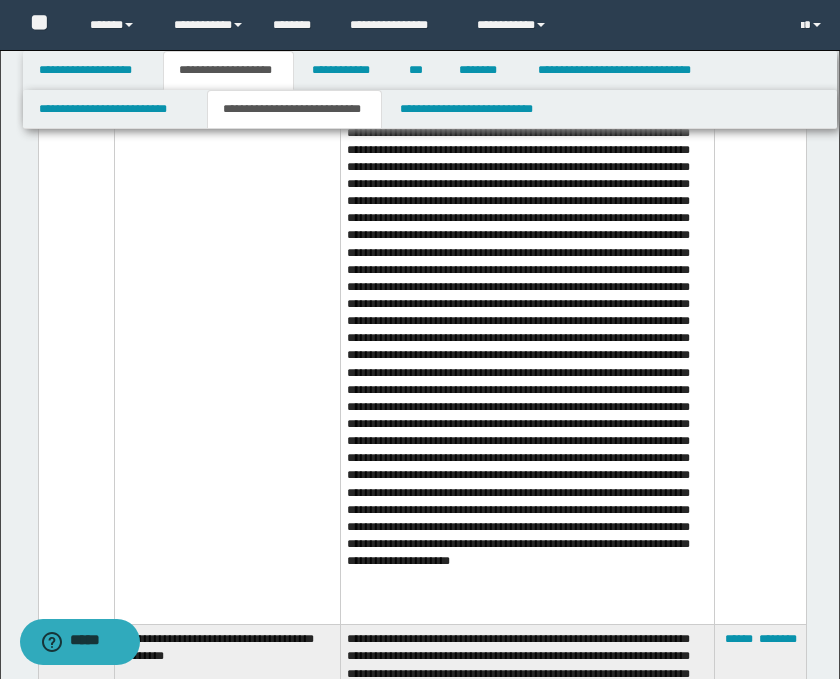 scroll, scrollTop: 1111, scrollLeft: 0, axis: vertical 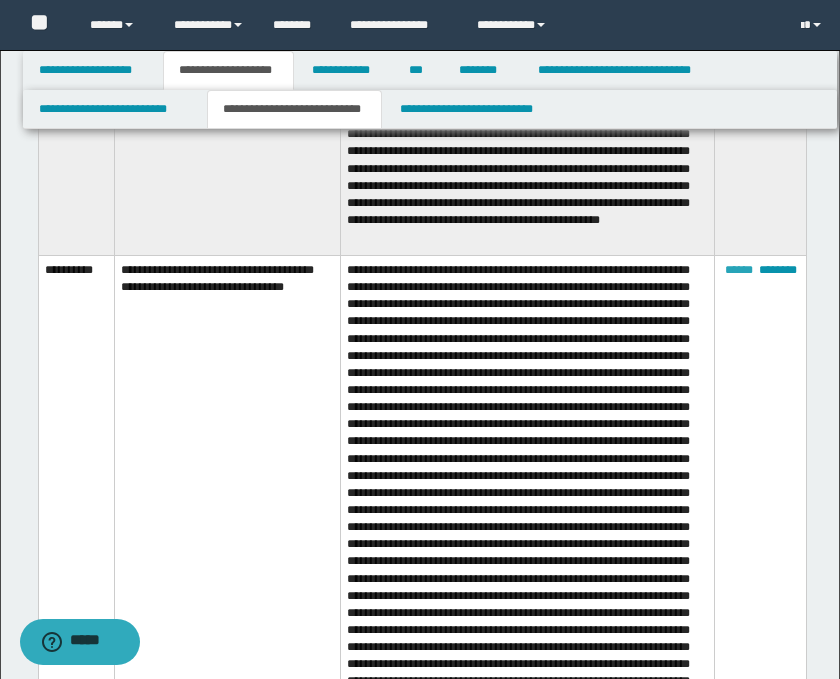 click on "******" at bounding box center (739, 270) 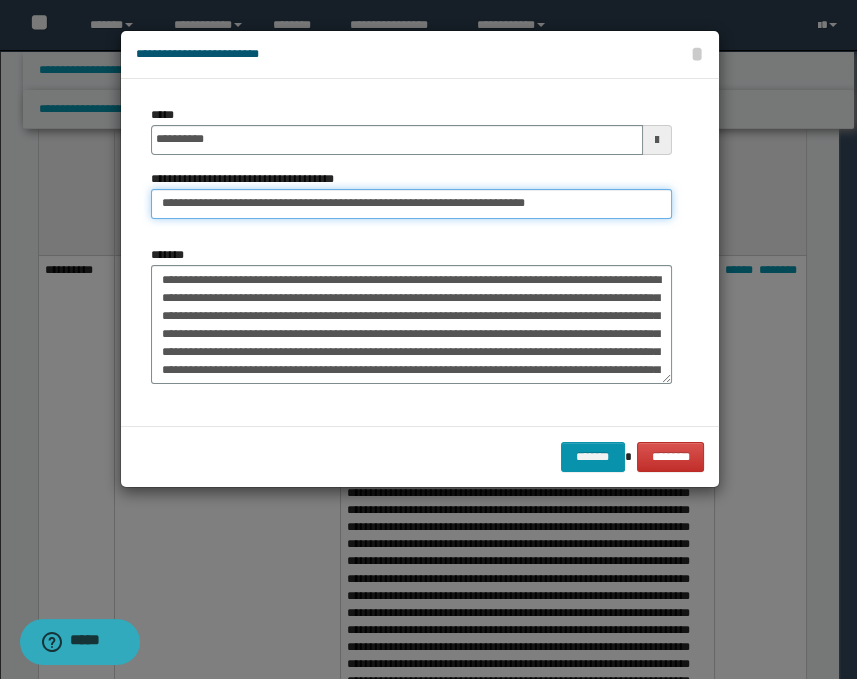 click on "**********" at bounding box center (411, 204) 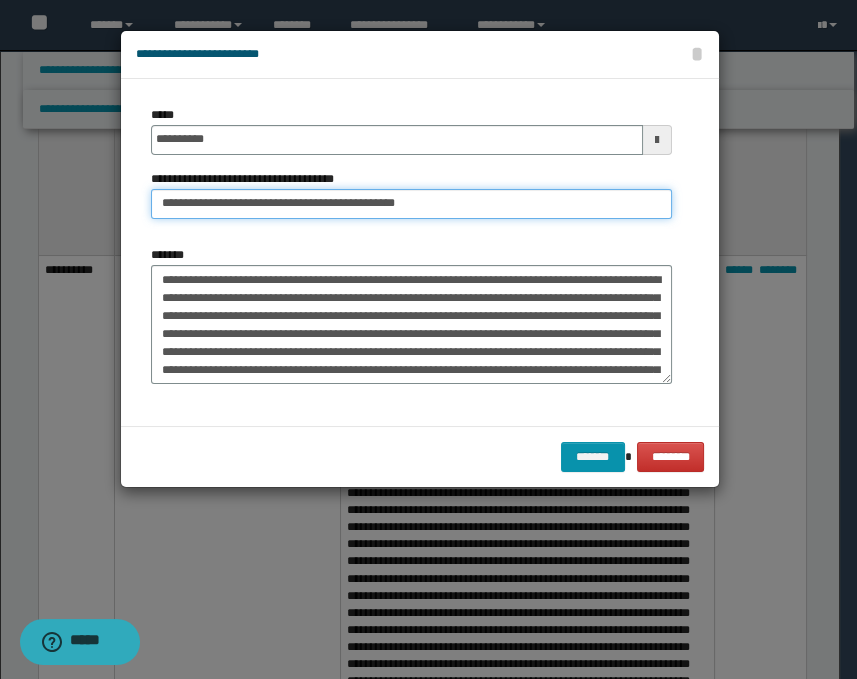 type on "**********" 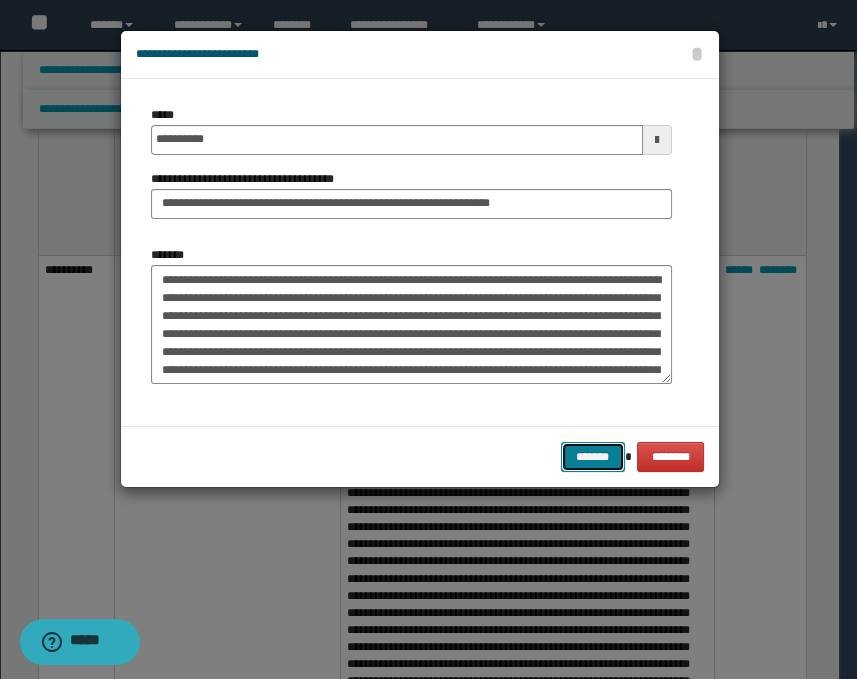 click on "*******" at bounding box center [593, 457] 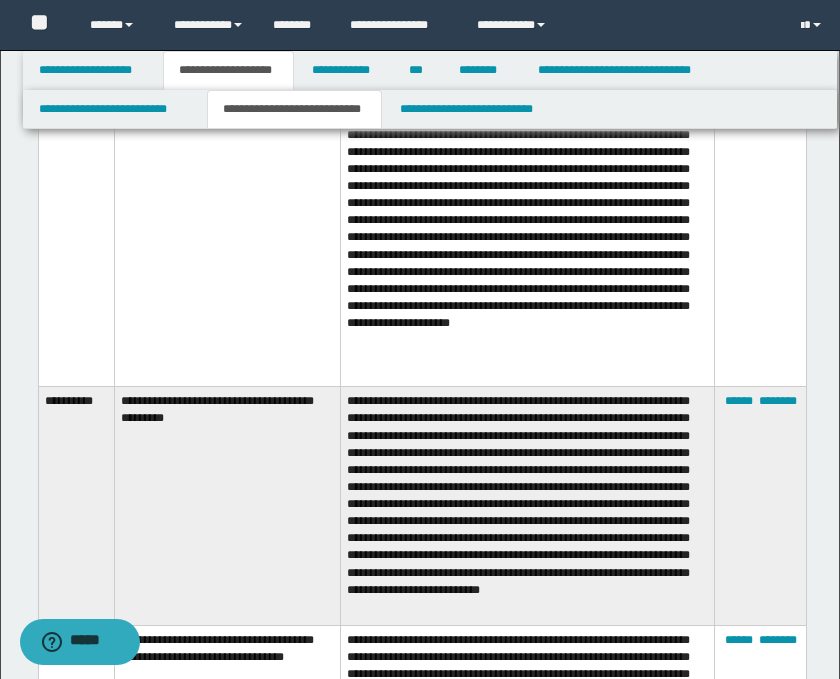 scroll, scrollTop: 1666, scrollLeft: 0, axis: vertical 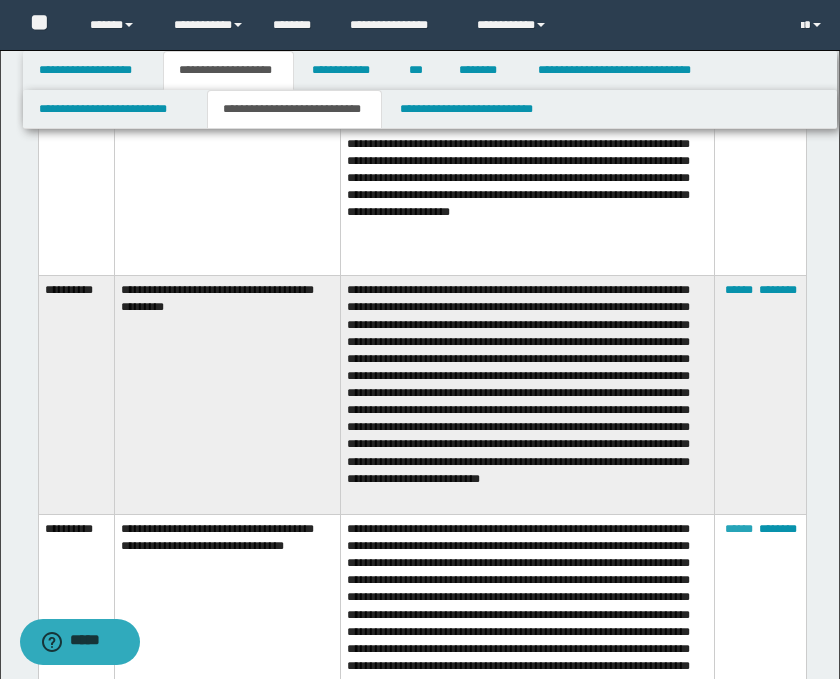 click on "******" at bounding box center [739, 529] 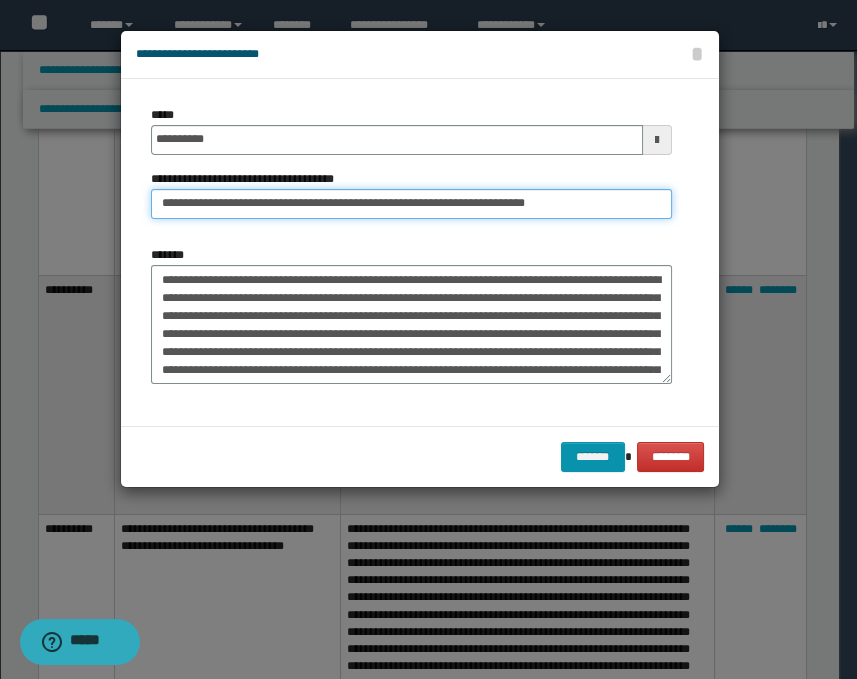 click on "**********" at bounding box center [411, 204] 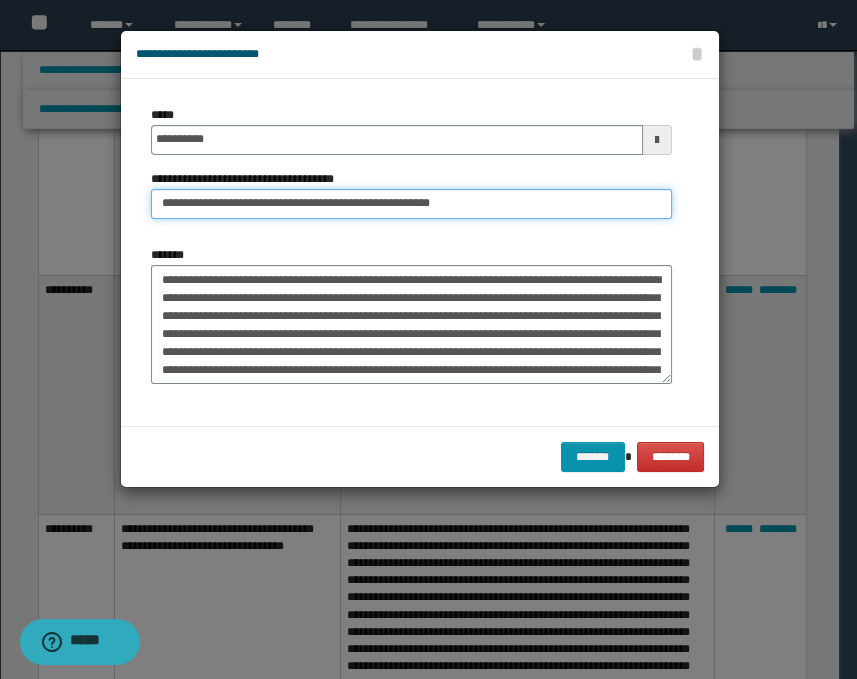 type on "**********" 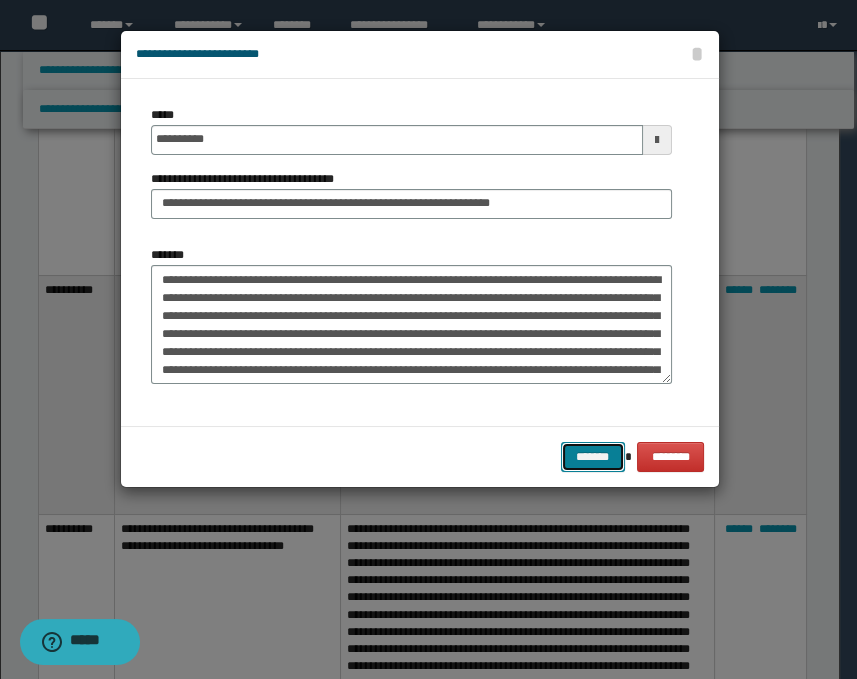 click on "*******" at bounding box center [593, 457] 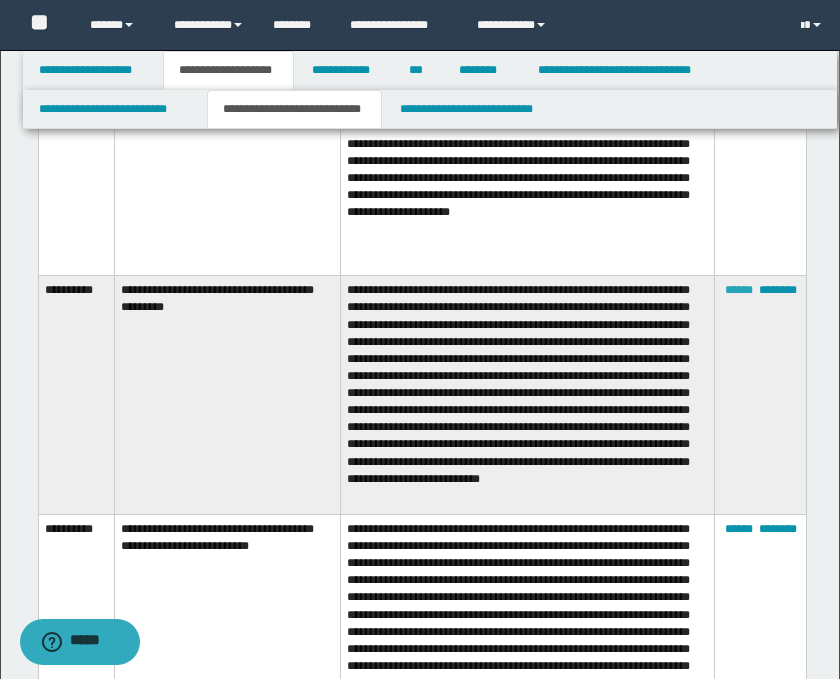 click on "******" at bounding box center (739, 290) 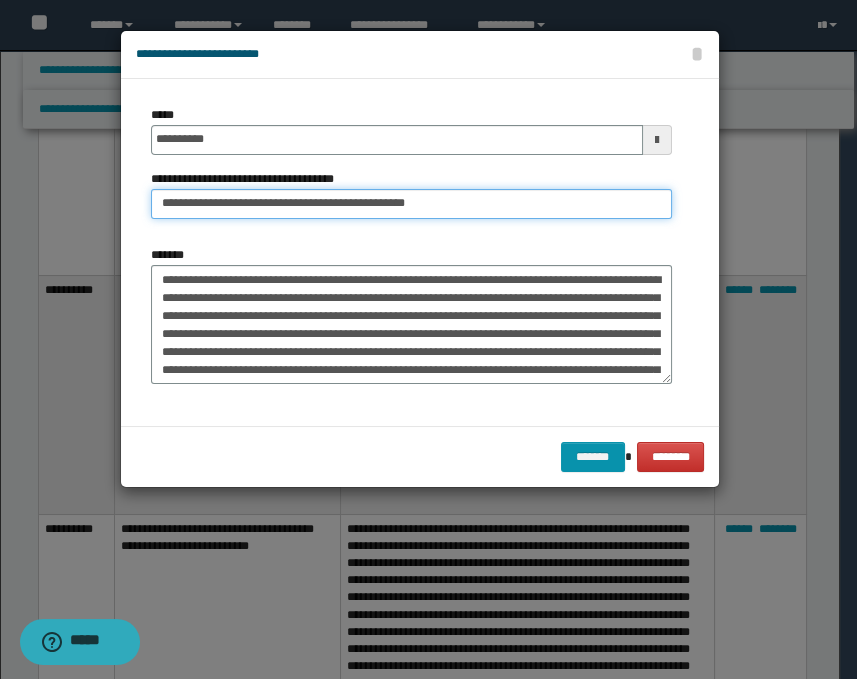 click on "**********" at bounding box center (411, 204) 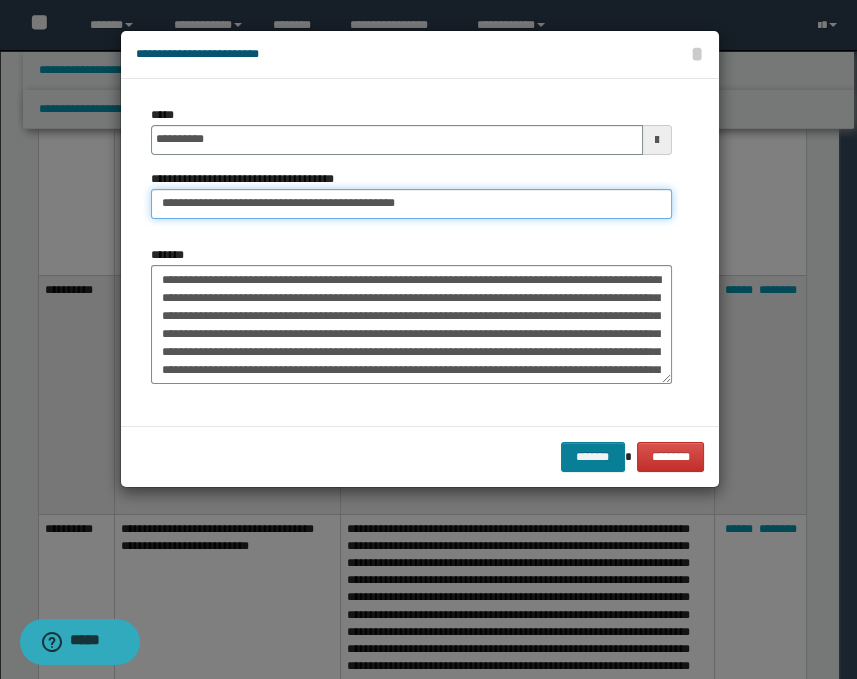 type on "**********" 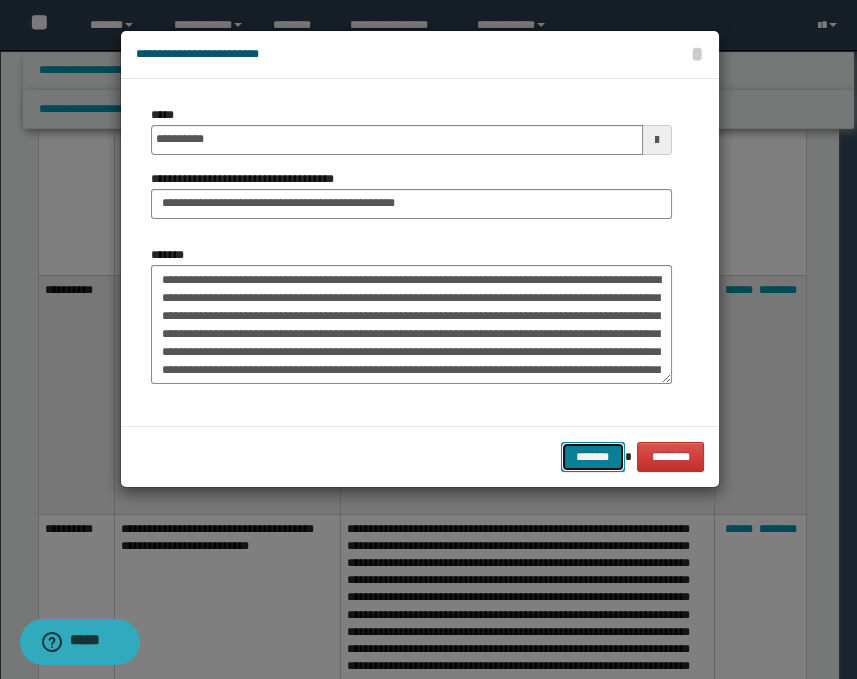 click on "*******" at bounding box center (593, 457) 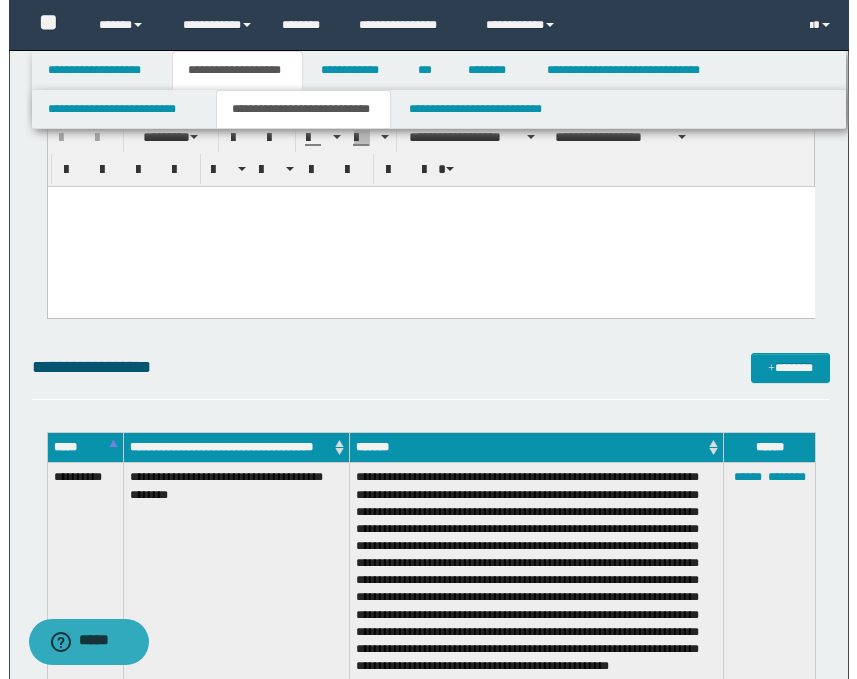 scroll, scrollTop: 666, scrollLeft: 0, axis: vertical 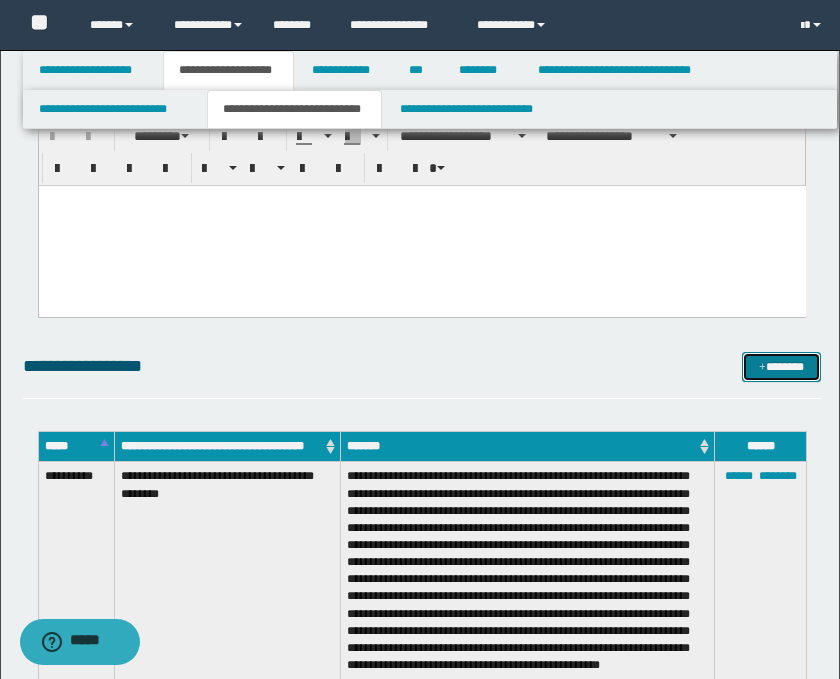 click on "*******" at bounding box center [782, 367] 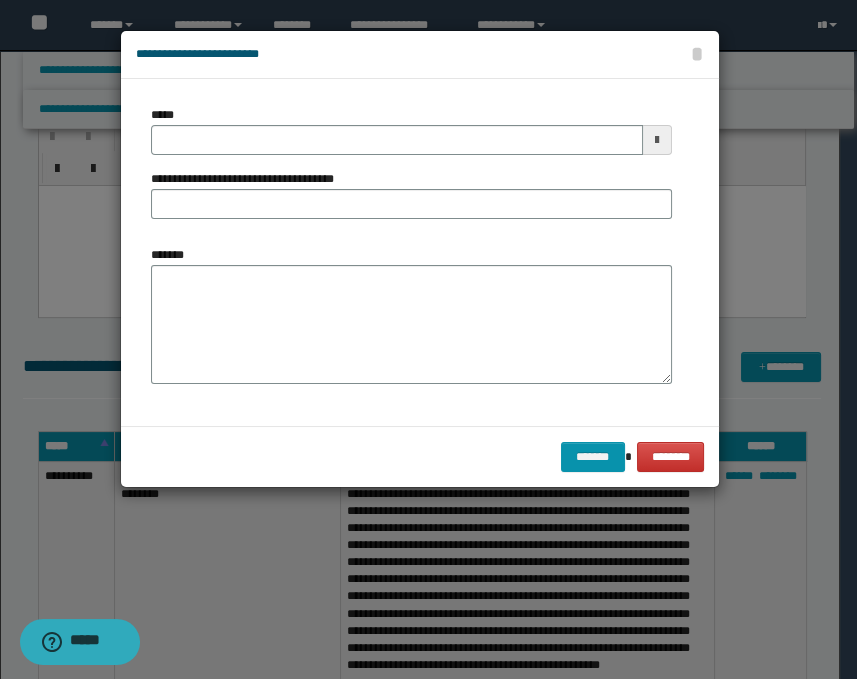 click at bounding box center (657, 140) 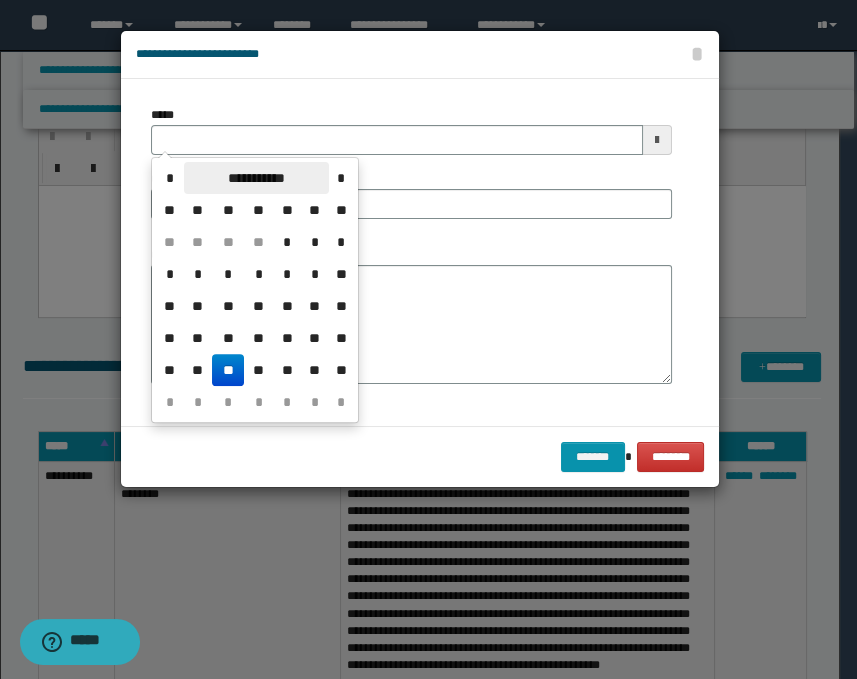 click on "**********" at bounding box center [256, 178] 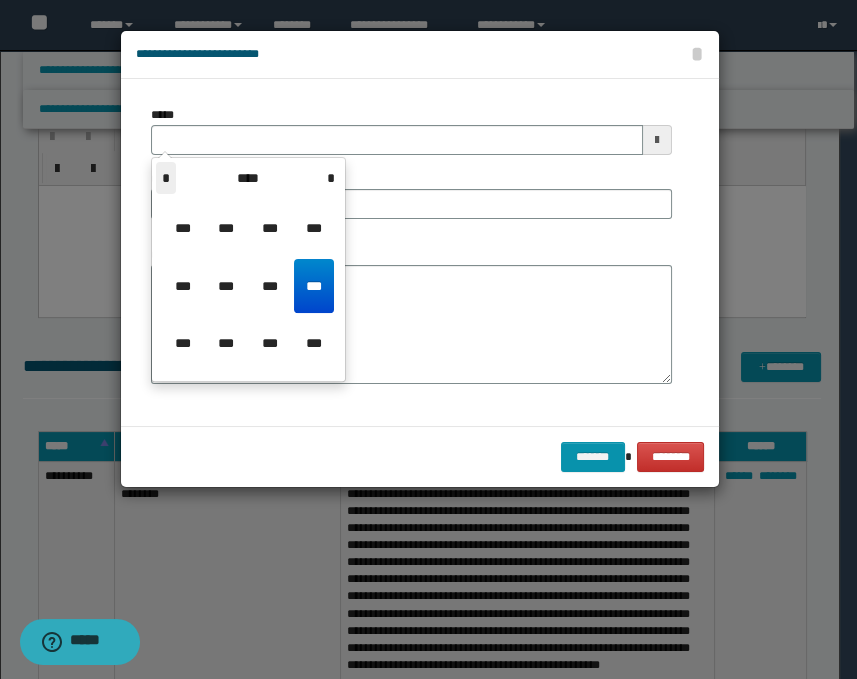 click on "*" at bounding box center (166, 178) 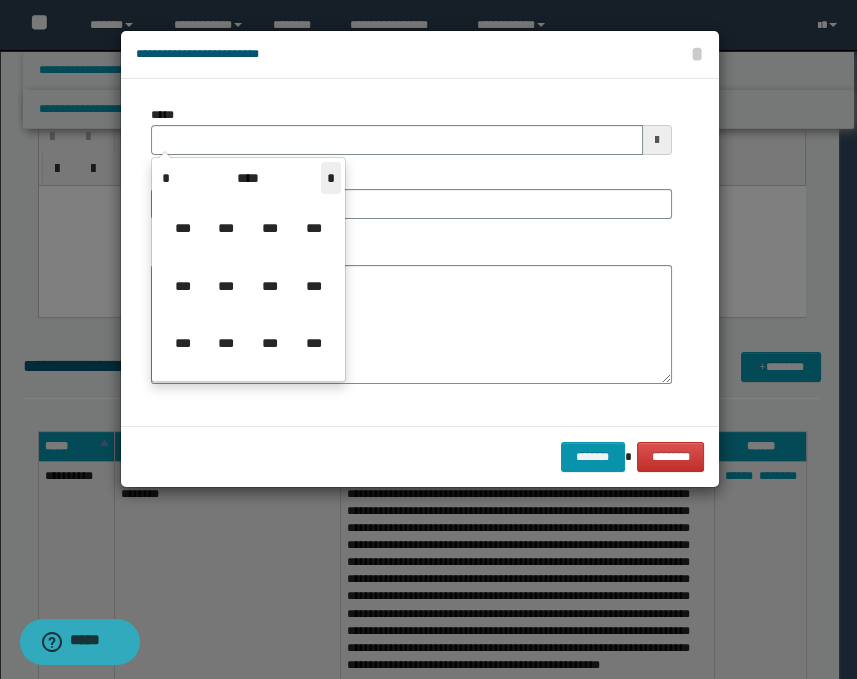 click on "*" at bounding box center [331, 178] 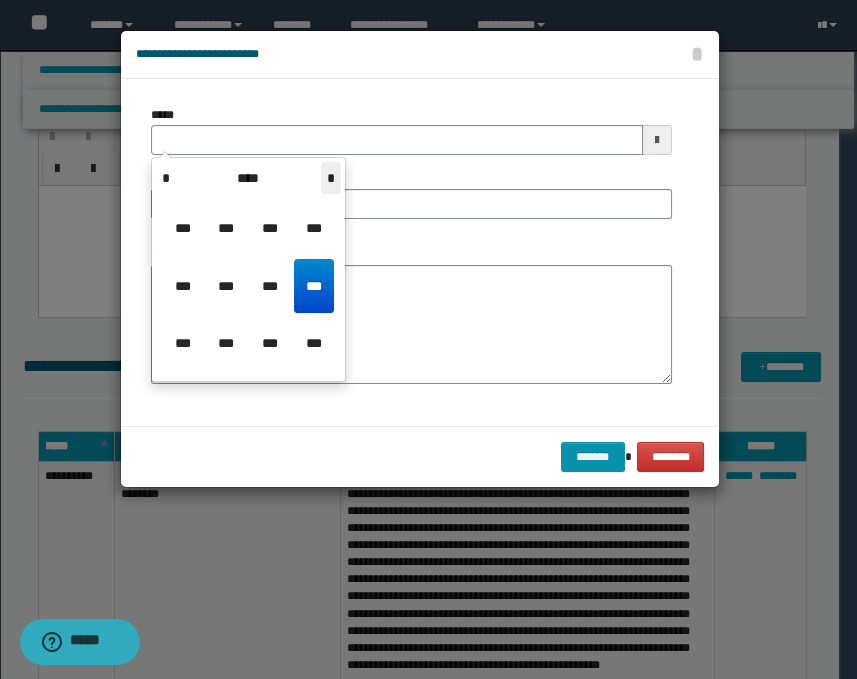 click on "*" at bounding box center [331, 178] 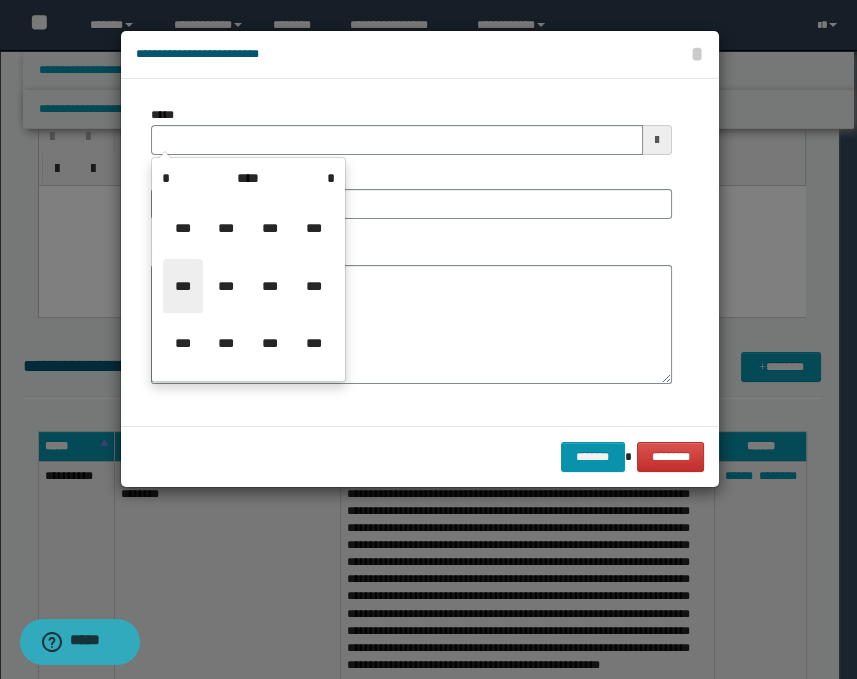click on "***" at bounding box center (183, 286) 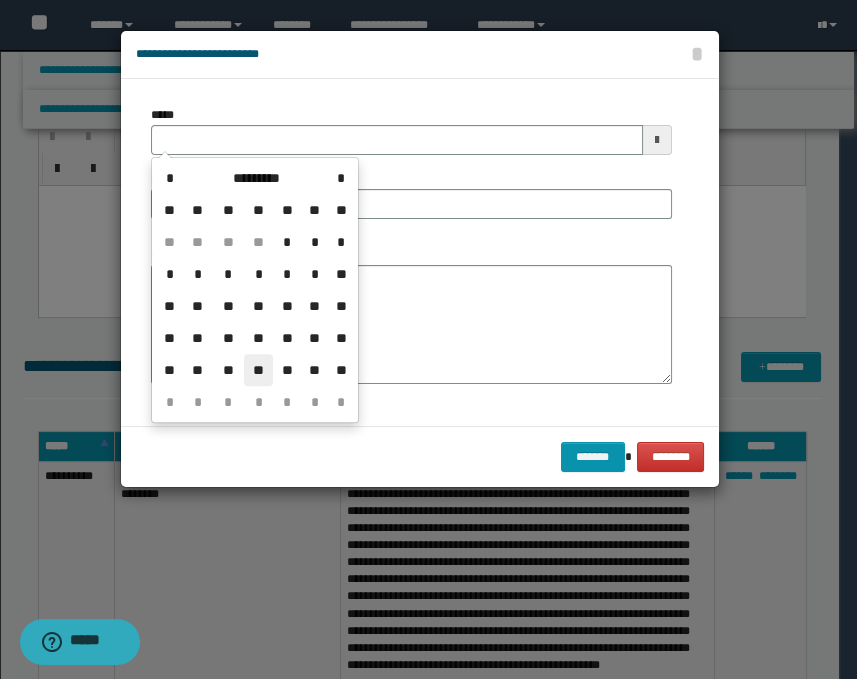 click on "**" at bounding box center (258, 370) 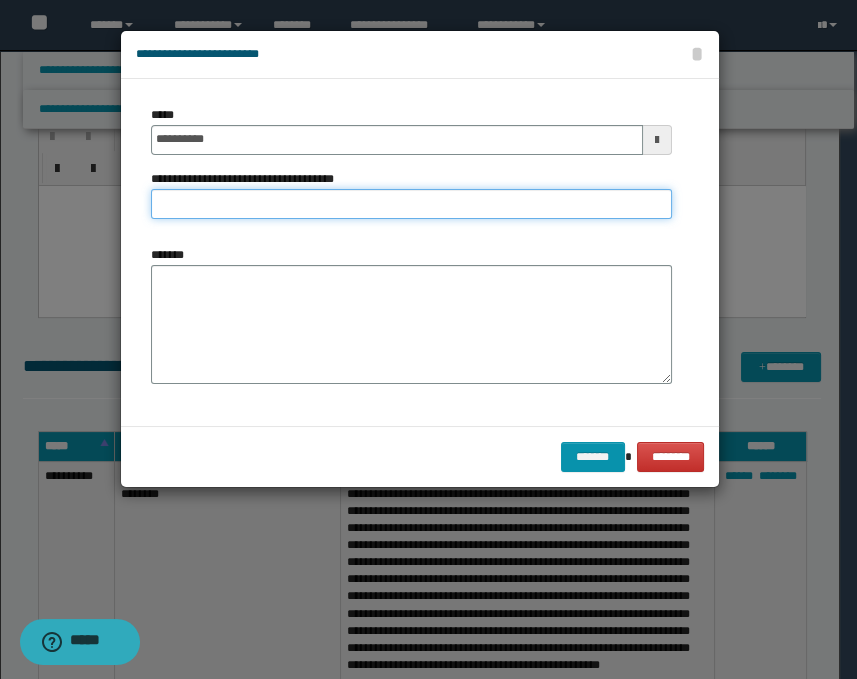 click on "**********" at bounding box center (411, 204) 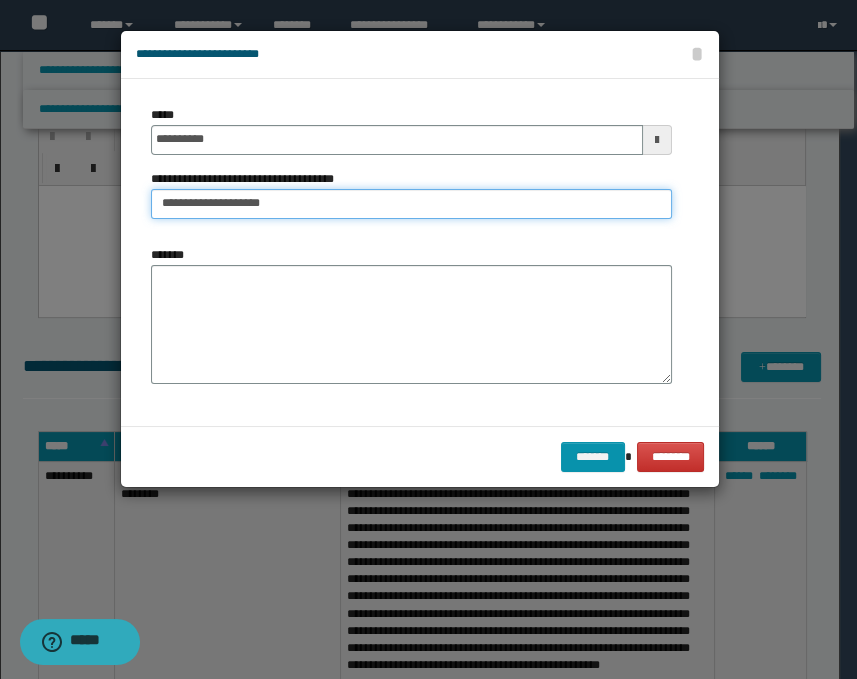 type on "**********" 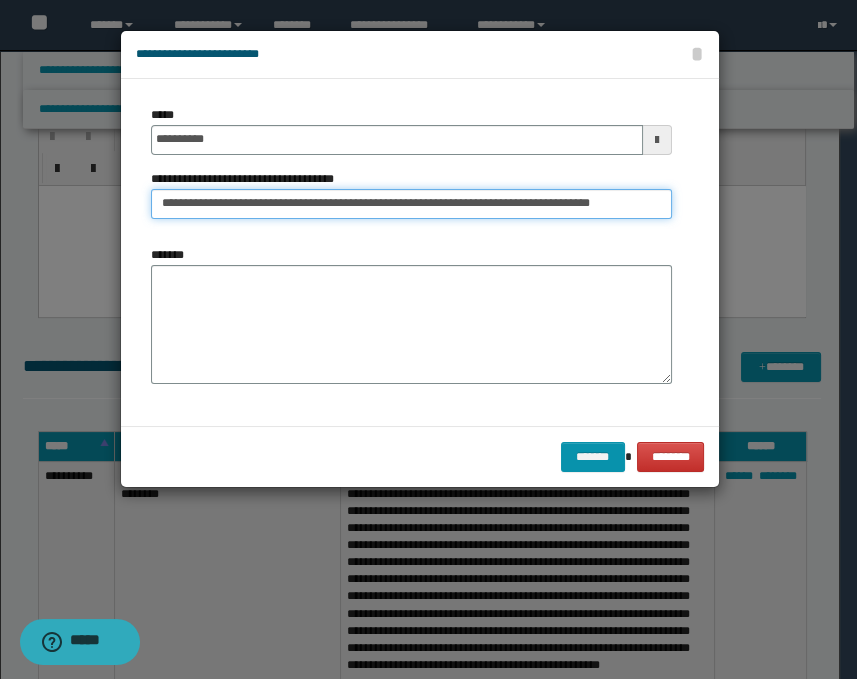 click on "**********" at bounding box center [411, 204] 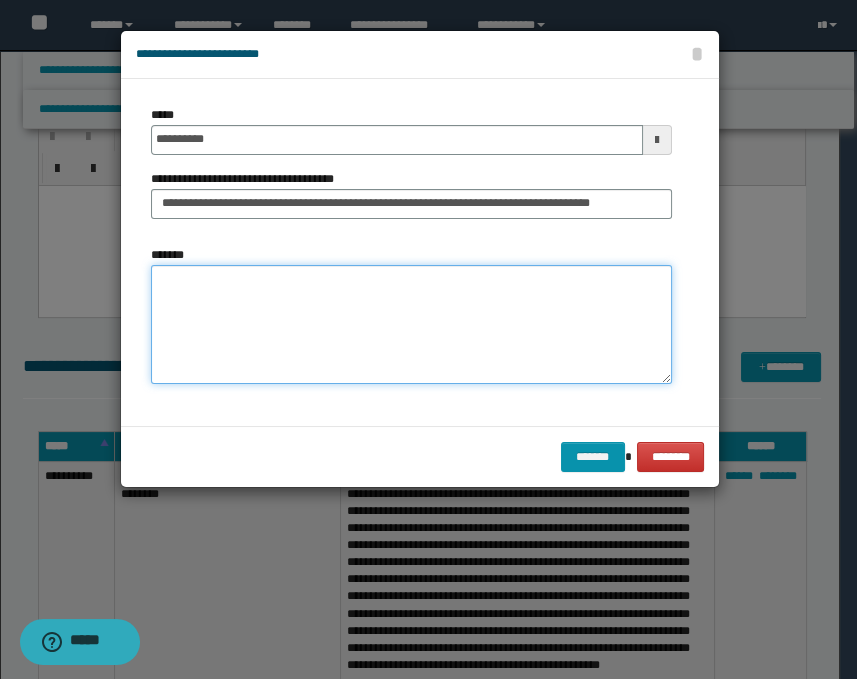 click on "*******" at bounding box center (411, 325) 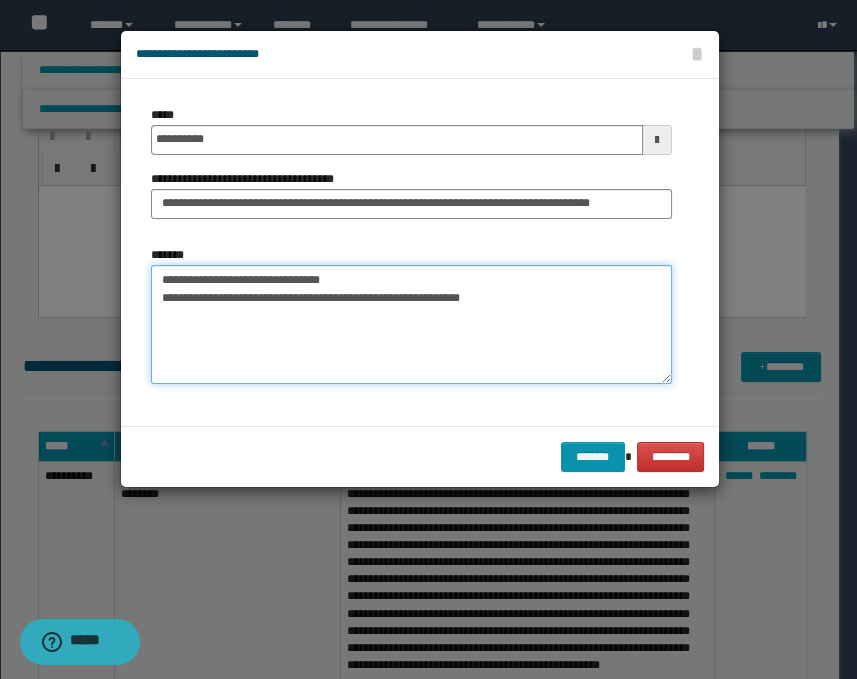 click on "**********" at bounding box center (411, 325) 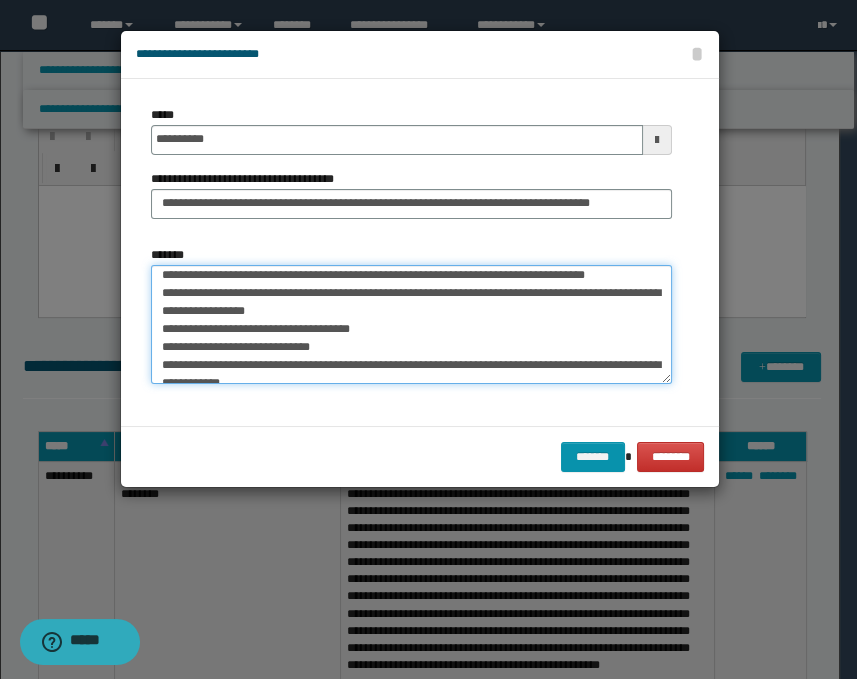 scroll, scrollTop: 0, scrollLeft: 0, axis: both 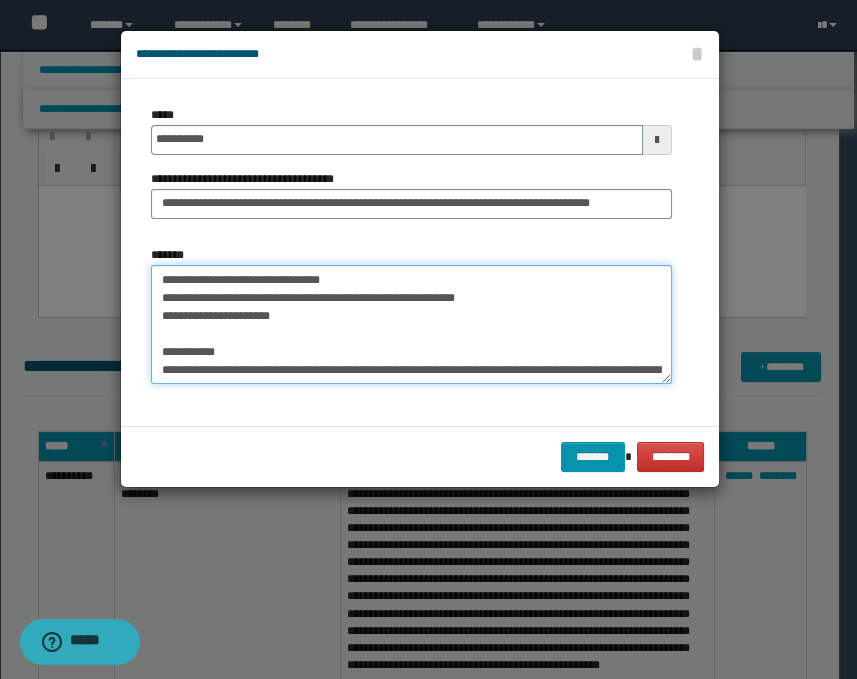 click on "*******" at bounding box center (411, 325) 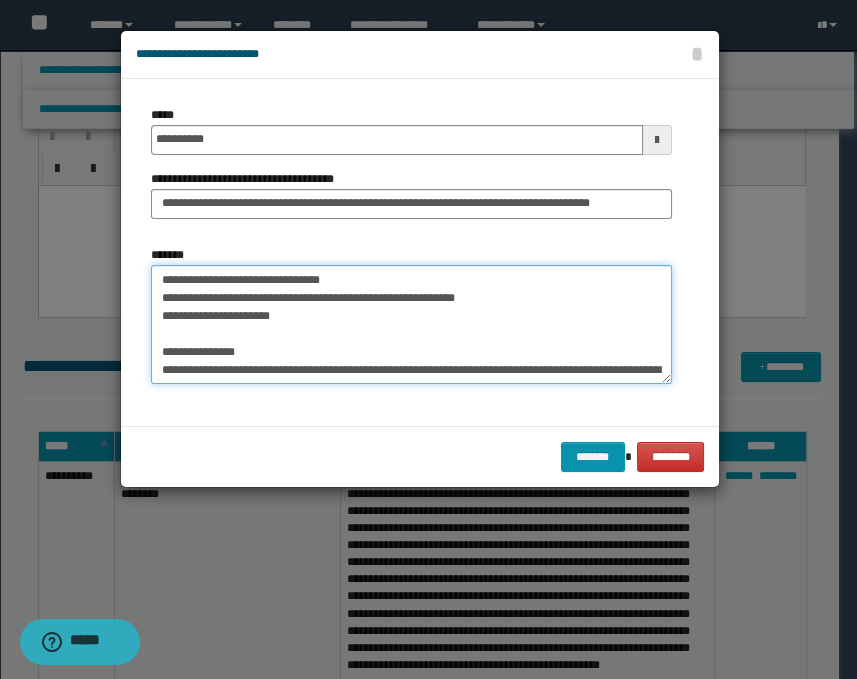 click on "*******" at bounding box center [411, 325] 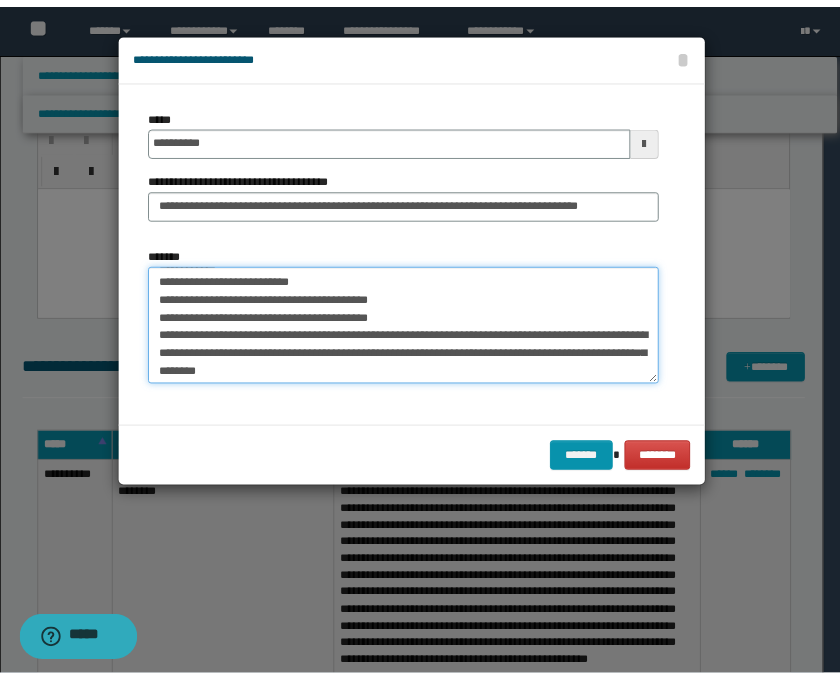 scroll, scrollTop: 414, scrollLeft: 0, axis: vertical 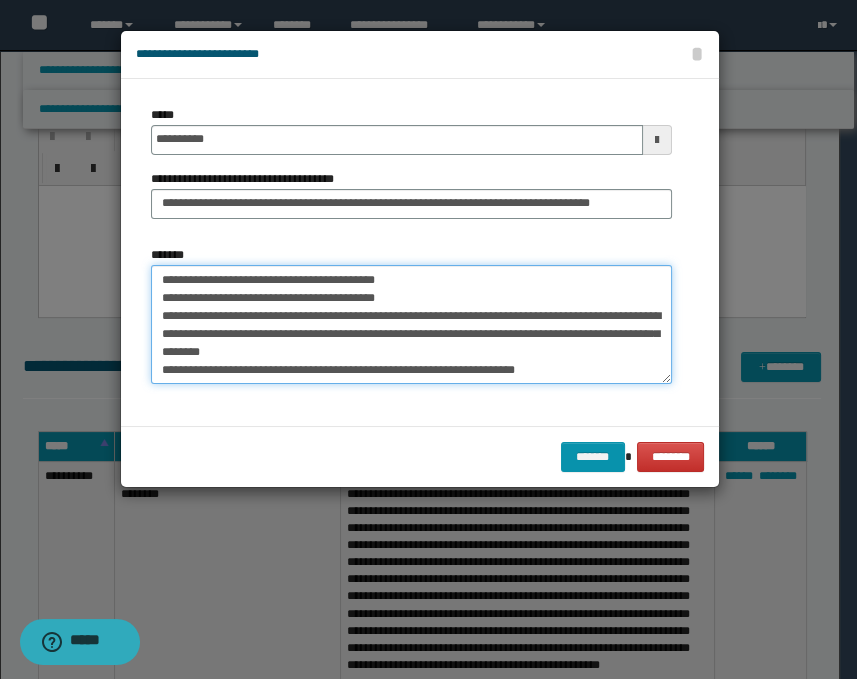 type on "**********" 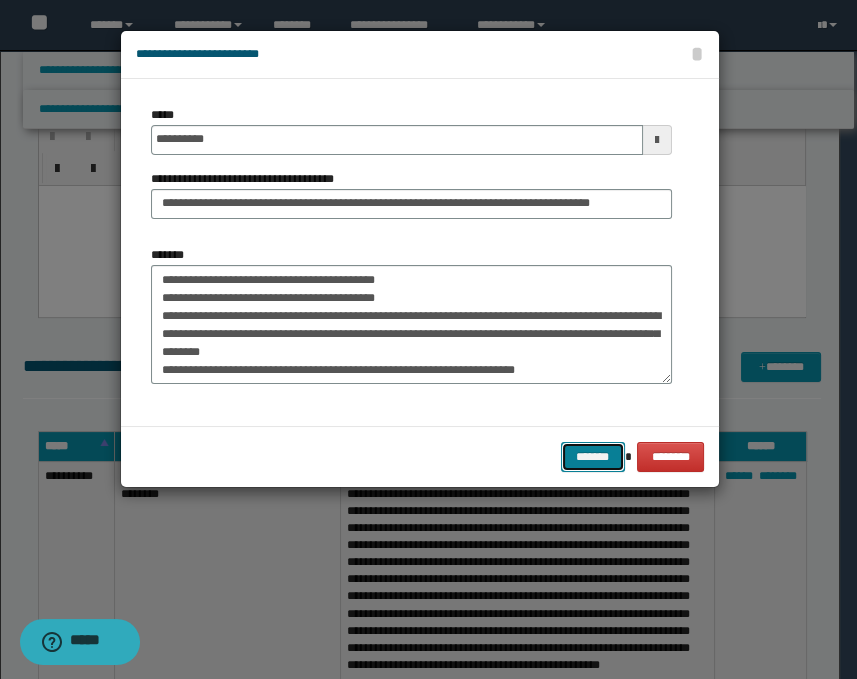 click on "*******" at bounding box center [593, 457] 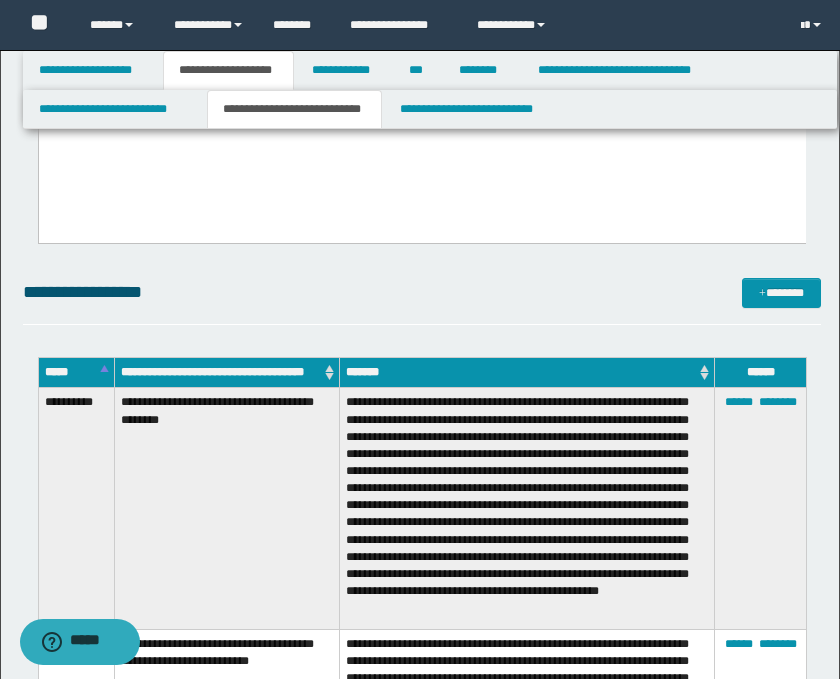 scroll, scrollTop: 555, scrollLeft: 0, axis: vertical 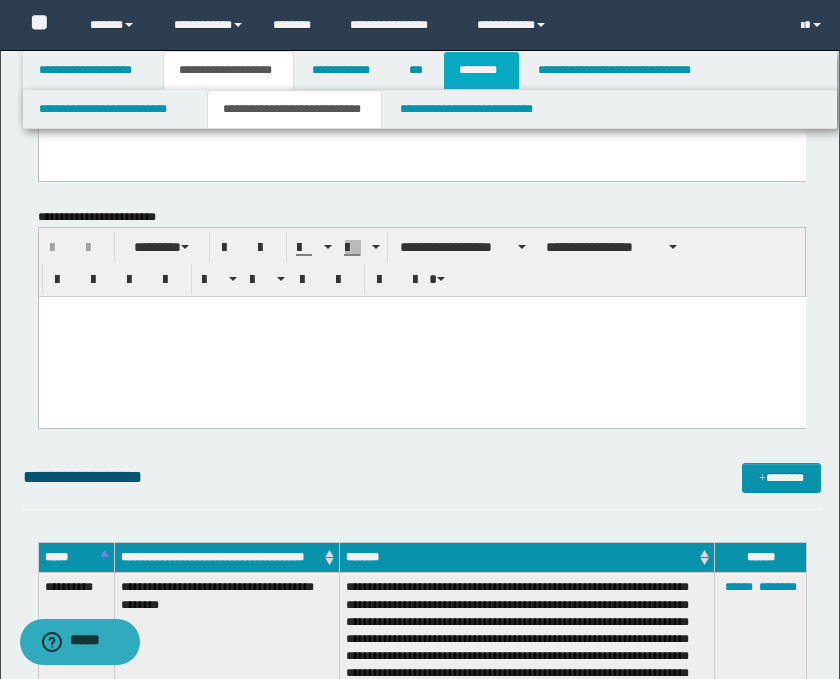 click on "********" at bounding box center (481, 70) 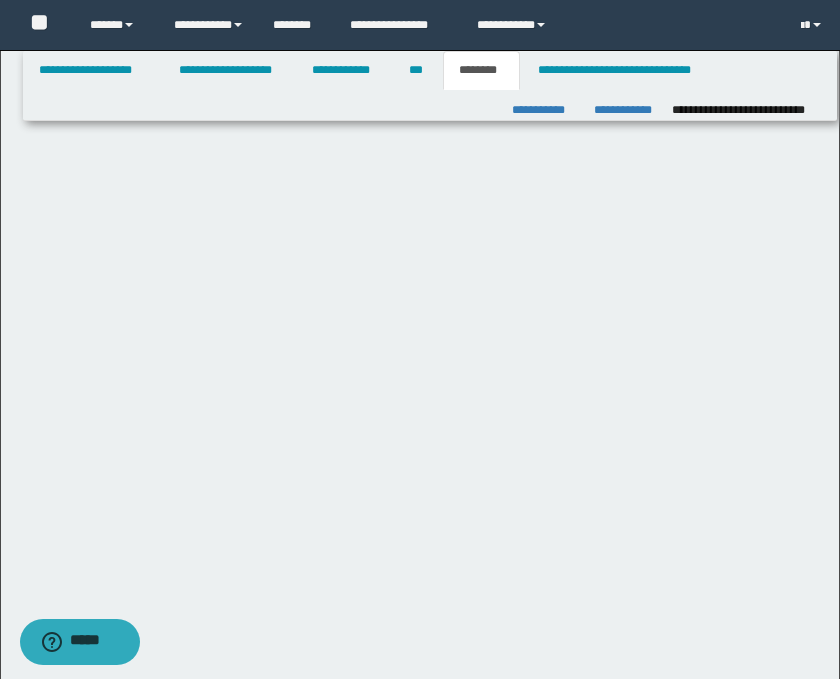 scroll, scrollTop: 0, scrollLeft: 0, axis: both 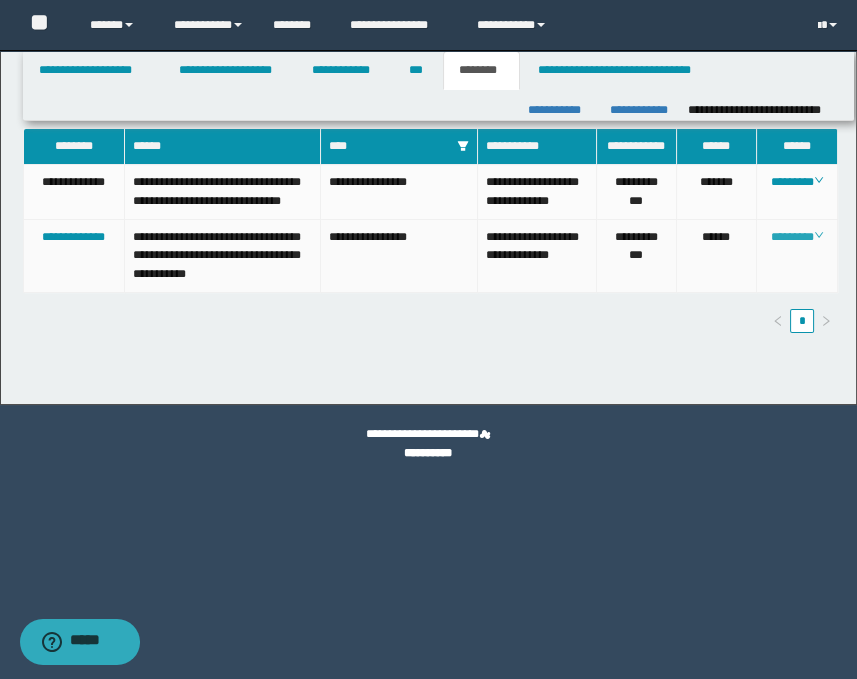 click on "********" at bounding box center [797, 237] 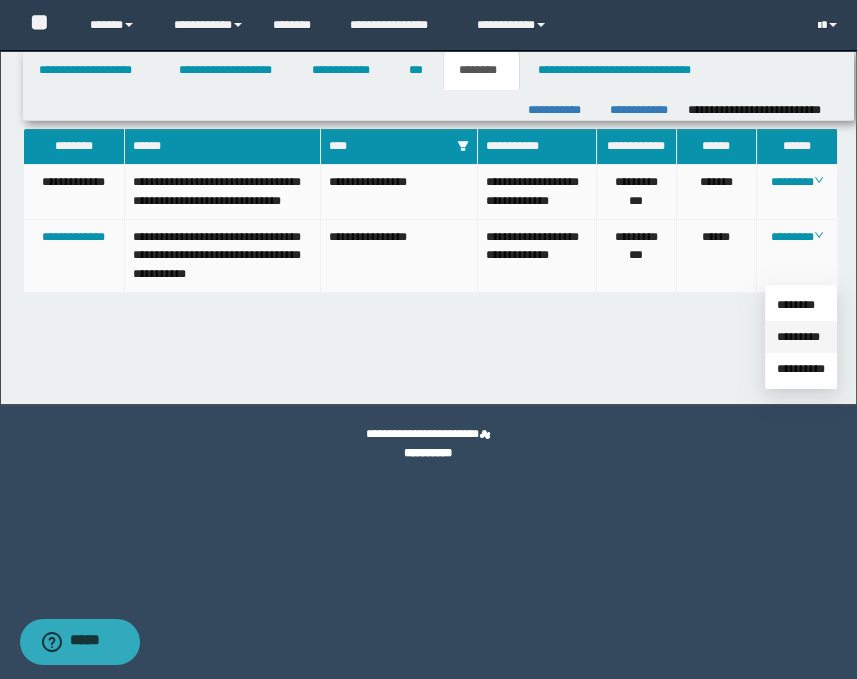 click on "*********" at bounding box center [798, 337] 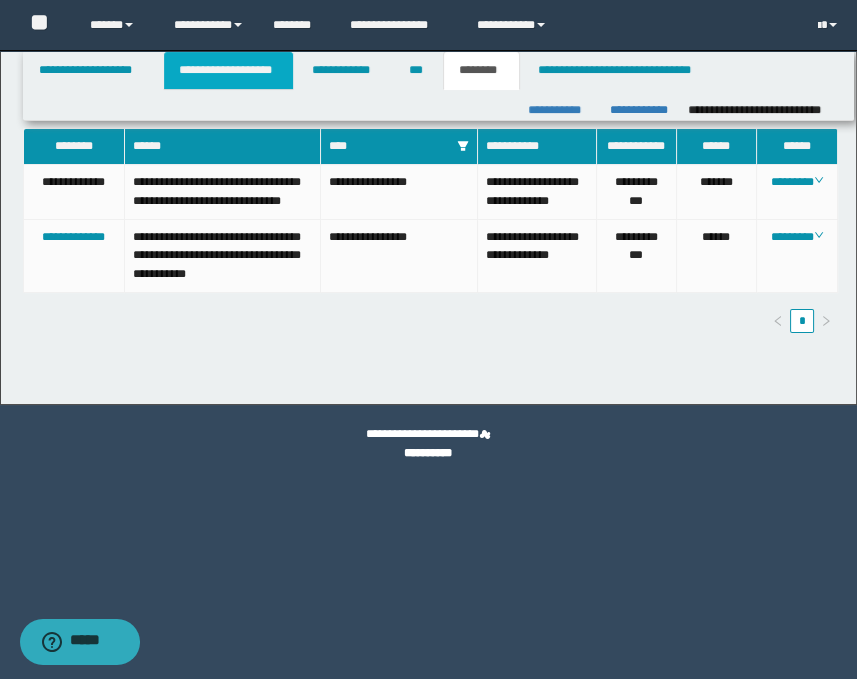 click on "**********" at bounding box center (228, 70) 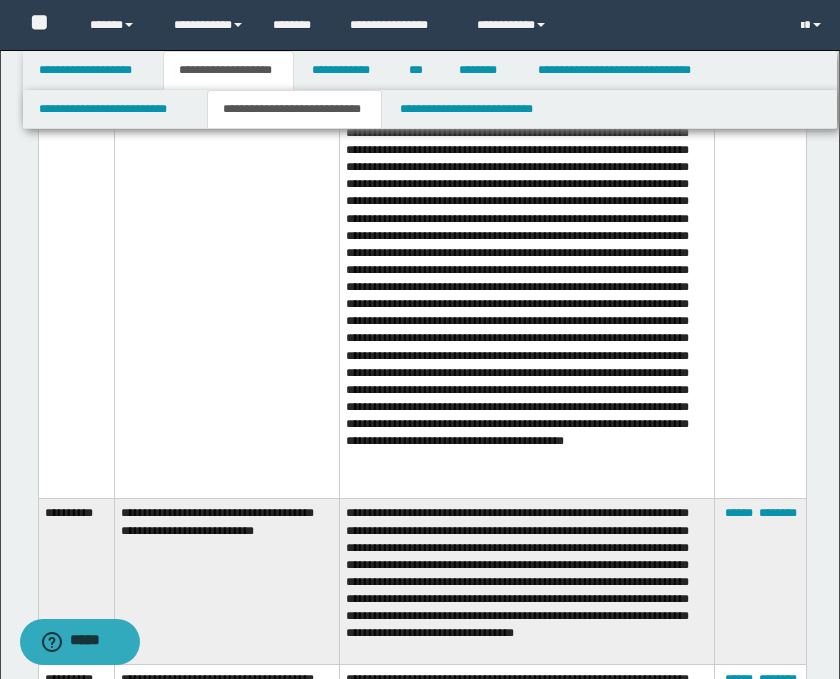 scroll, scrollTop: 3666, scrollLeft: 0, axis: vertical 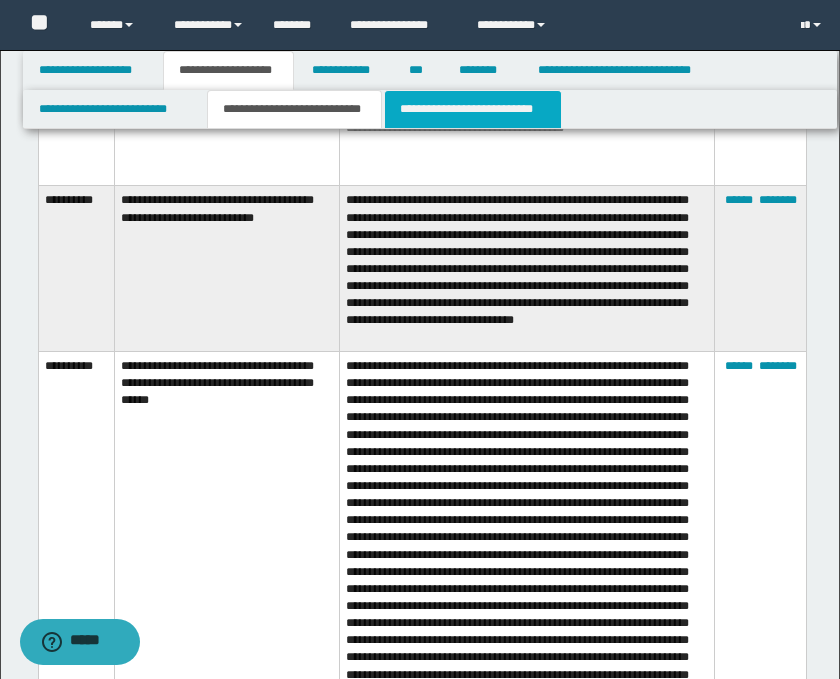 click on "**********" at bounding box center (472, 109) 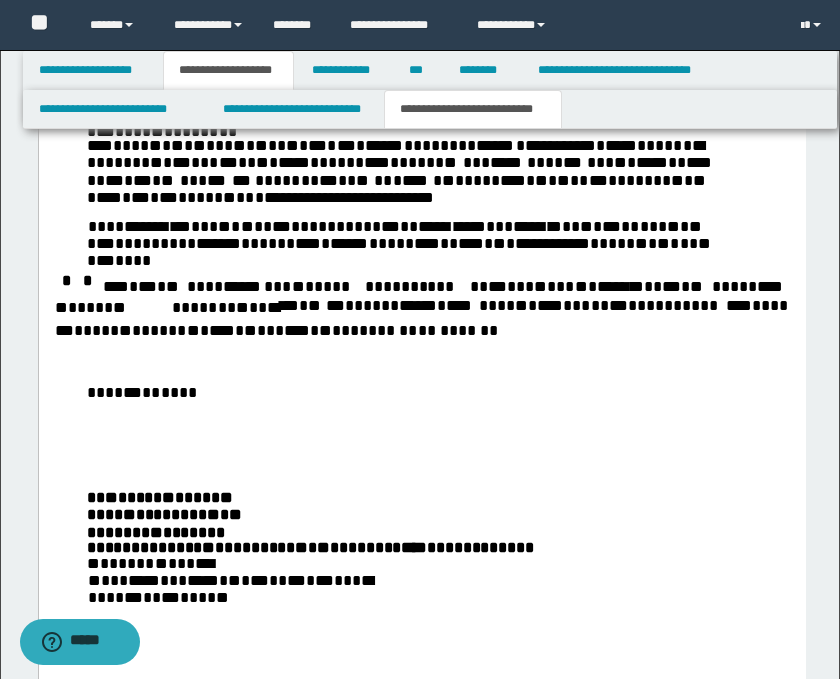 scroll, scrollTop: 1703, scrollLeft: 0, axis: vertical 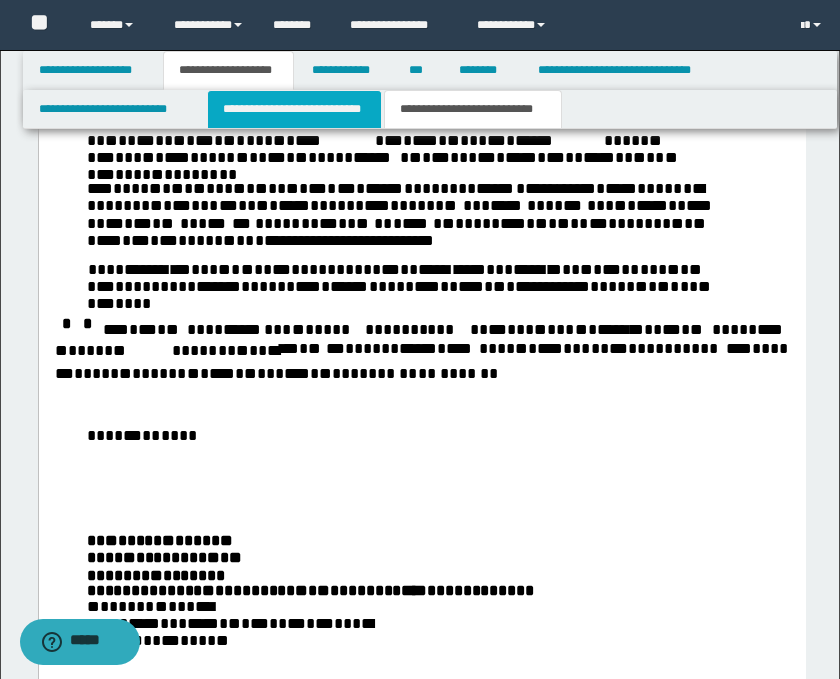 click on "**********" at bounding box center (294, 109) 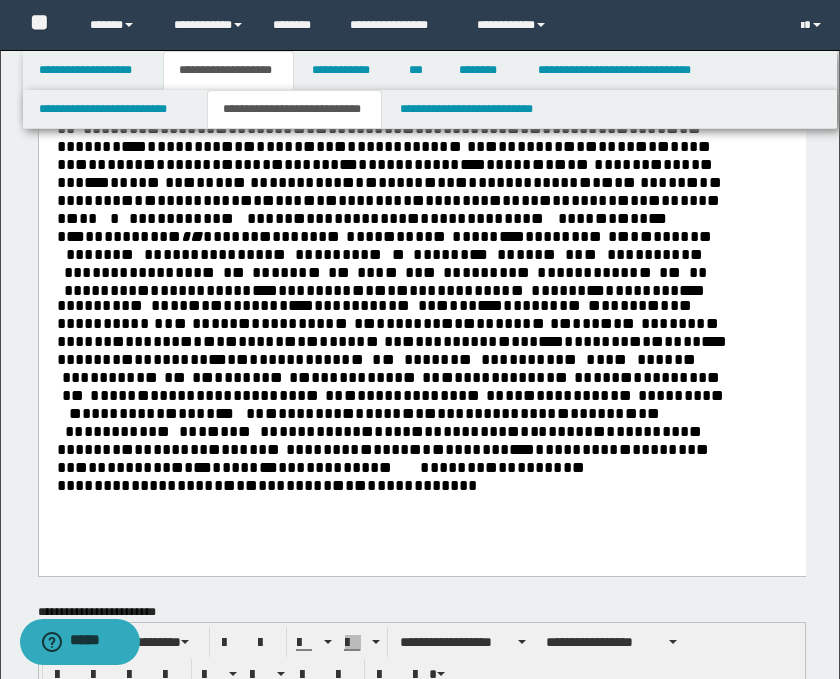 scroll, scrollTop: 333, scrollLeft: 0, axis: vertical 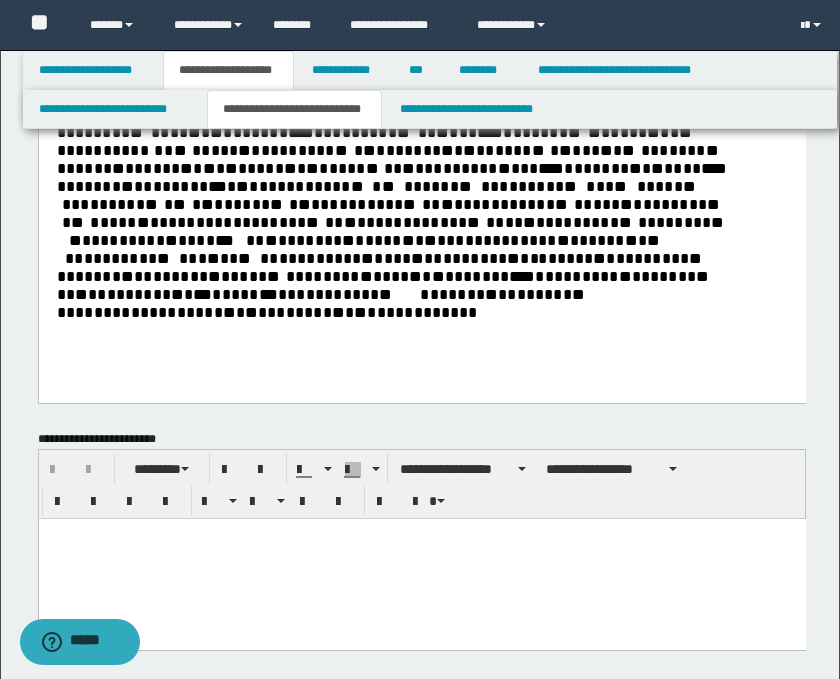 click at bounding box center [421, 533] 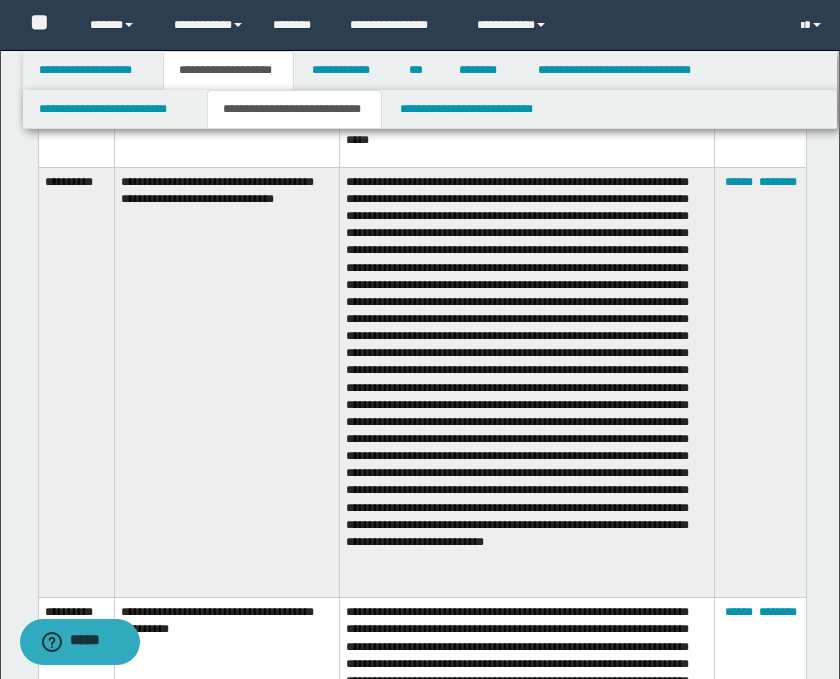 scroll, scrollTop: 3111, scrollLeft: 0, axis: vertical 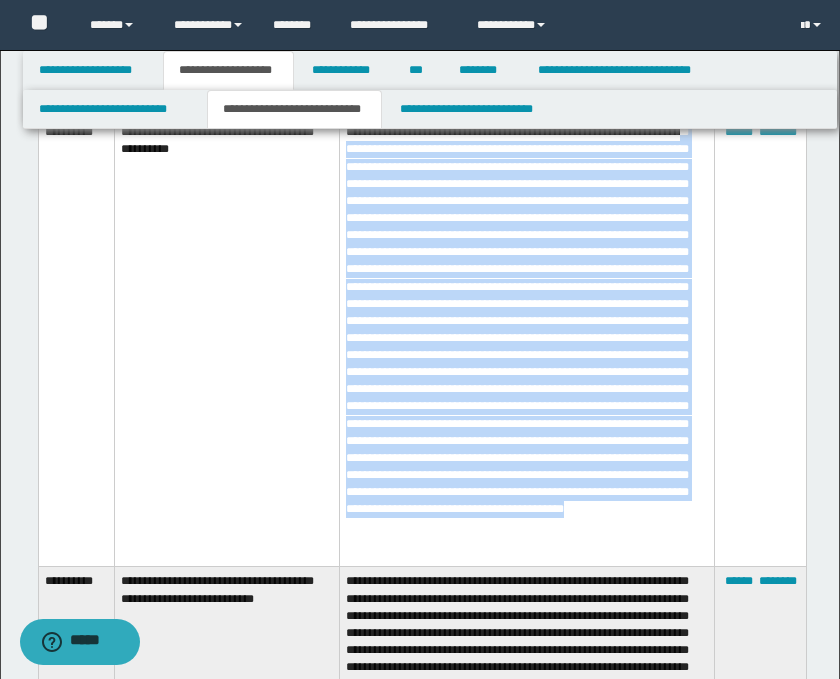 drag, startPoint x: 393, startPoint y: 294, endPoint x: 468, endPoint y: 515, distance: 233.37952 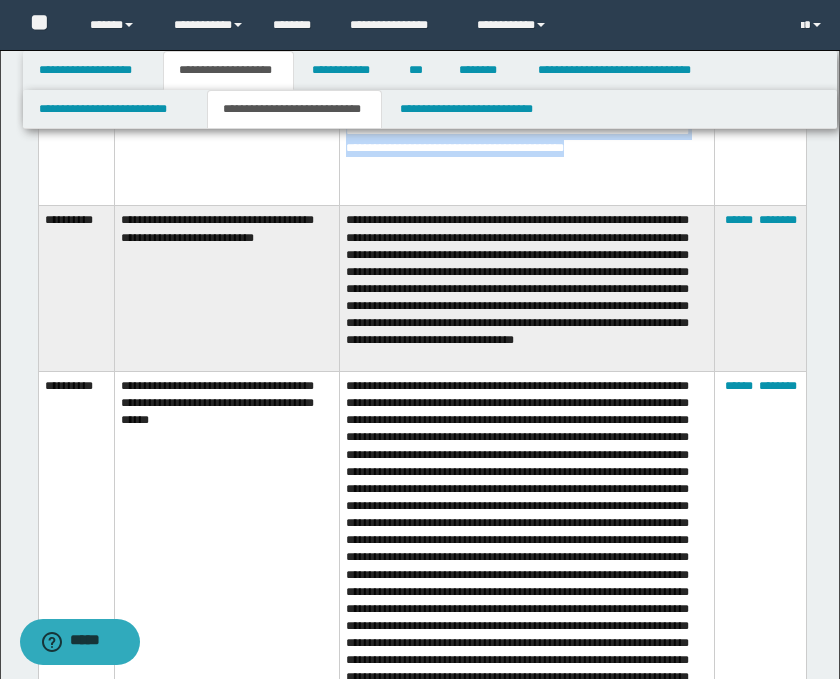 scroll, scrollTop: 3507, scrollLeft: 0, axis: vertical 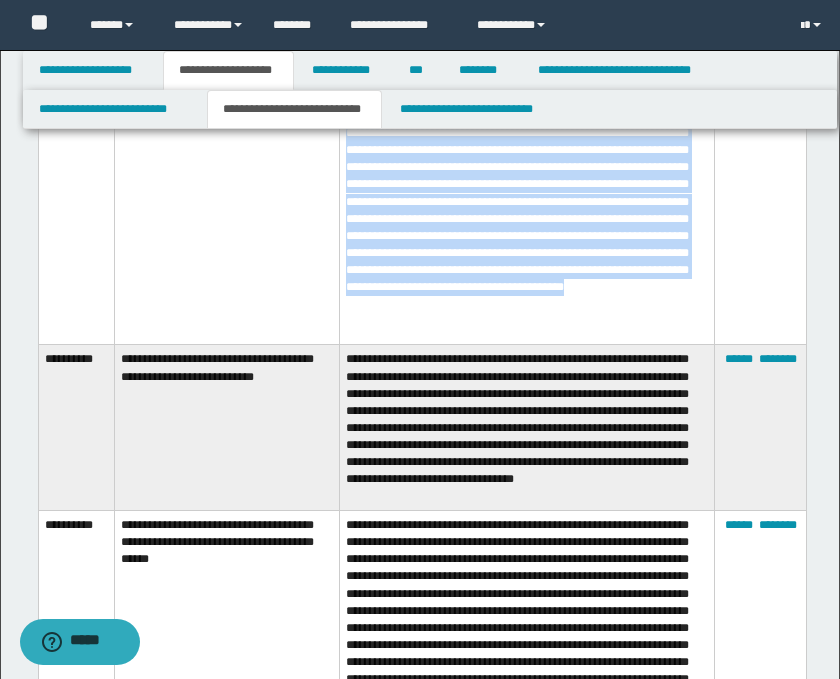 copy on "**********" 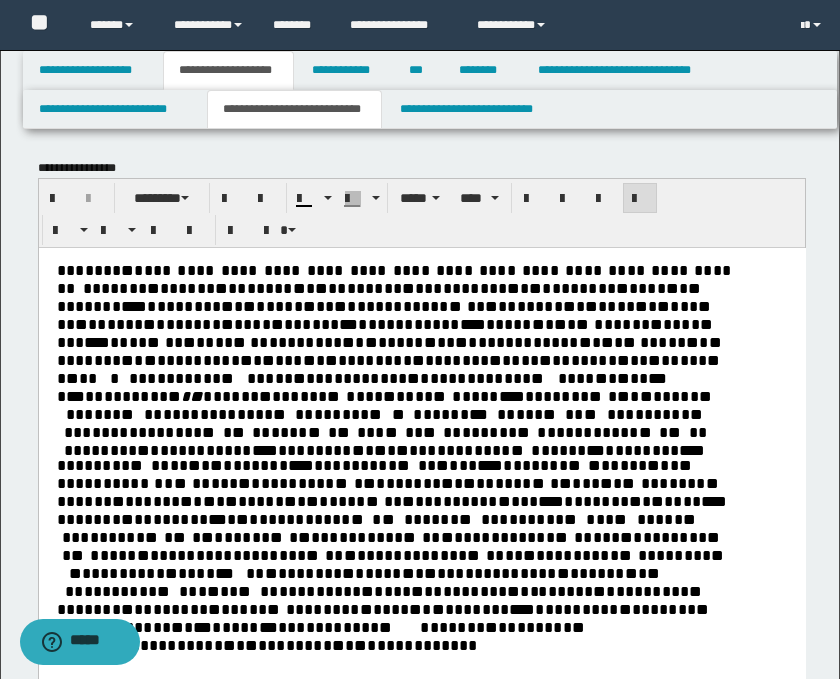 scroll, scrollTop: 555, scrollLeft: 0, axis: vertical 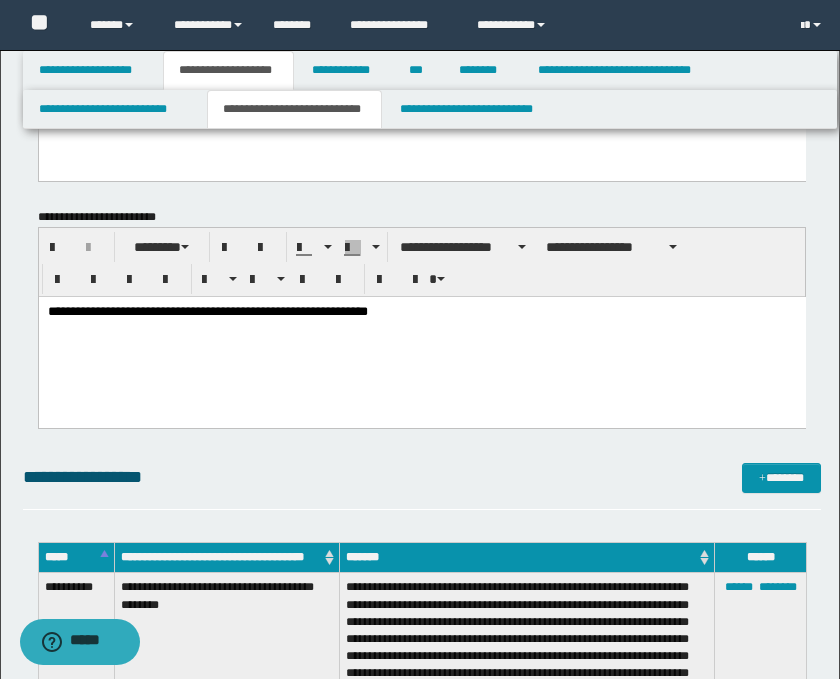 click on "**********" at bounding box center (421, 311) 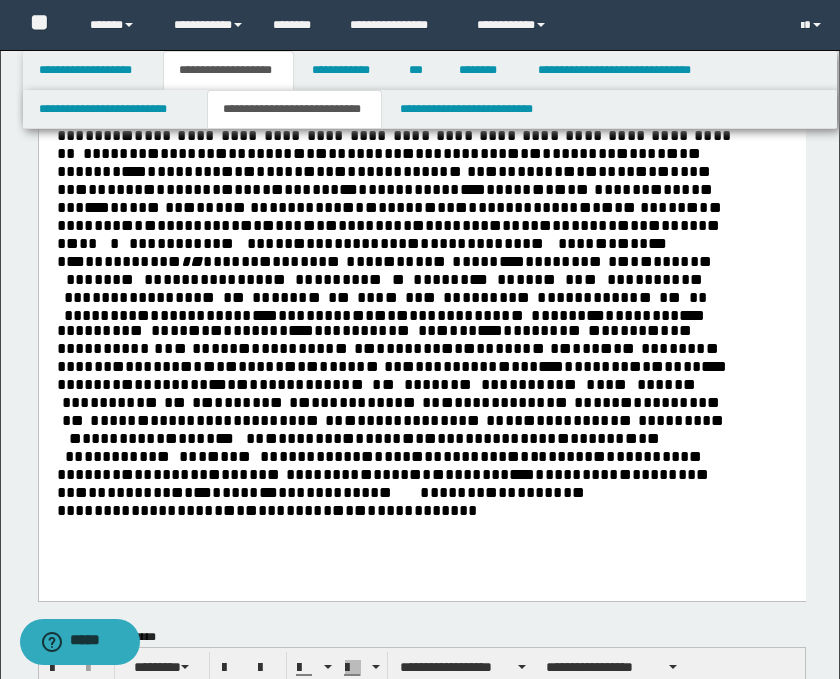scroll, scrollTop: 111, scrollLeft: 0, axis: vertical 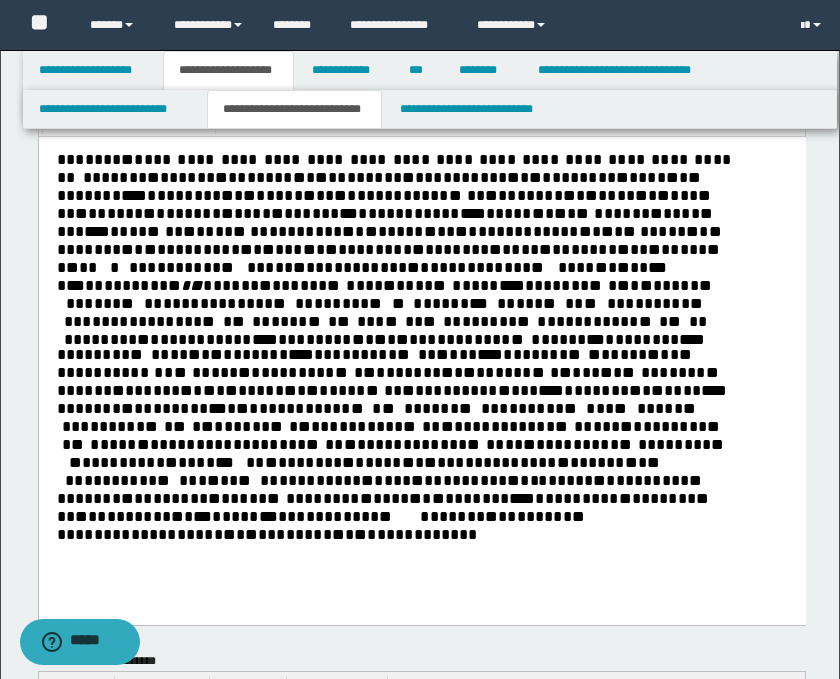 click on "**********" at bounding box center [394, 315] 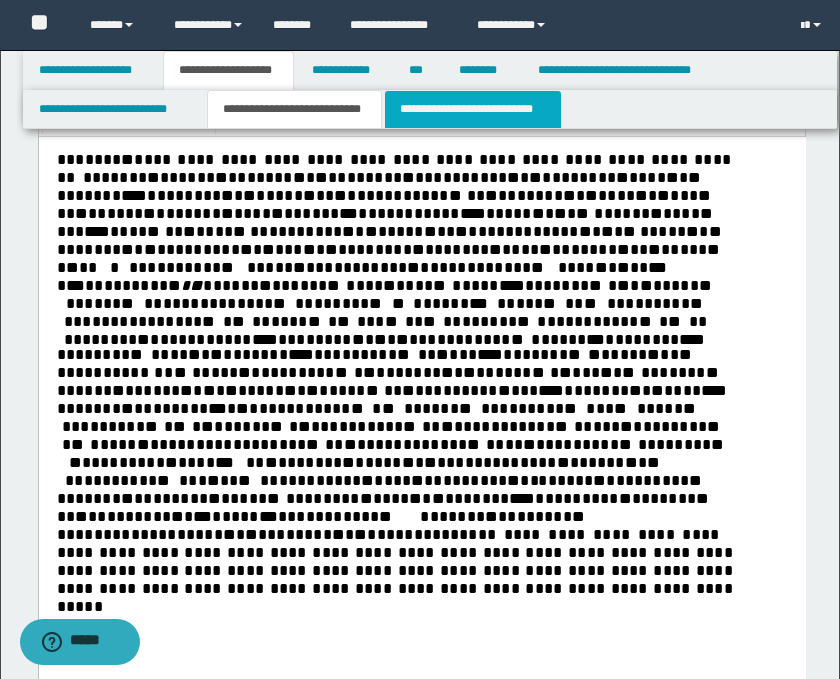 scroll, scrollTop: 555, scrollLeft: 0, axis: vertical 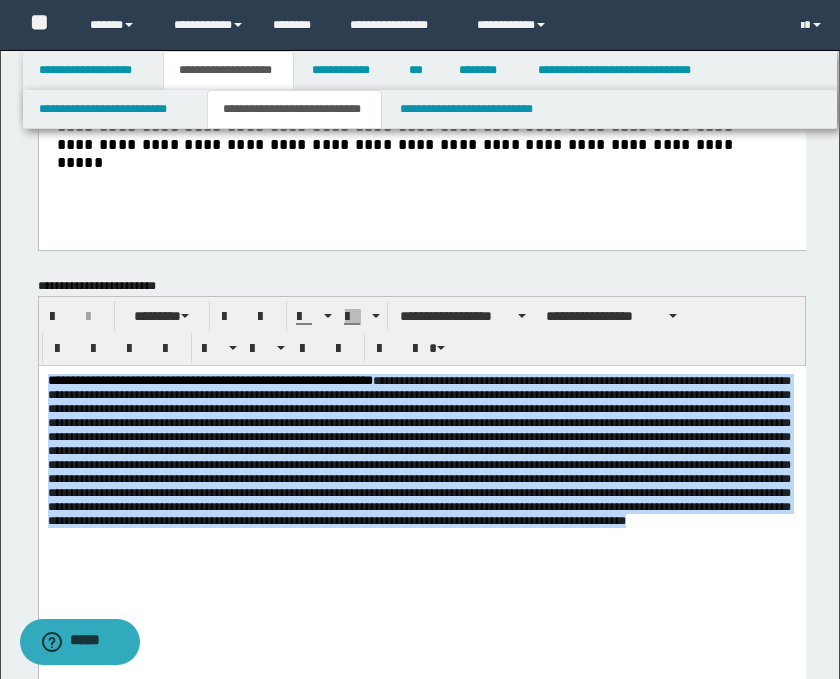 drag, startPoint x: 605, startPoint y: 565, endPoint x: 74, endPoint y: 744, distance: 560.3588 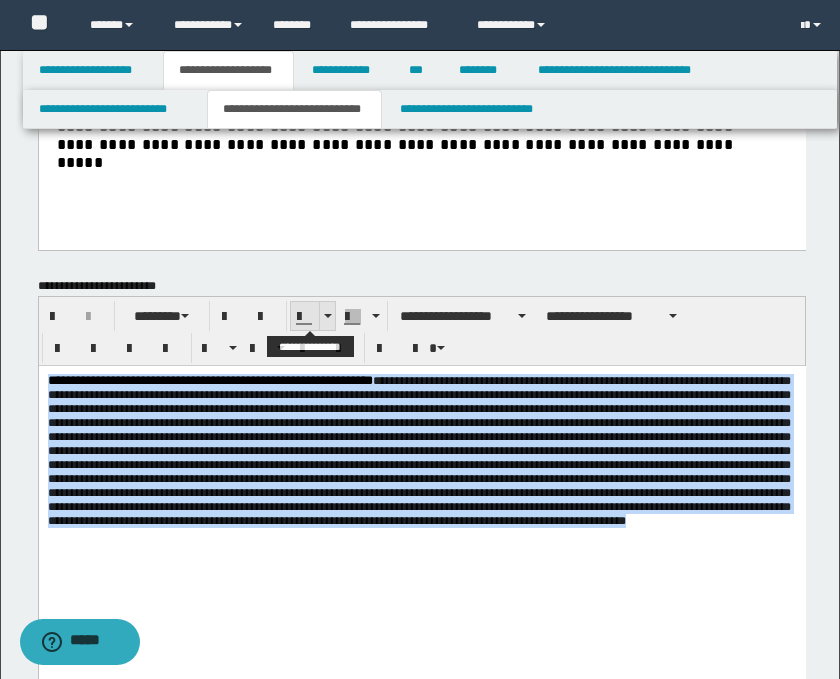 click at bounding box center (327, 316) 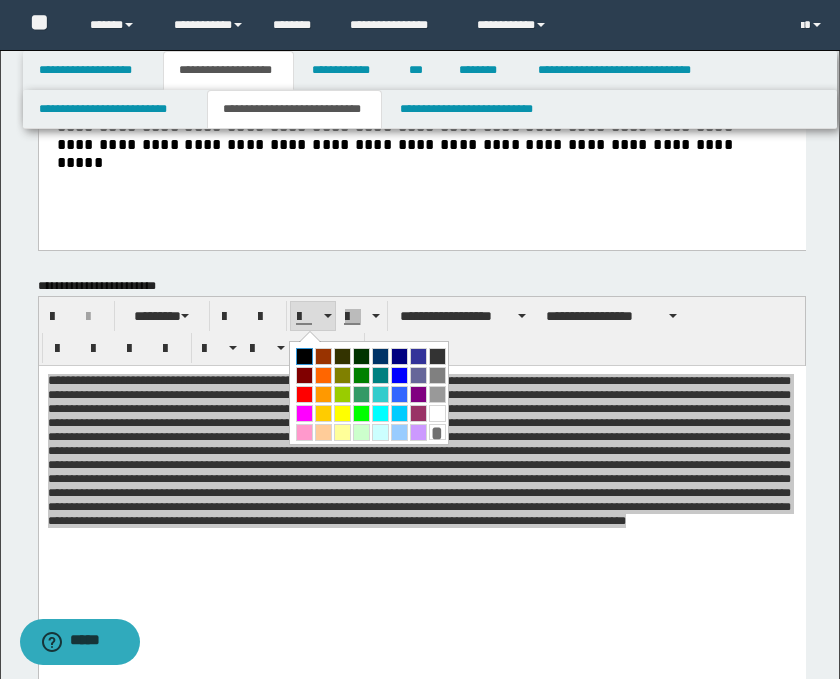 click at bounding box center (304, 356) 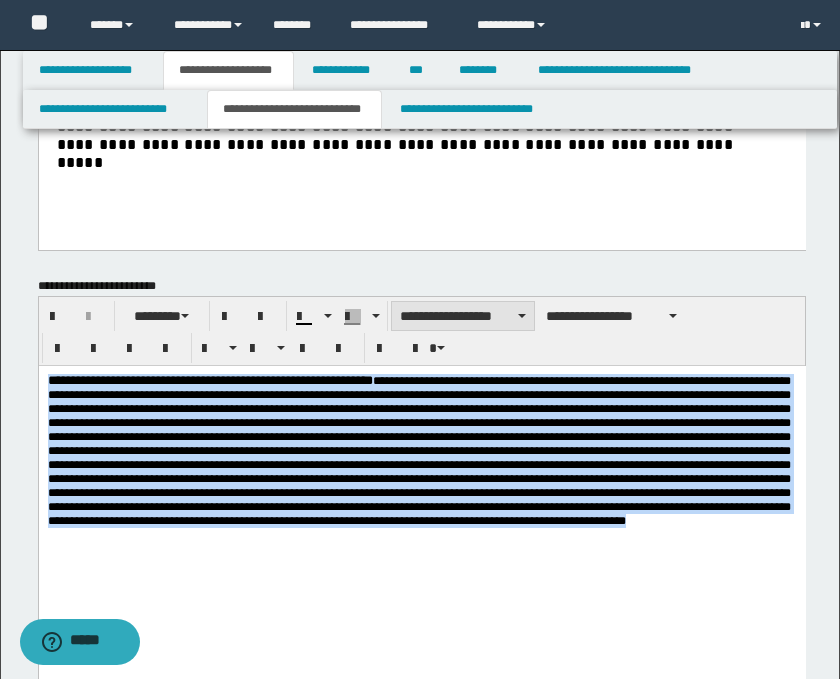 click on "**********" at bounding box center [463, 316] 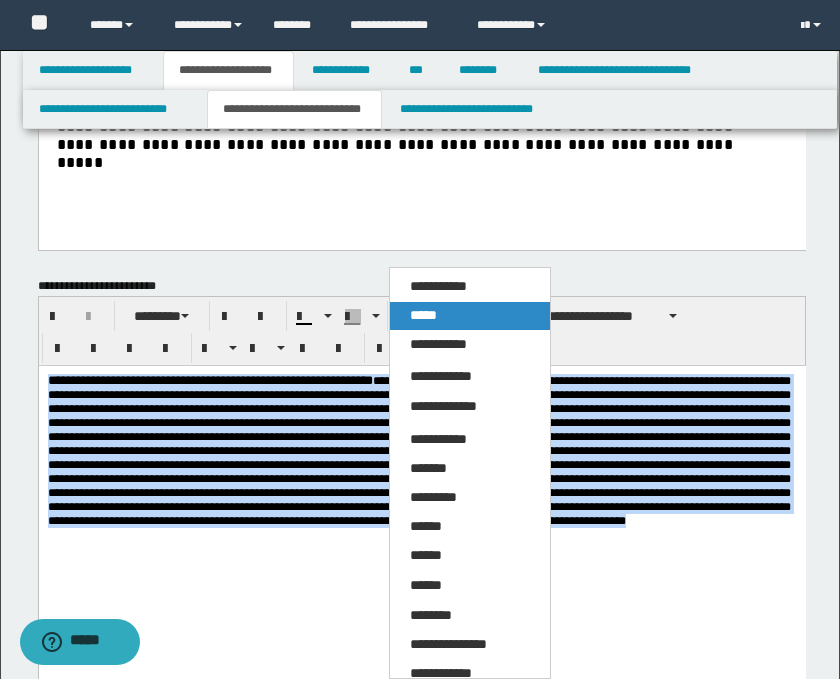 click on "*****" at bounding box center (423, 315) 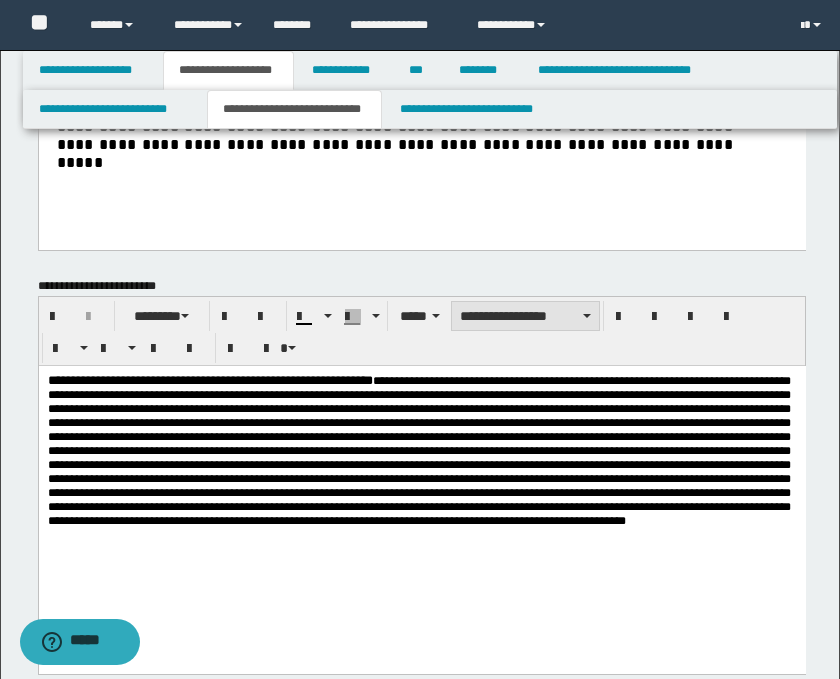 click on "**********" at bounding box center (525, 316) 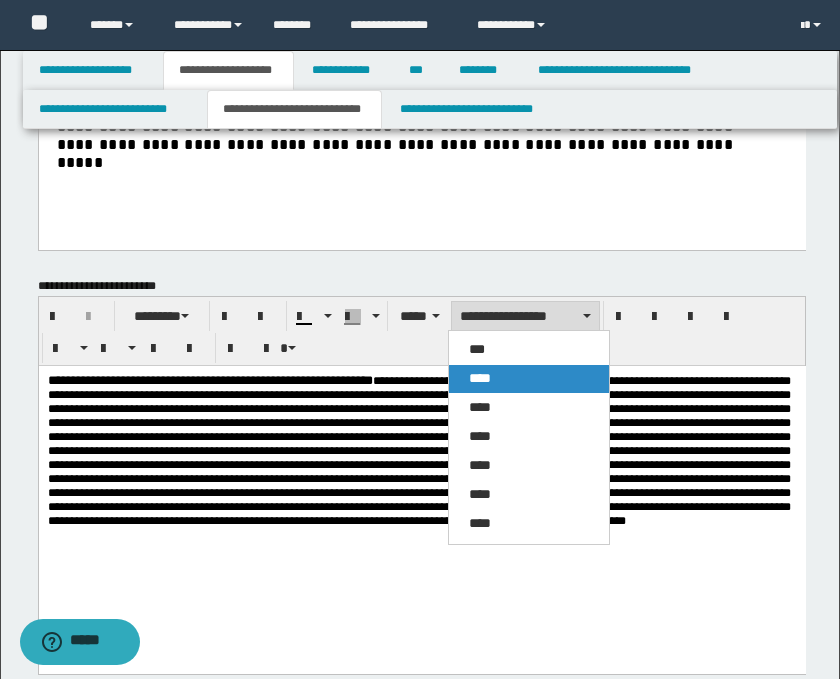 click on "****" at bounding box center (529, 379) 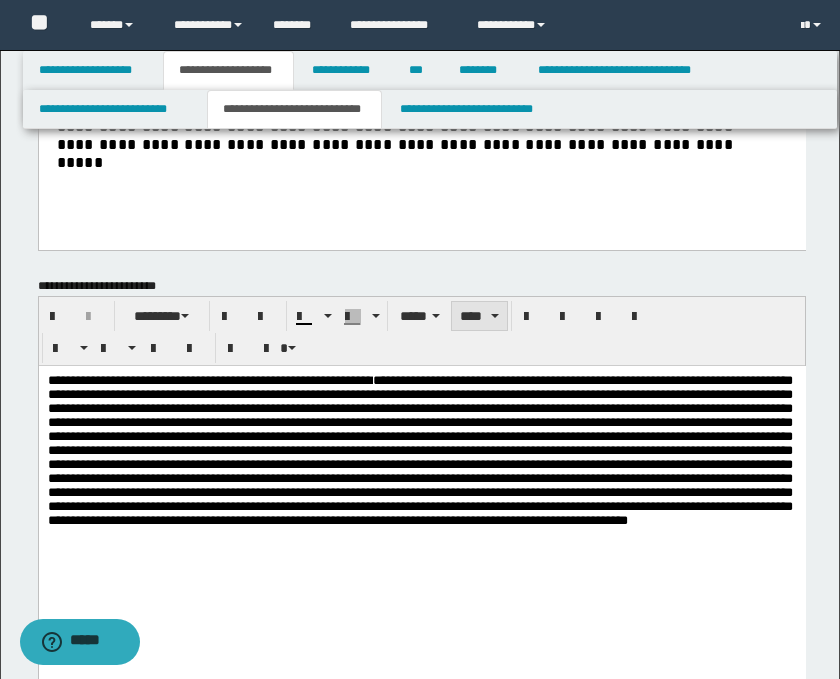 click at bounding box center [495, 316] 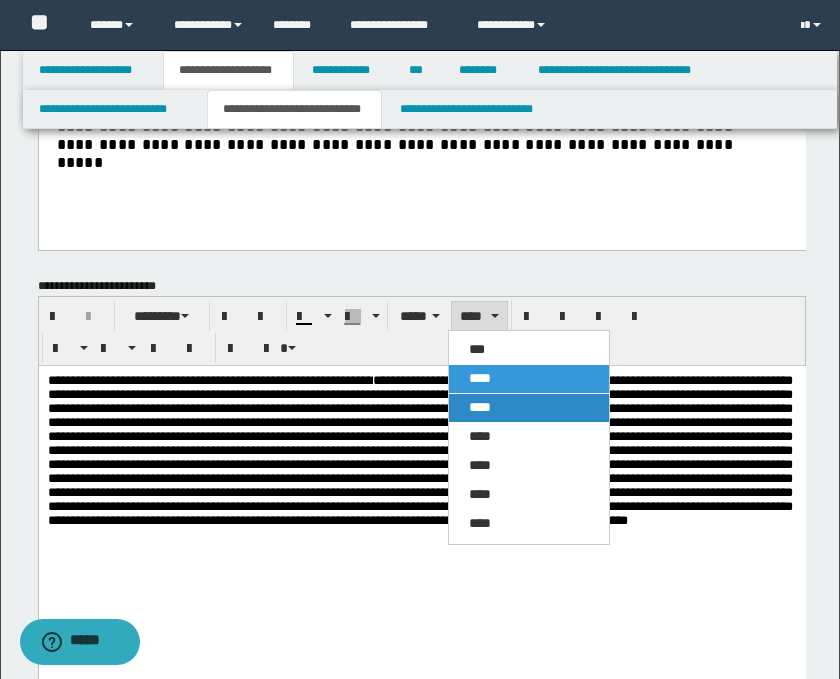 click on "****" at bounding box center [480, 407] 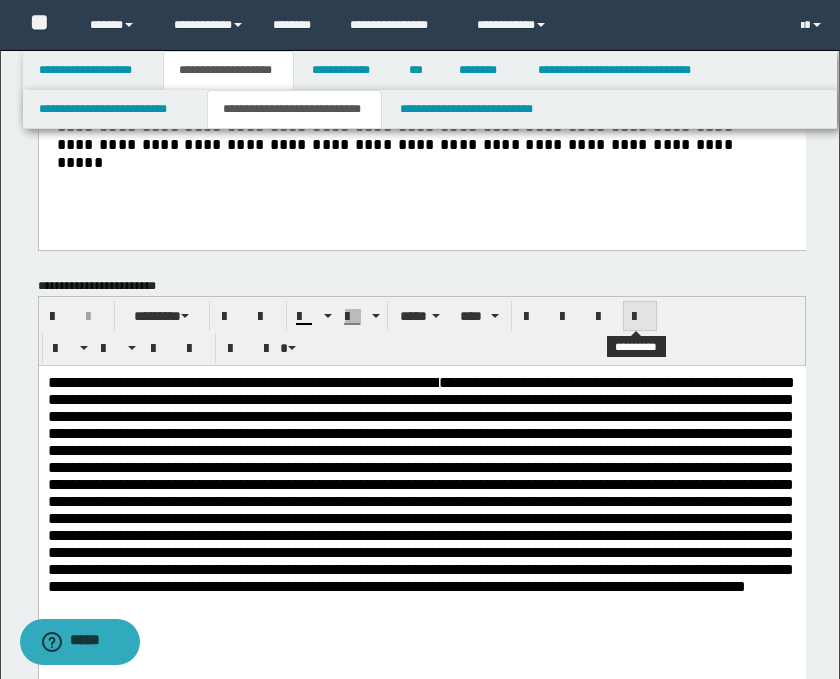 click at bounding box center [640, 316] 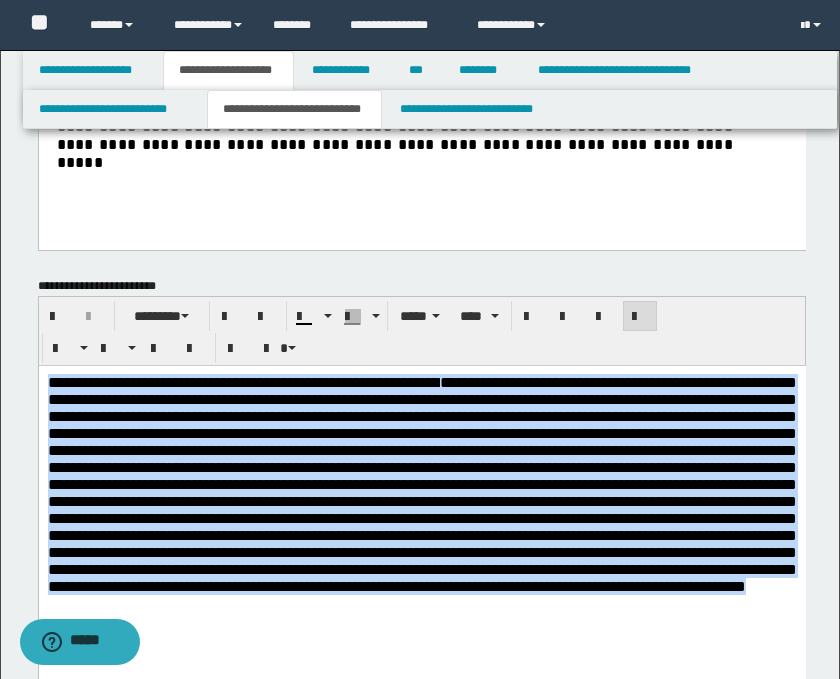 click at bounding box center (421, 483) 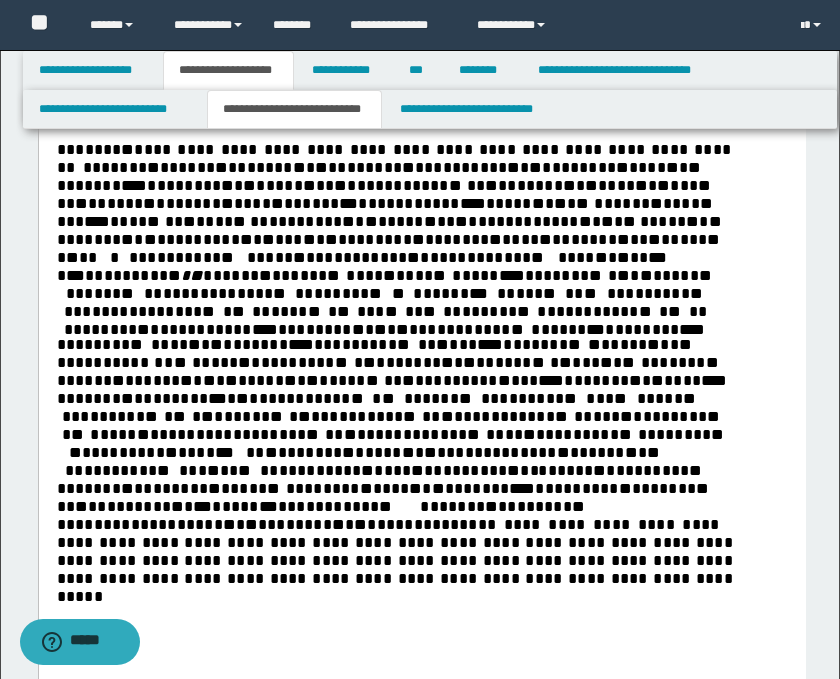 scroll, scrollTop: 111, scrollLeft: 0, axis: vertical 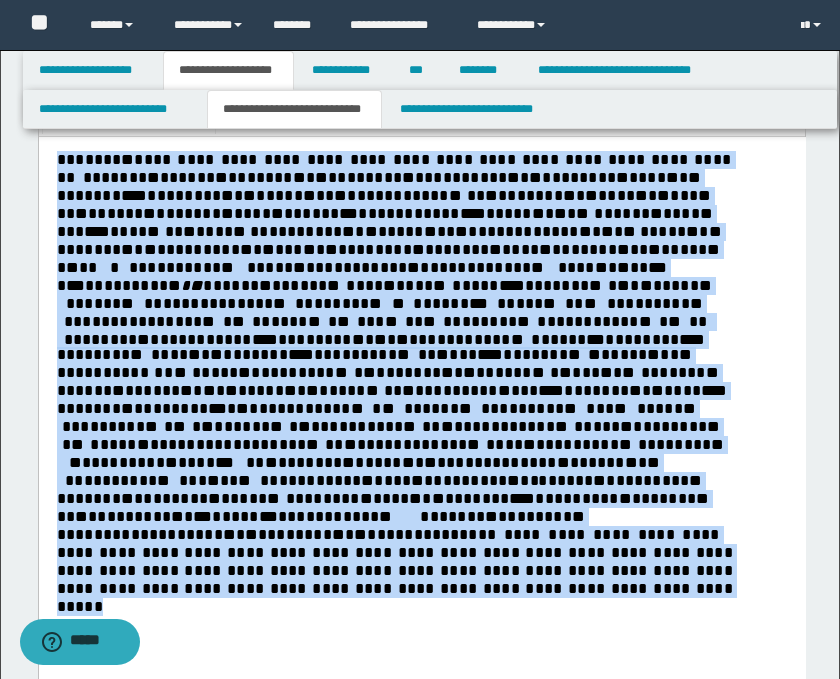 drag, startPoint x: 191, startPoint y: 544, endPoint x: 31, endPoint y: 151, distance: 424.3218 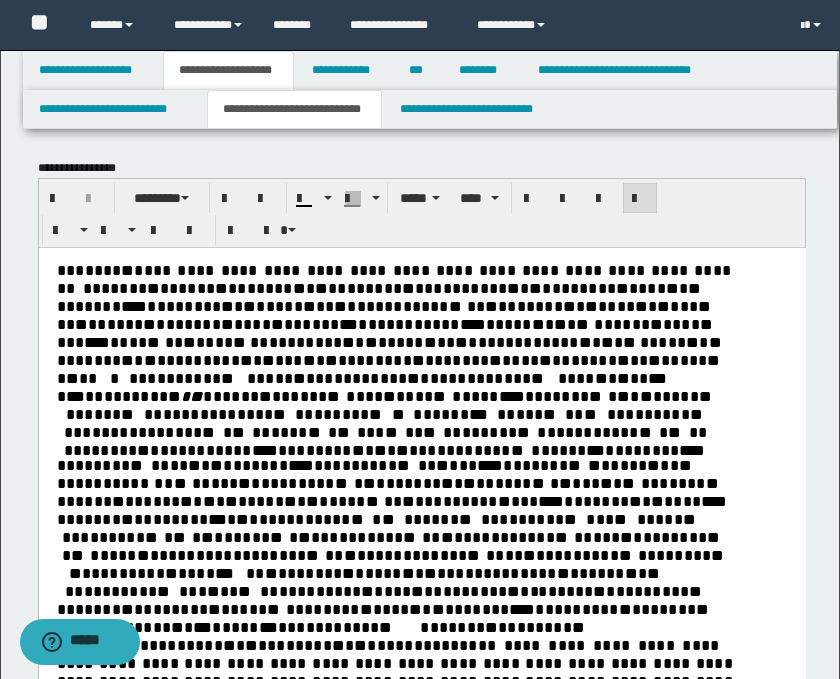 click on "**********" at bounding box center [421, 499] 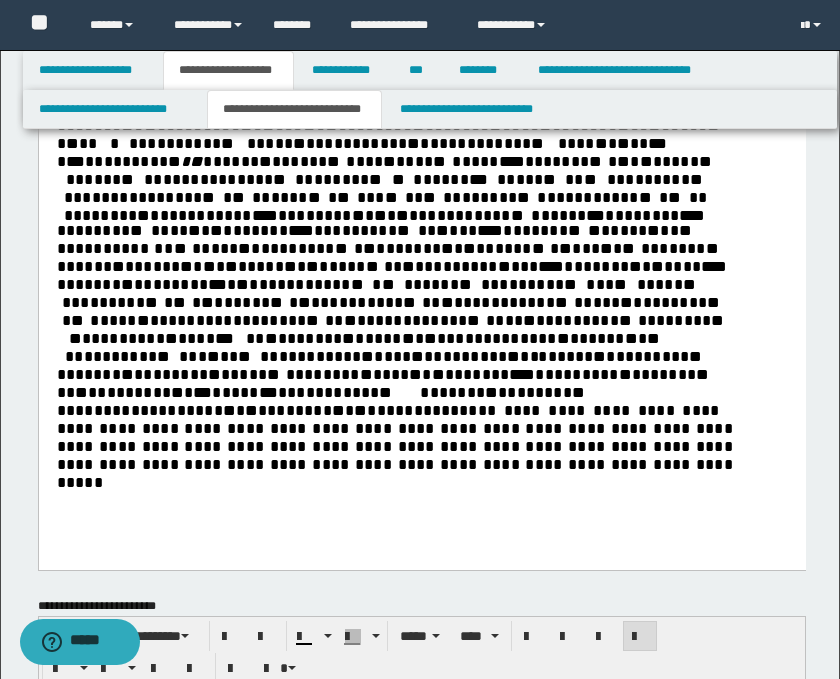 scroll, scrollTop: 0, scrollLeft: 0, axis: both 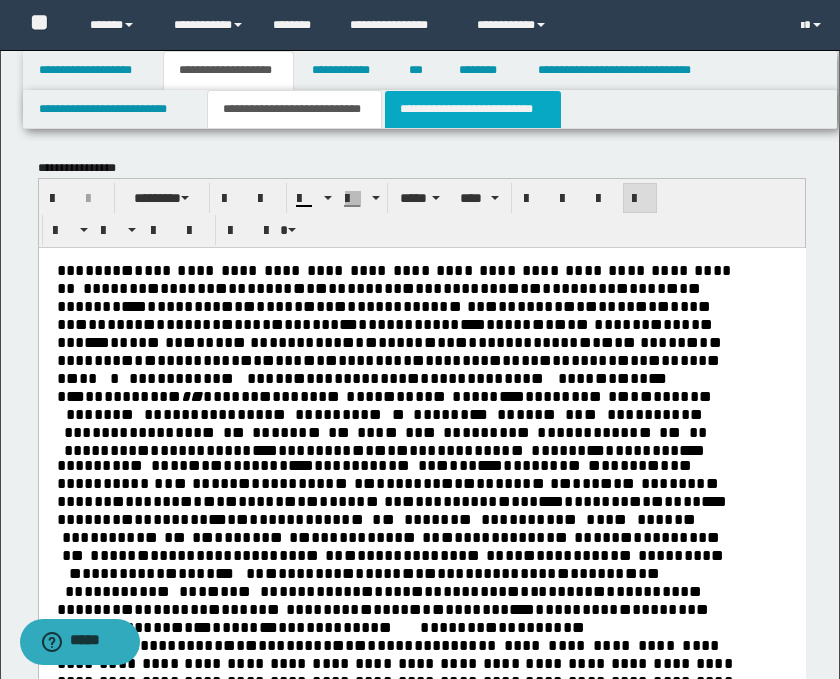 click on "**********" at bounding box center [472, 109] 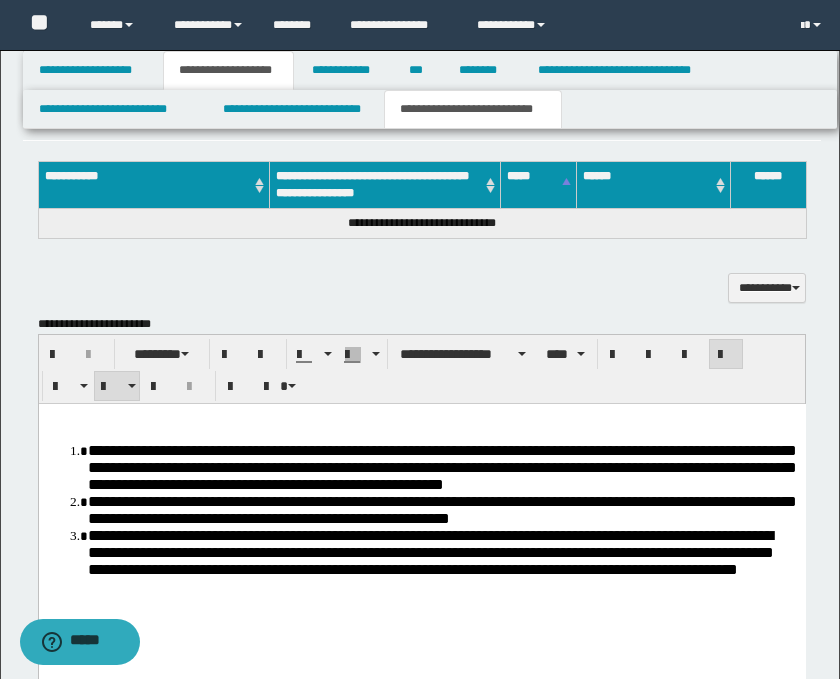 scroll, scrollTop: 444, scrollLeft: 0, axis: vertical 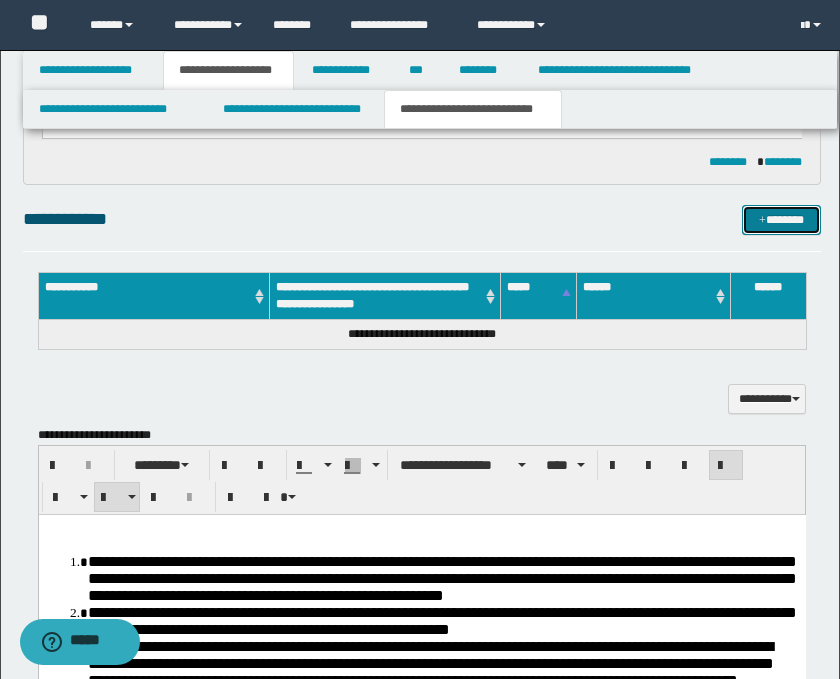 click on "*******" at bounding box center [782, 220] 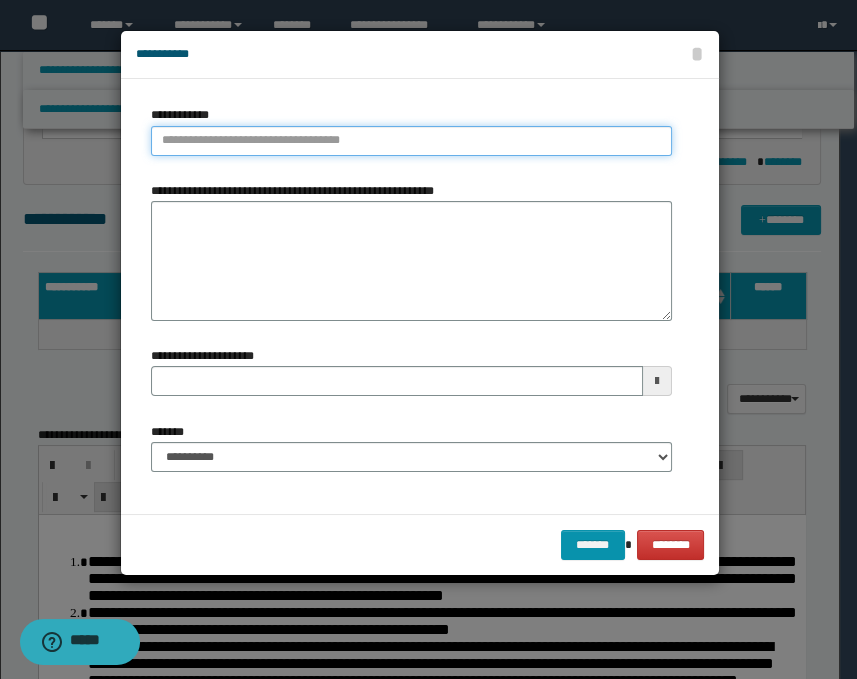 click on "**********" at bounding box center (411, 141) 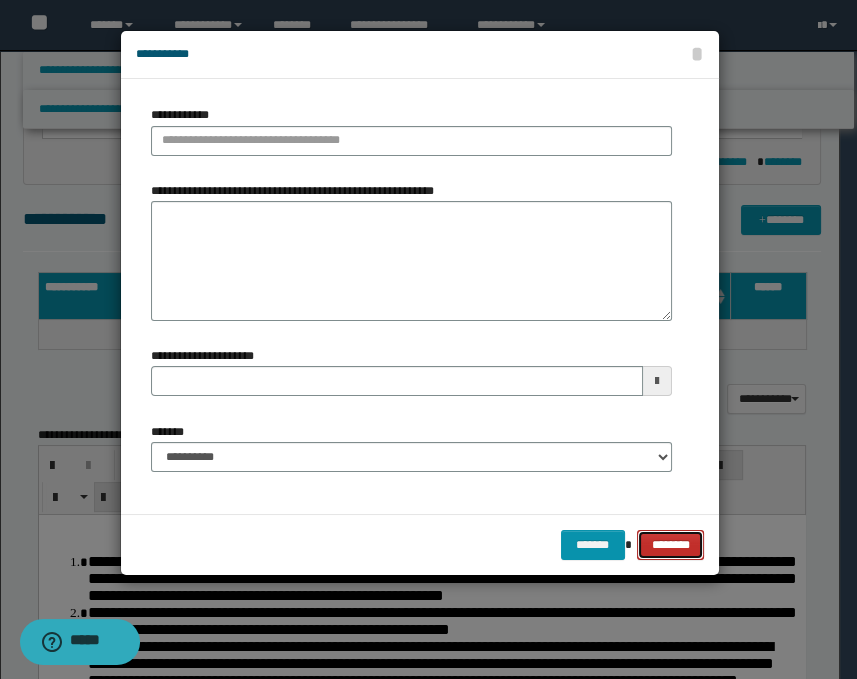 click on "********" at bounding box center [670, 545] 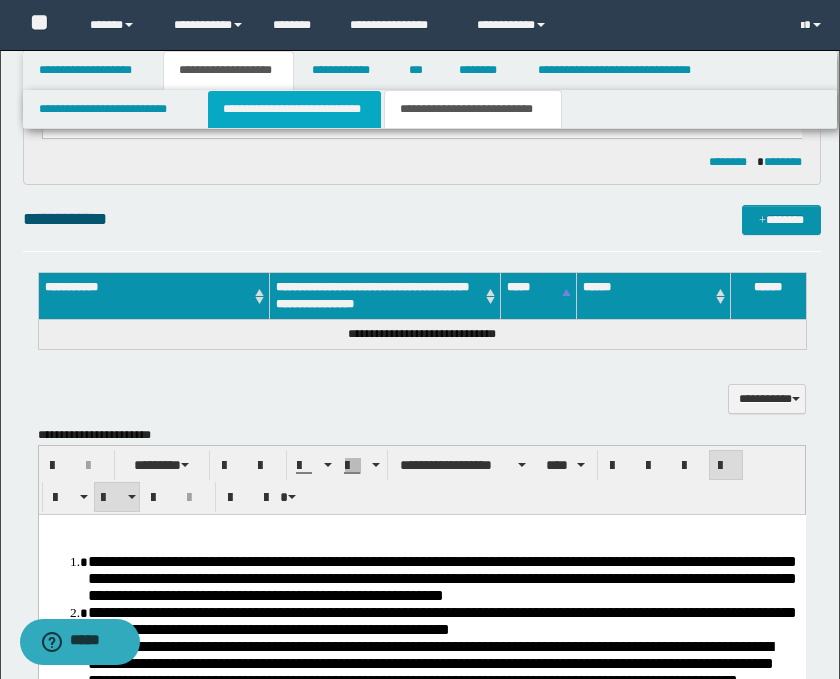 click on "**********" at bounding box center (294, 109) 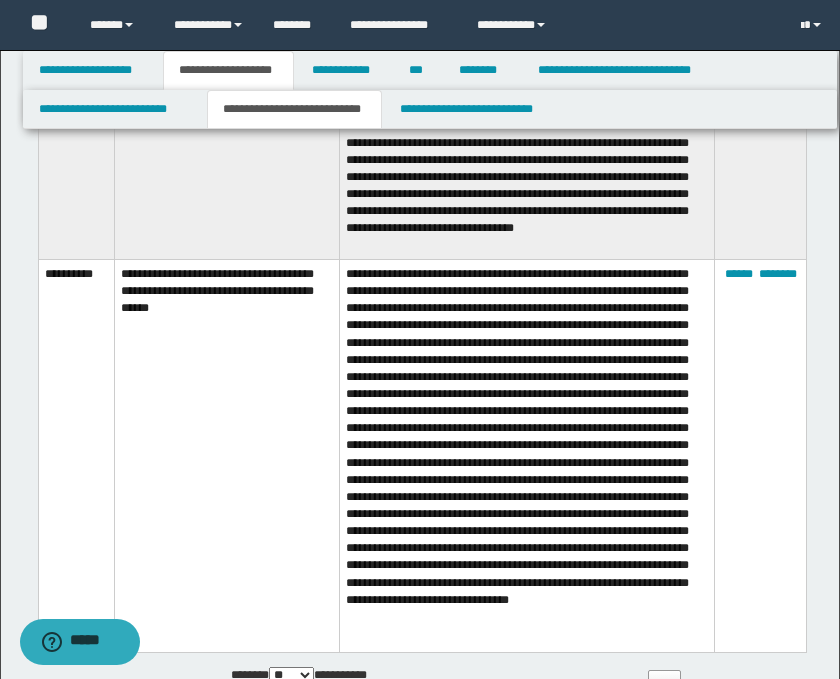 scroll, scrollTop: 4777, scrollLeft: 0, axis: vertical 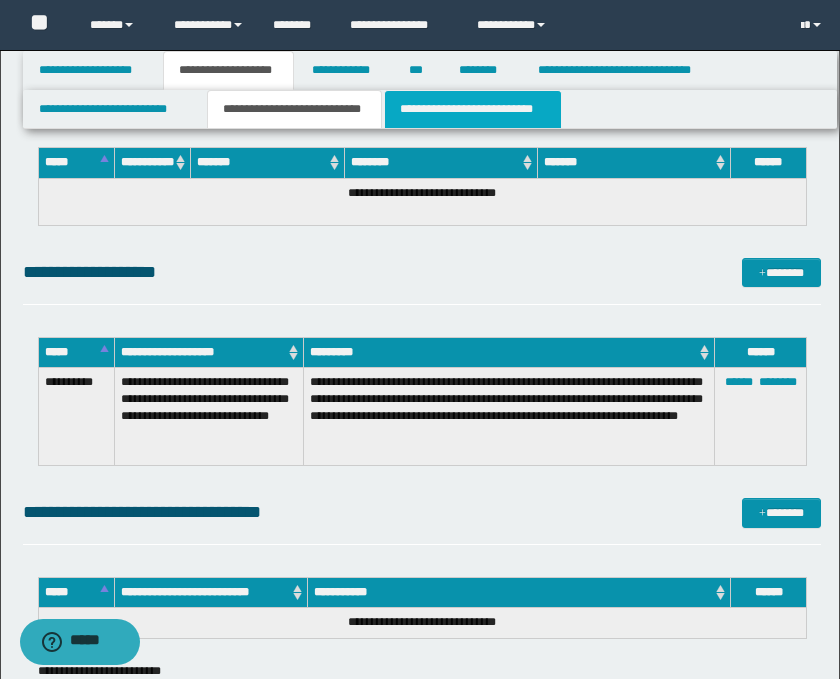 click on "**********" at bounding box center (472, 109) 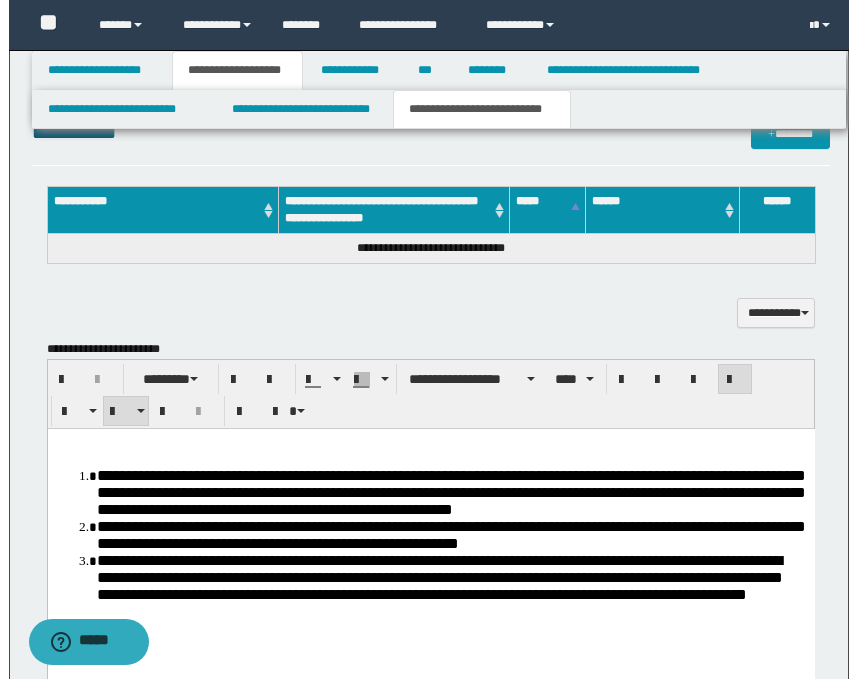 scroll, scrollTop: 480, scrollLeft: 0, axis: vertical 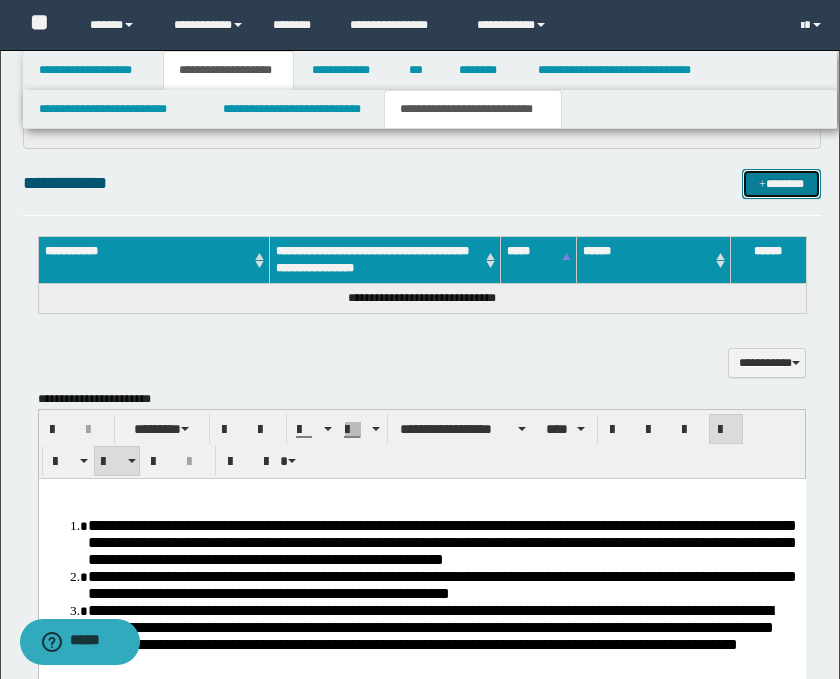 click at bounding box center (762, 185) 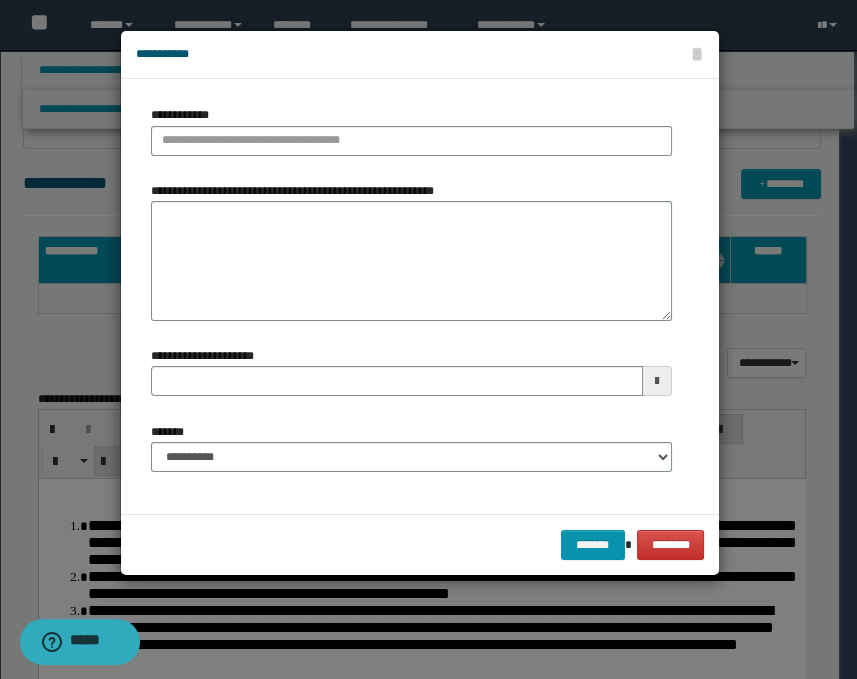 click on "**********" at bounding box center (411, 130) 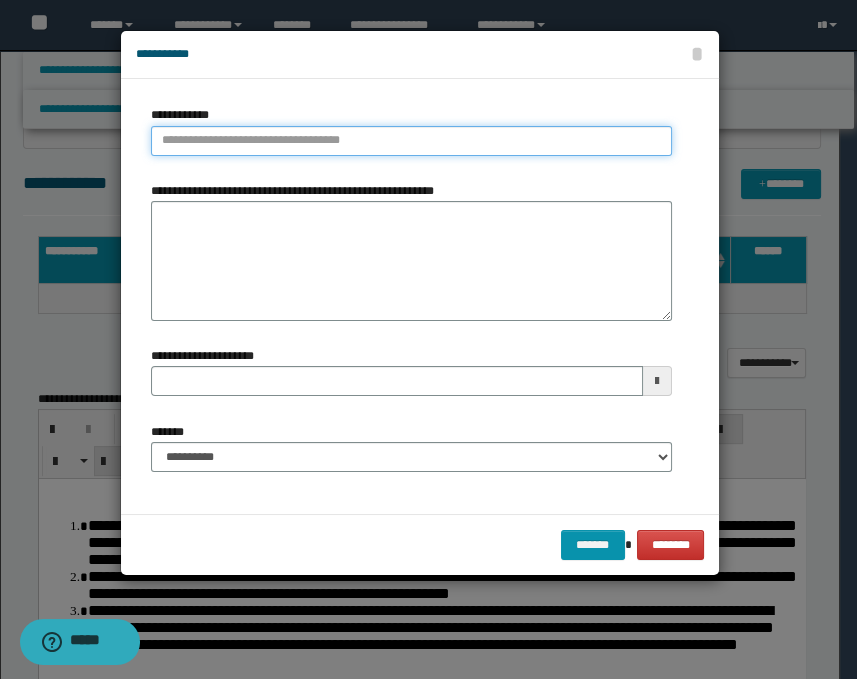 click on "**********" at bounding box center (411, 141) 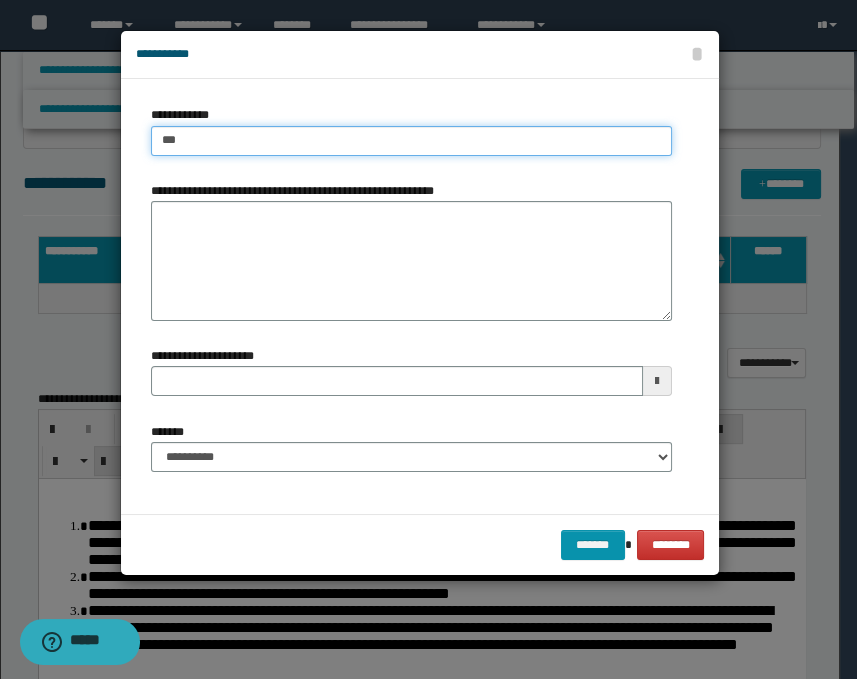 type on "****" 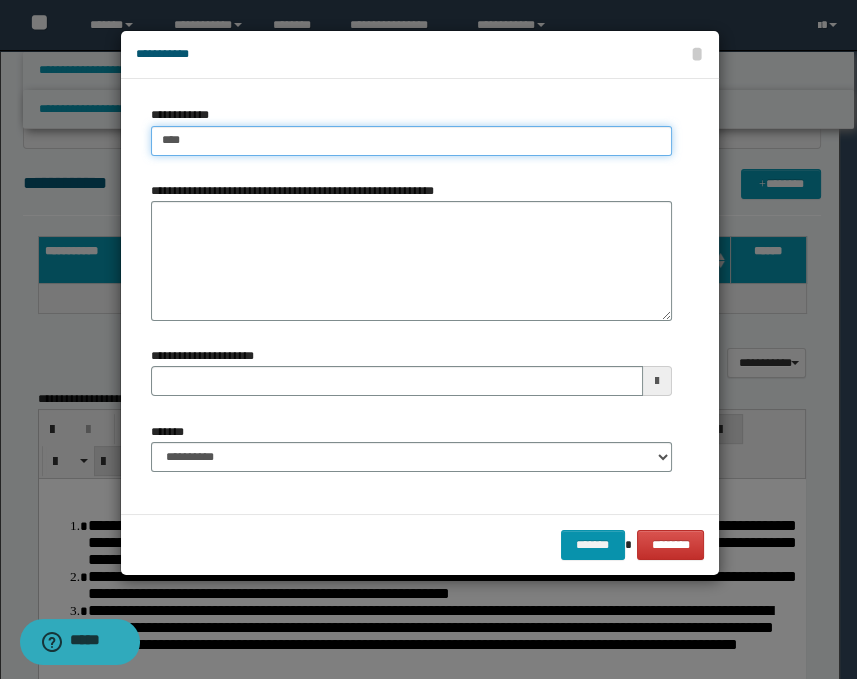 type on "****" 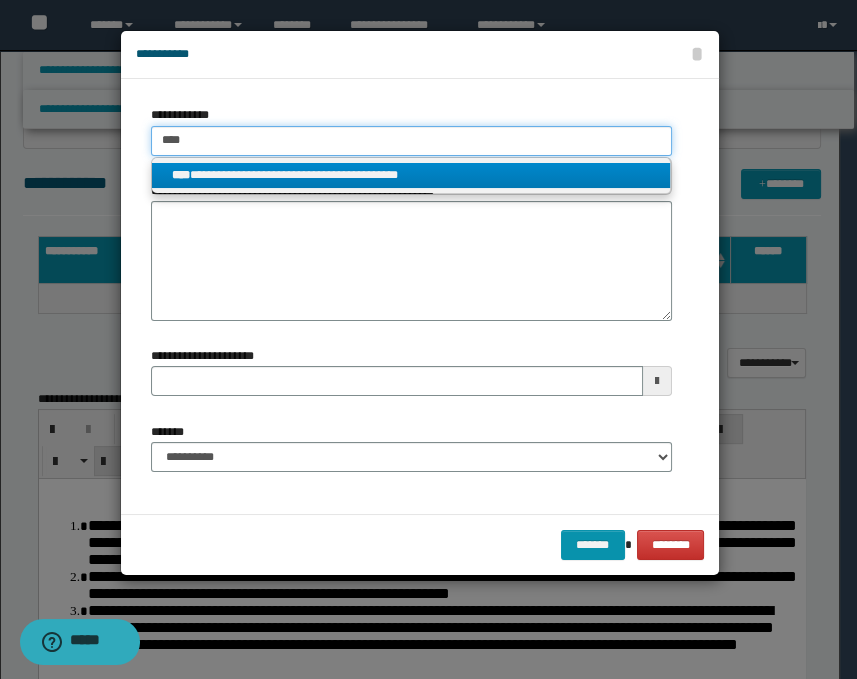type on "****" 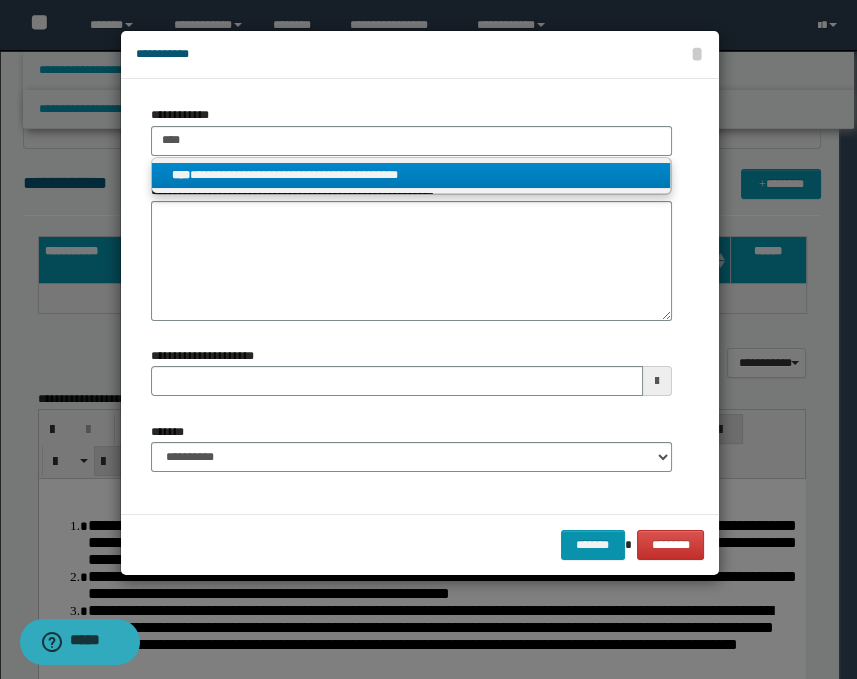click on "**********" at bounding box center [411, 175] 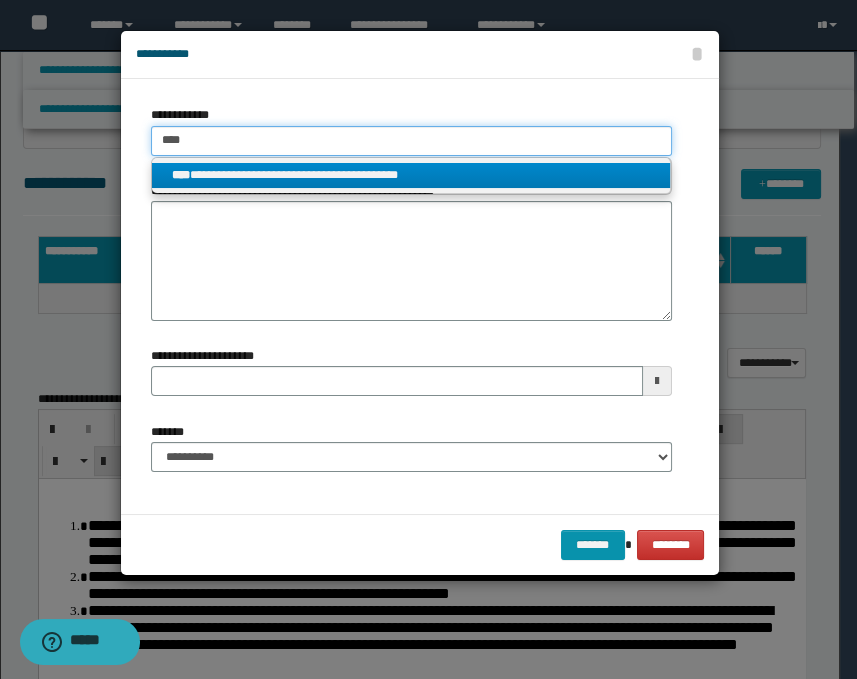 type 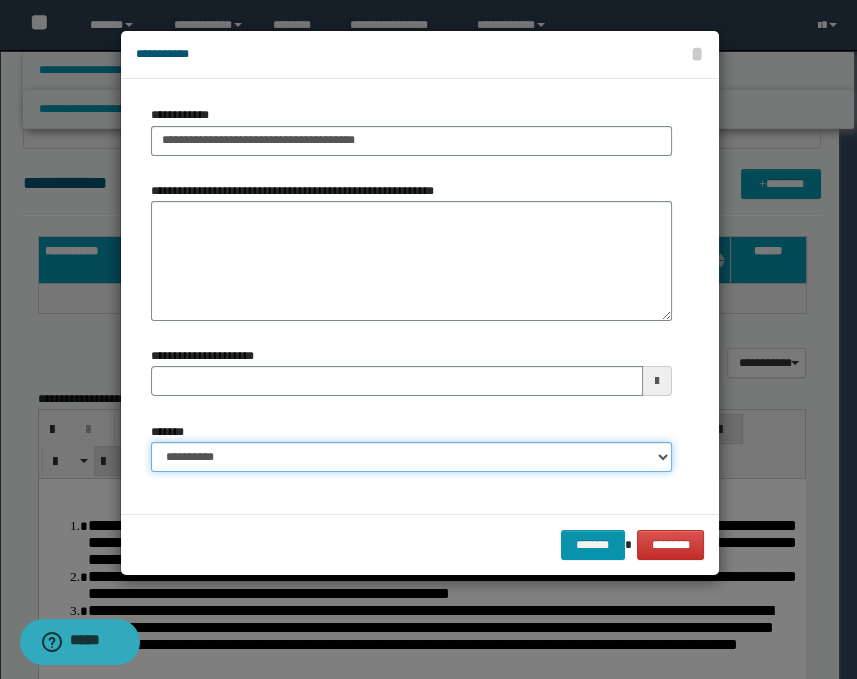 click on "**********" at bounding box center [411, 457] 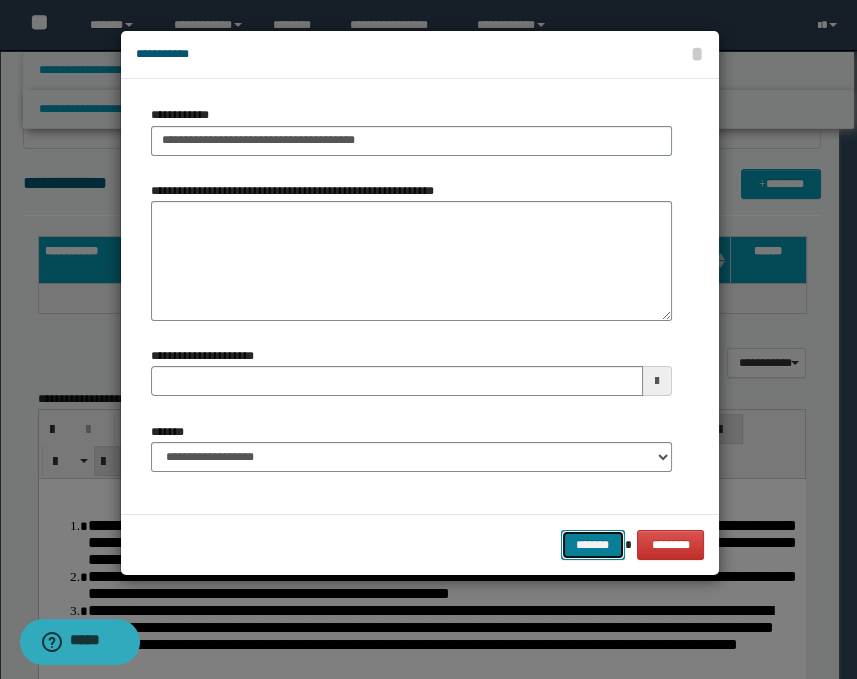 click on "*******" at bounding box center (593, 545) 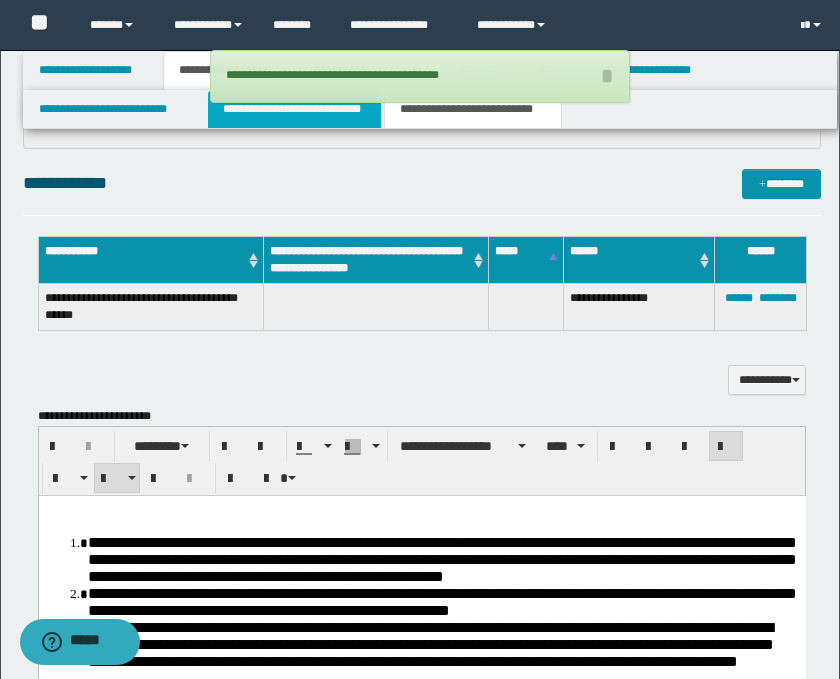 click on "**********" at bounding box center [294, 109] 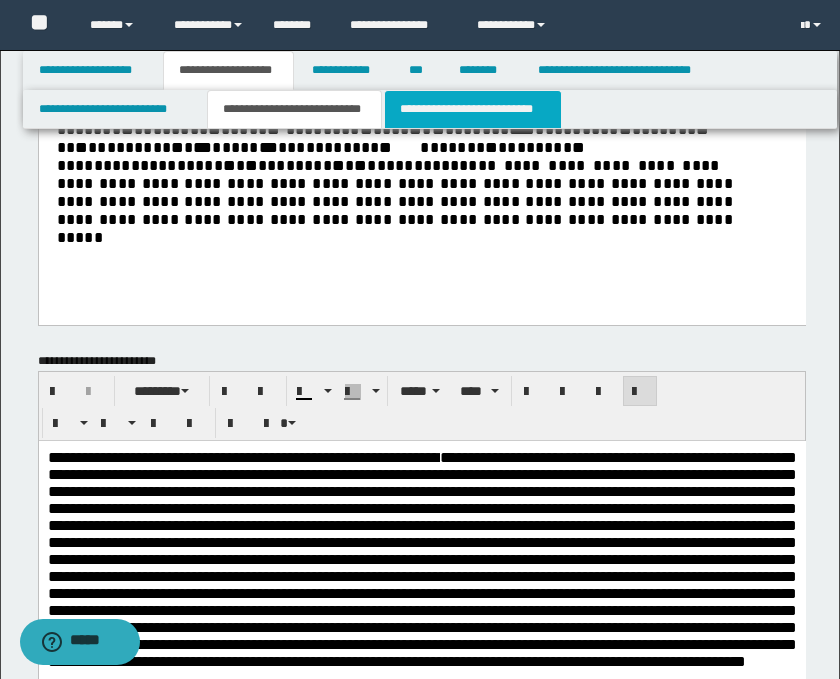 click on "**********" at bounding box center [472, 109] 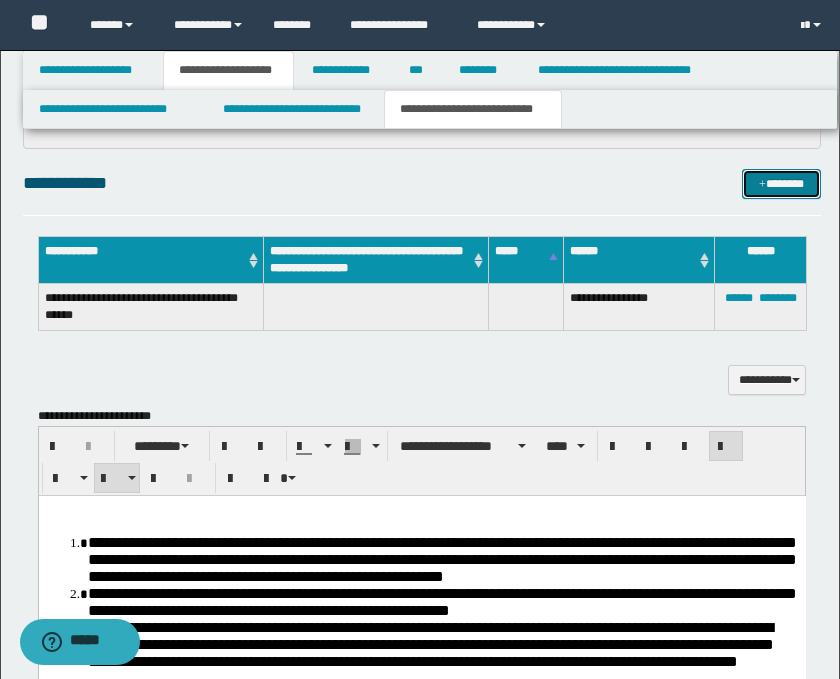click on "*******" at bounding box center [782, 184] 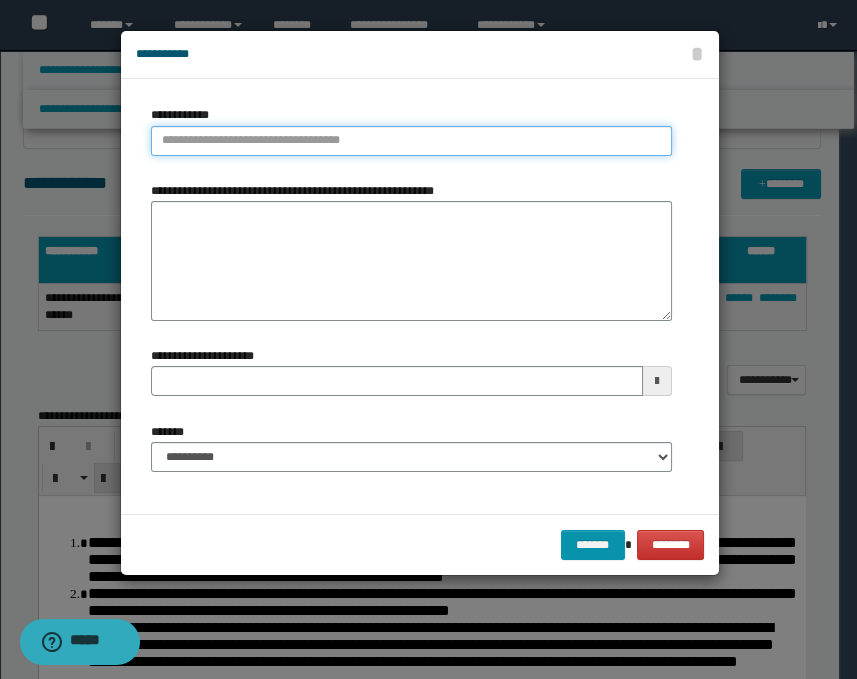 type on "**********" 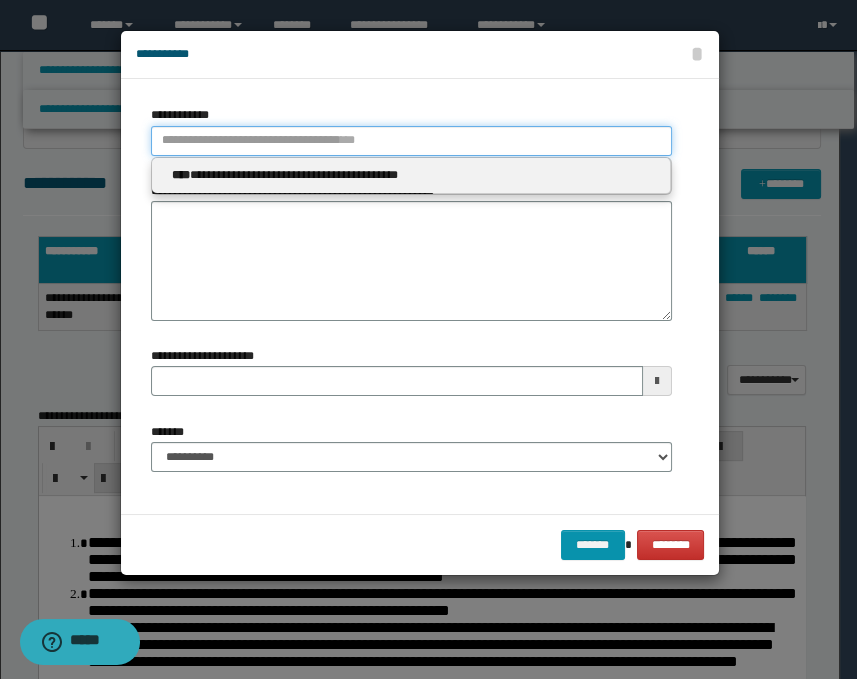 click on "**********" at bounding box center [411, 141] 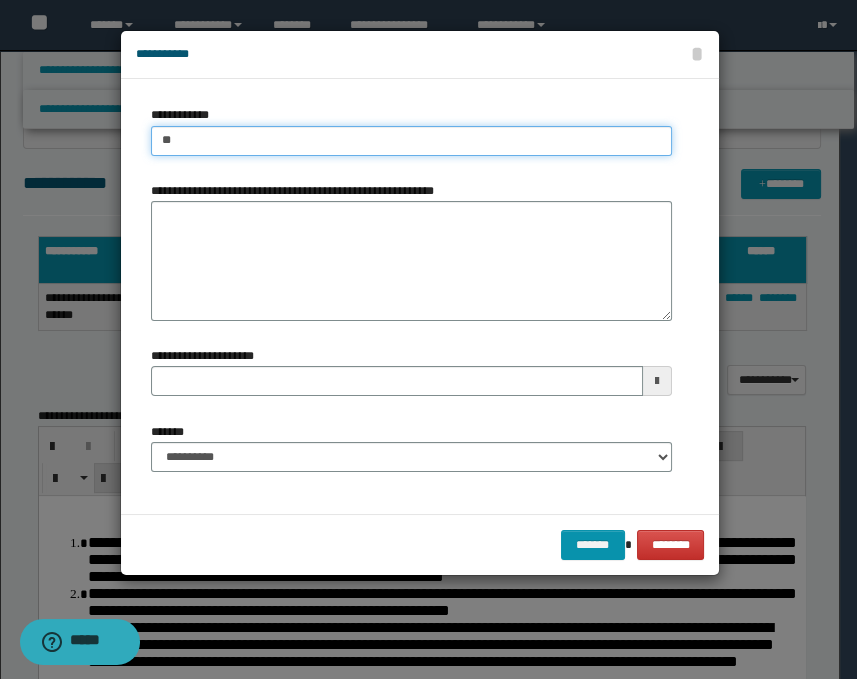 type on "***" 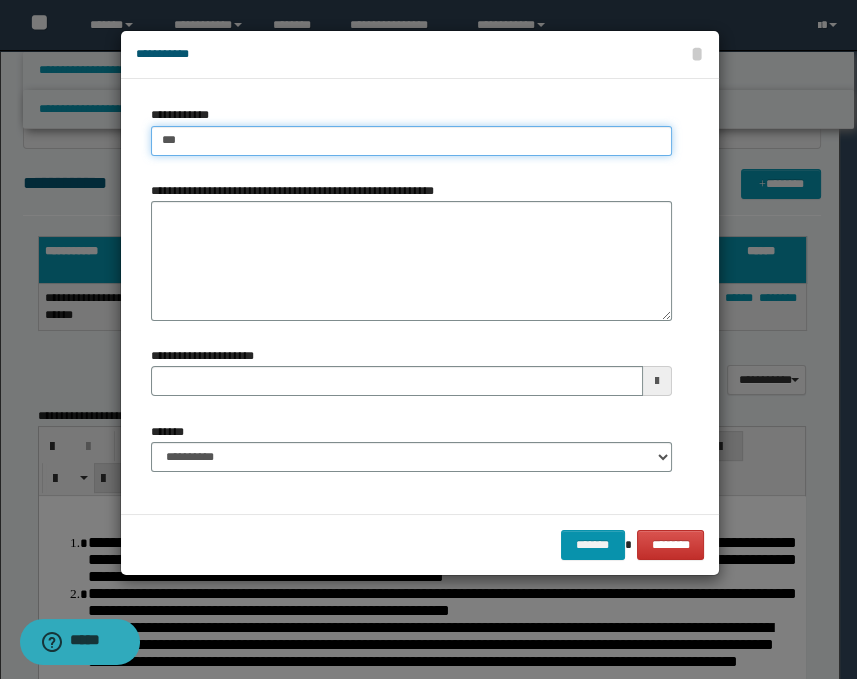 type on "***" 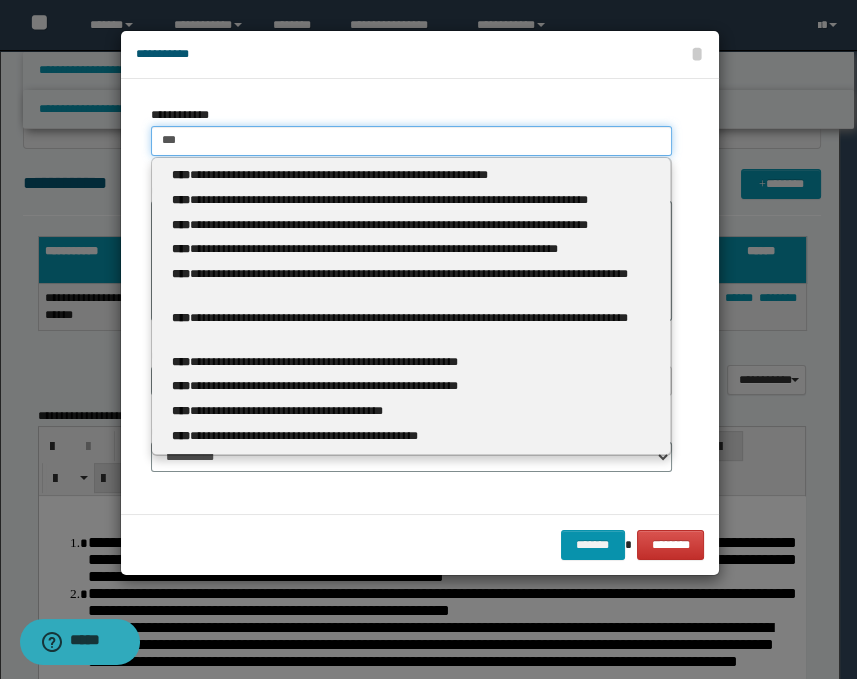 type 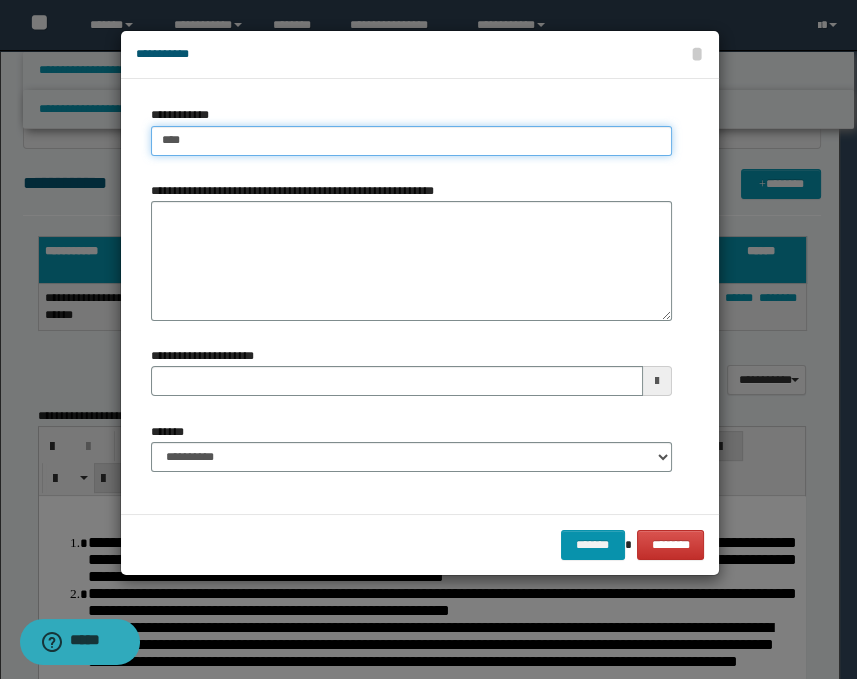 type on "****" 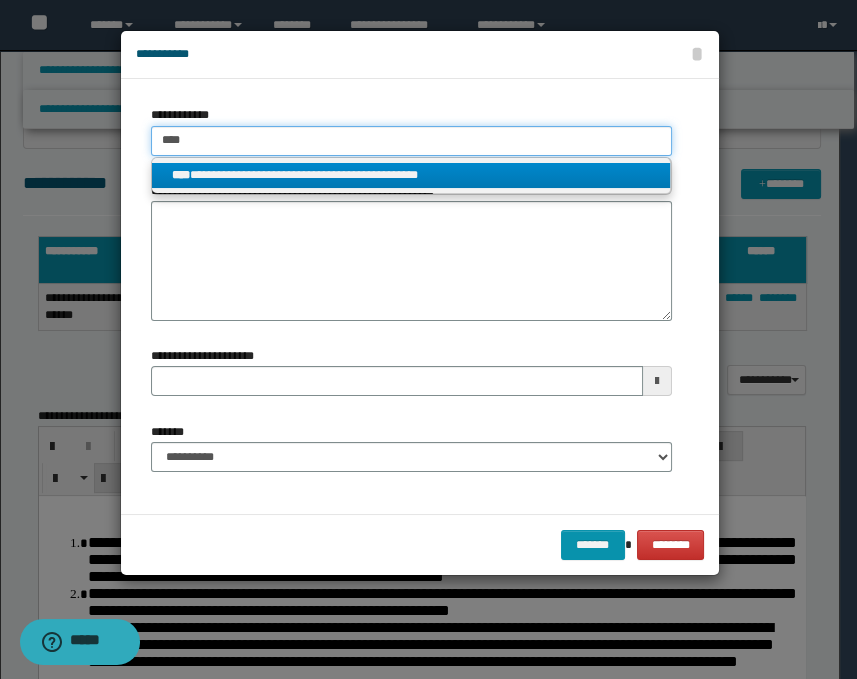 type on "****" 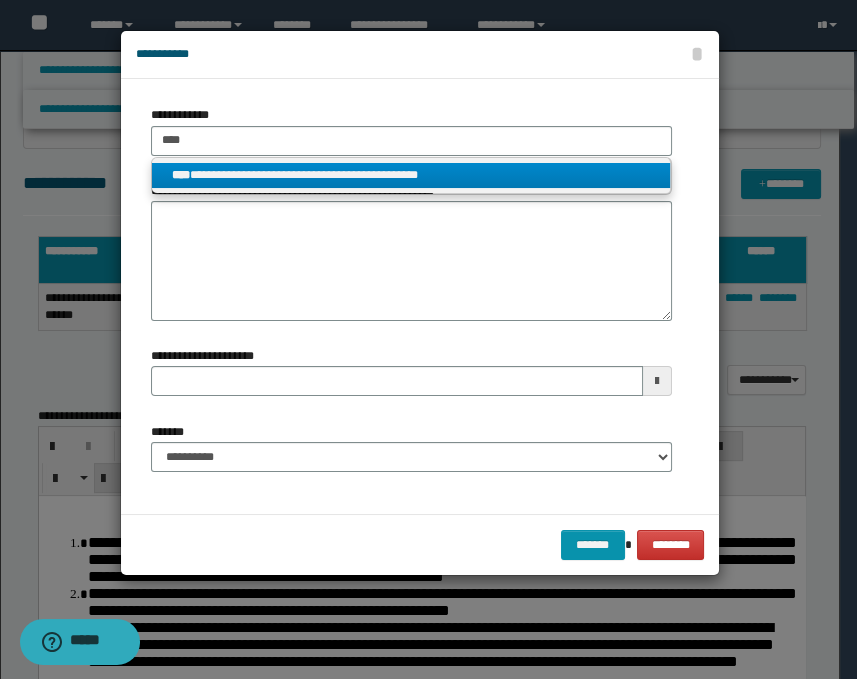 click on "**********" at bounding box center [411, 175] 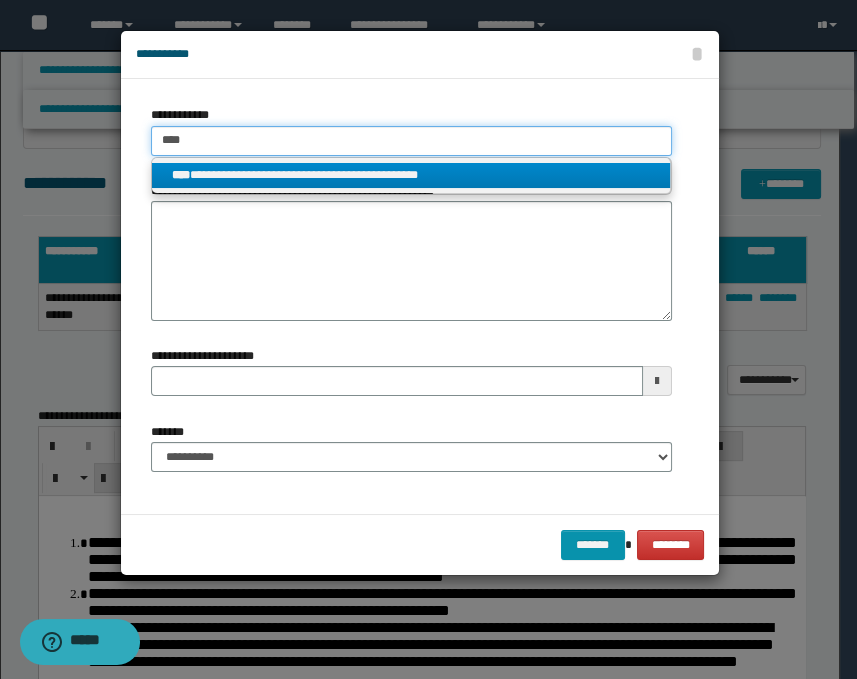 type 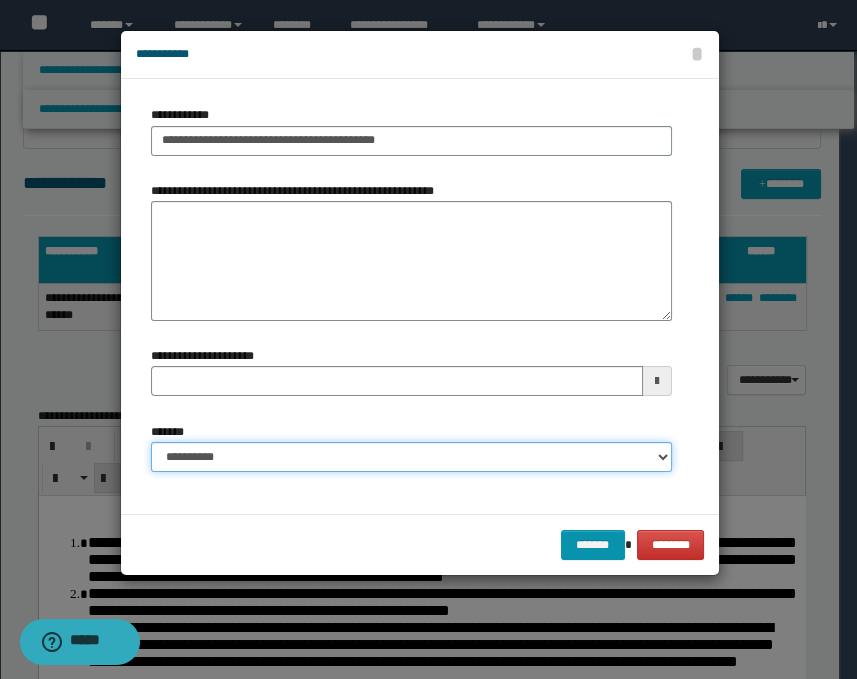 click on "**********" at bounding box center (411, 457) 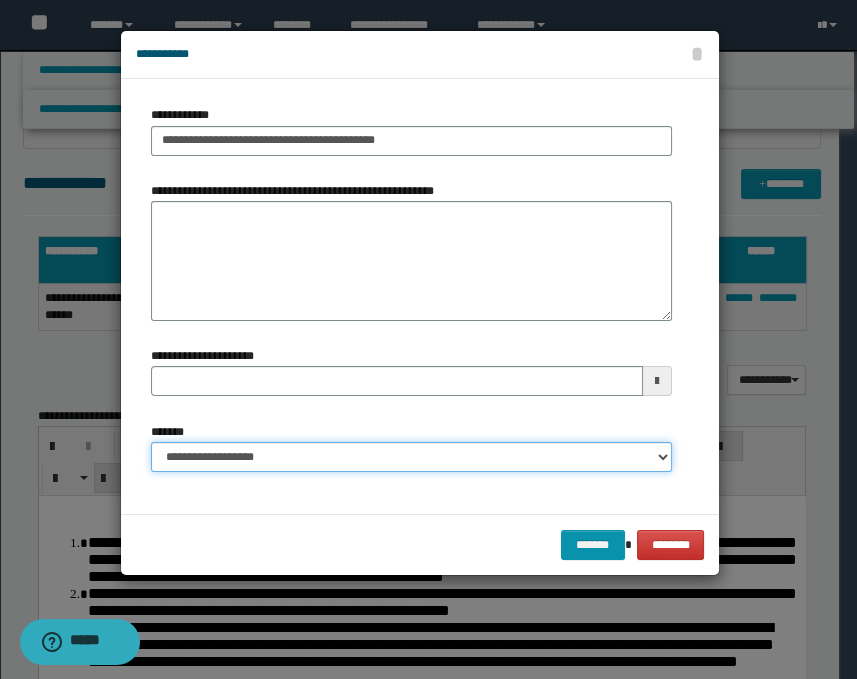 click on "**********" at bounding box center [411, 457] 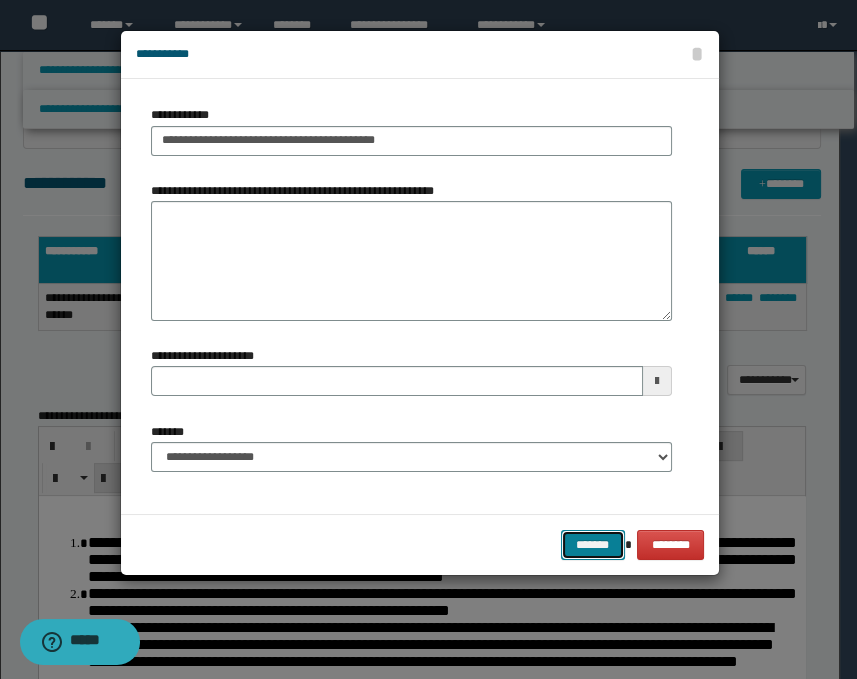 click on "*******" at bounding box center (593, 545) 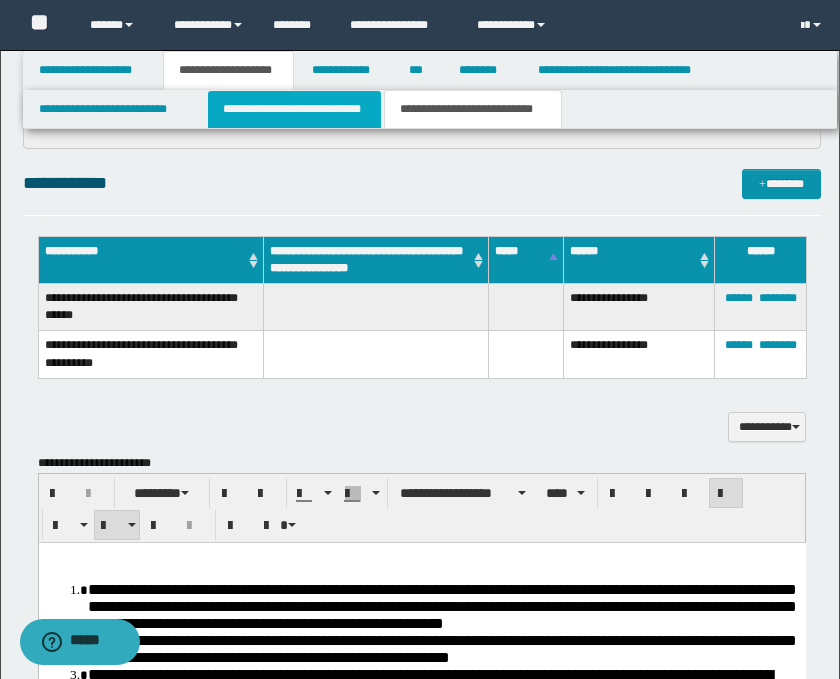 click on "**********" at bounding box center [294, 109] 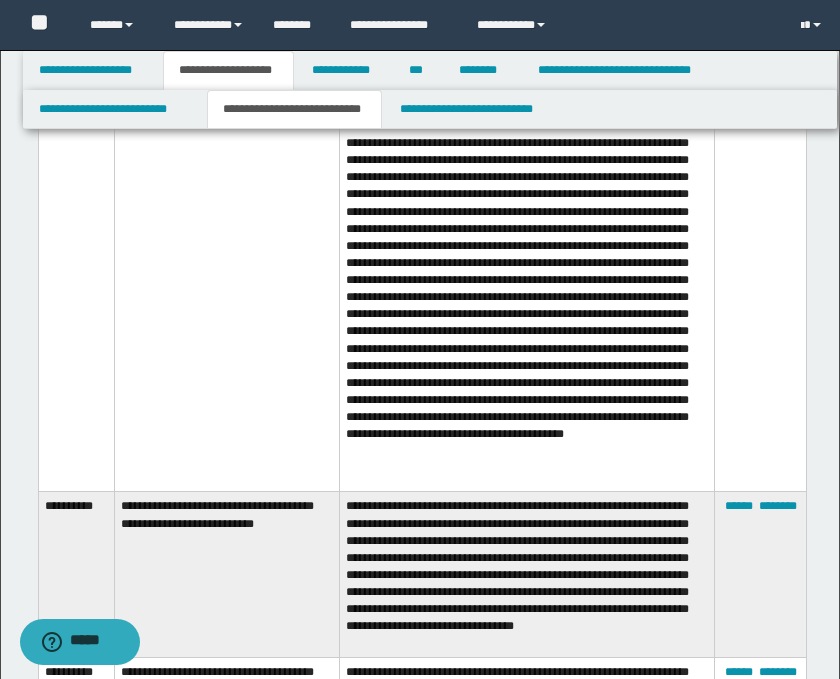 scroll, scrollTop: 3925, scrollLeft: 0, axis: vertical 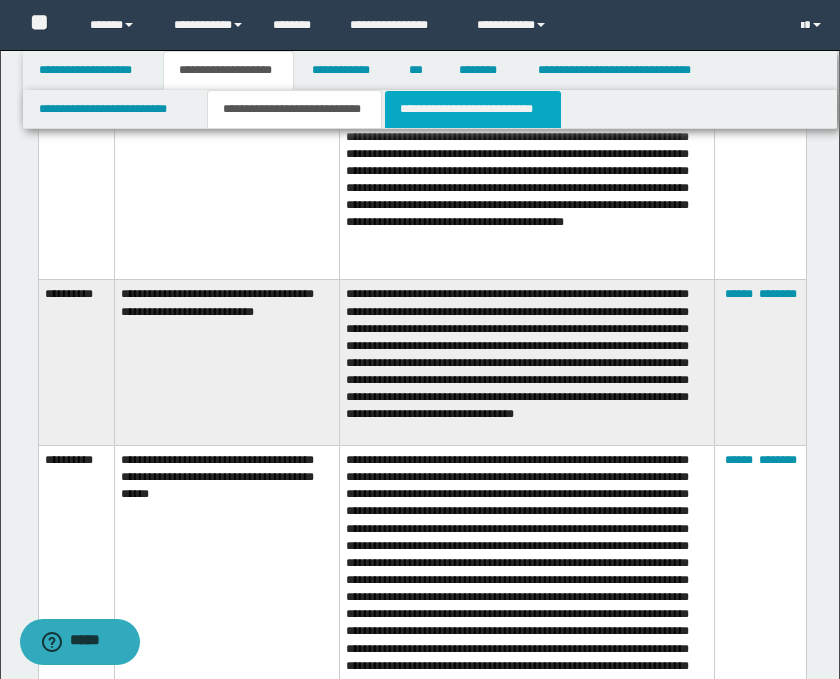 click on "**********" at bounding box center [472, 109] 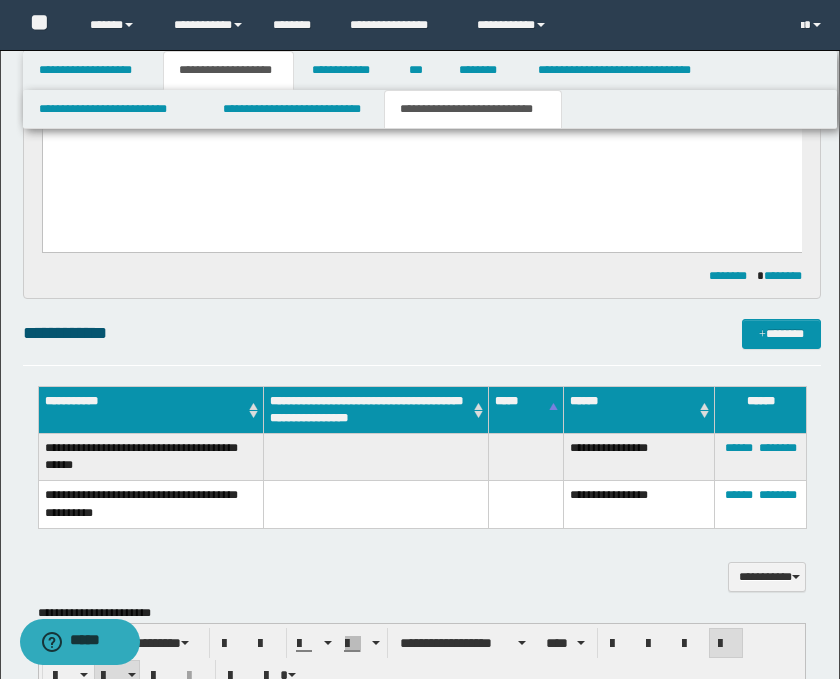 scroll, scrollTop: 323, scrollLeft: 0, axis: vertical 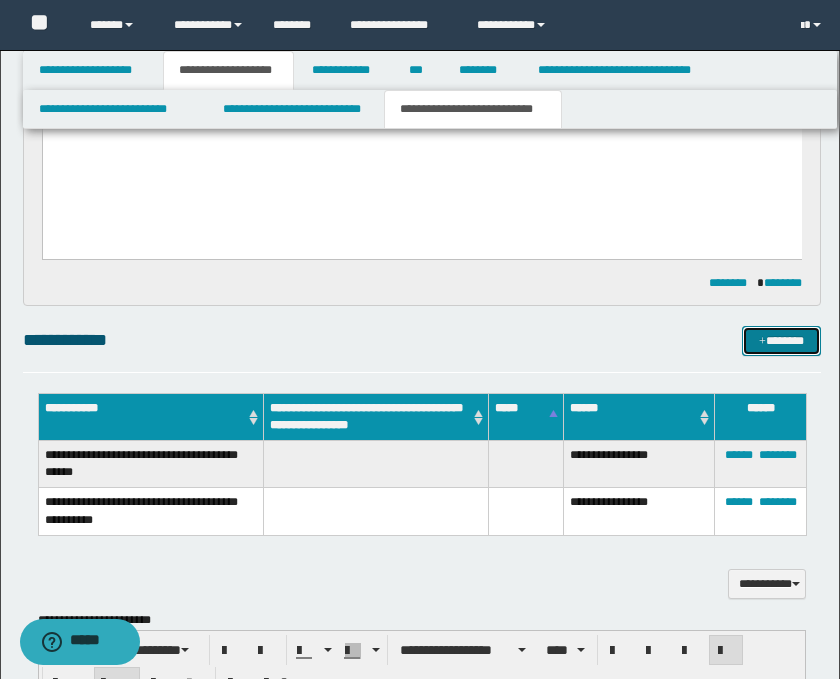 click on "*******" at bounding box center (782, 341) 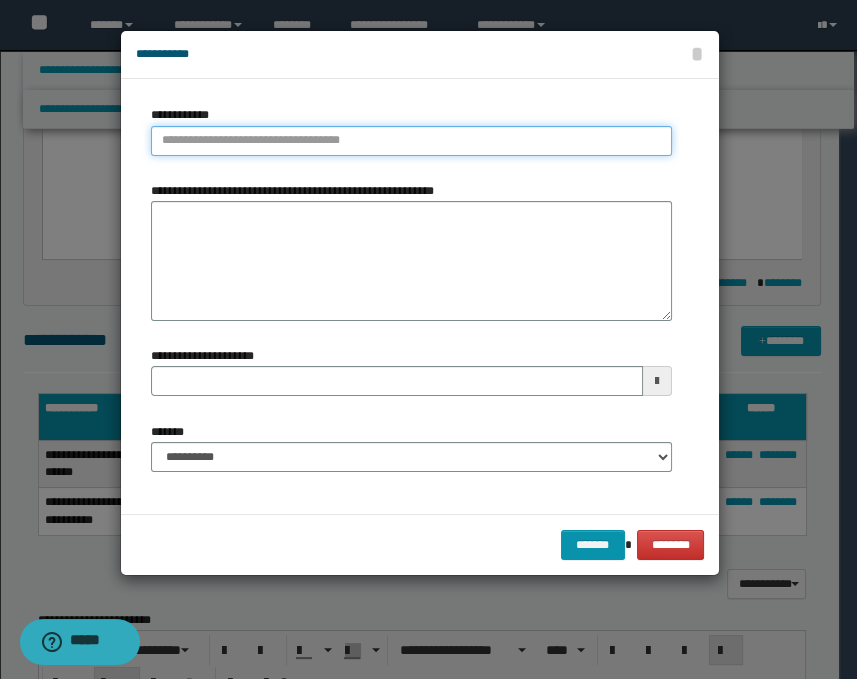 type on "**********" 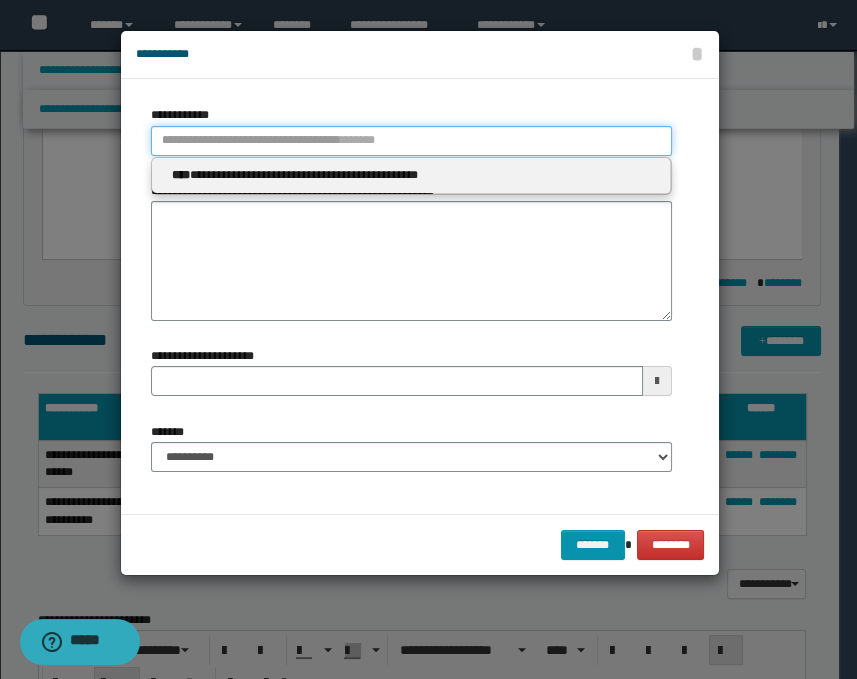 click on "**********" at bounding box center (411, 141) 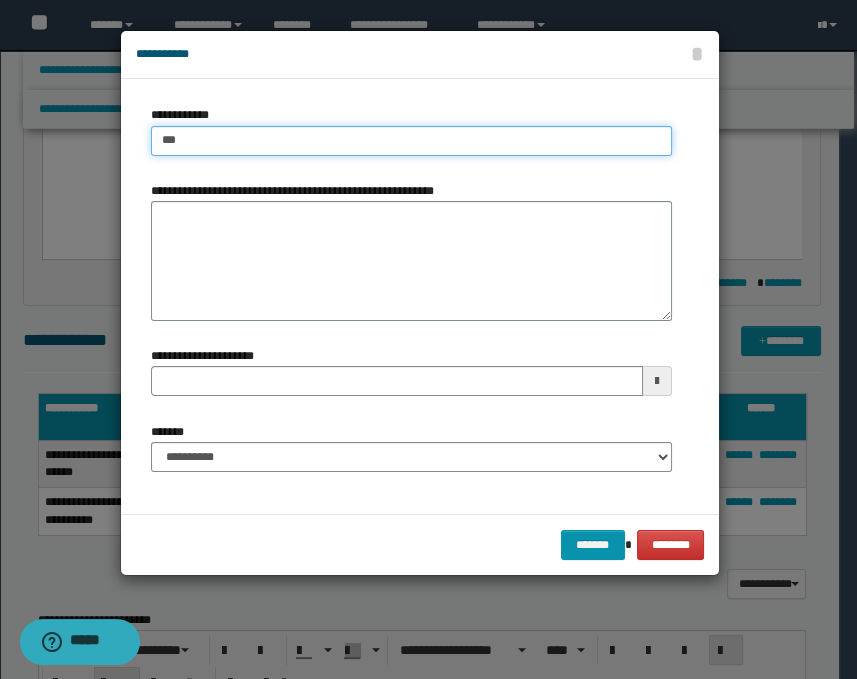 type on "****" 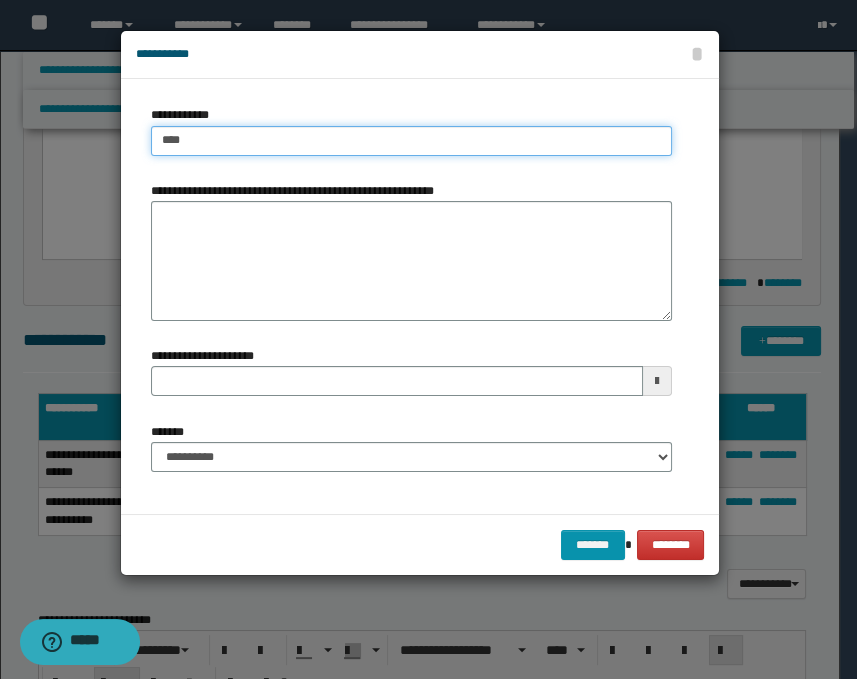 type on "****" 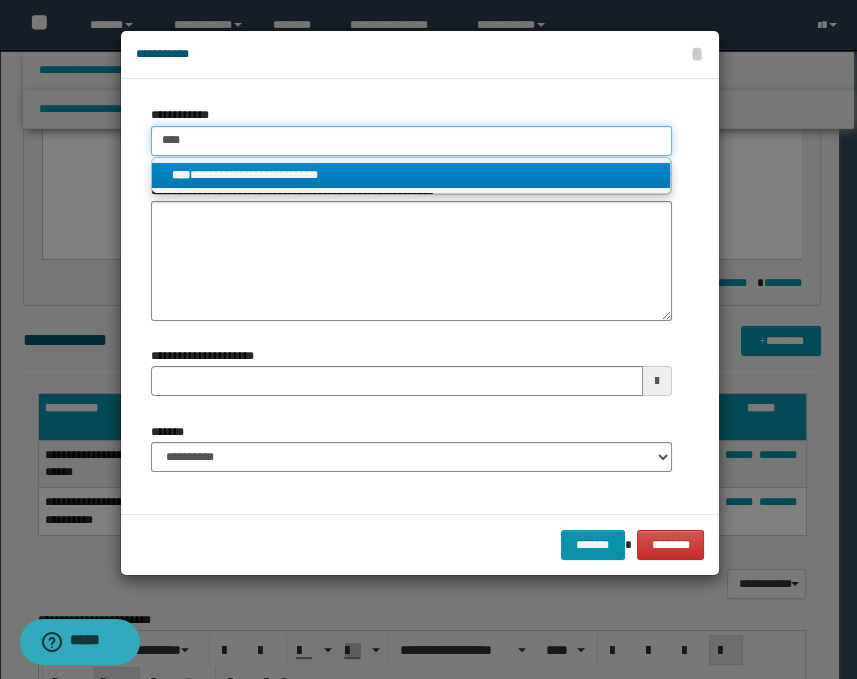 type on "****" 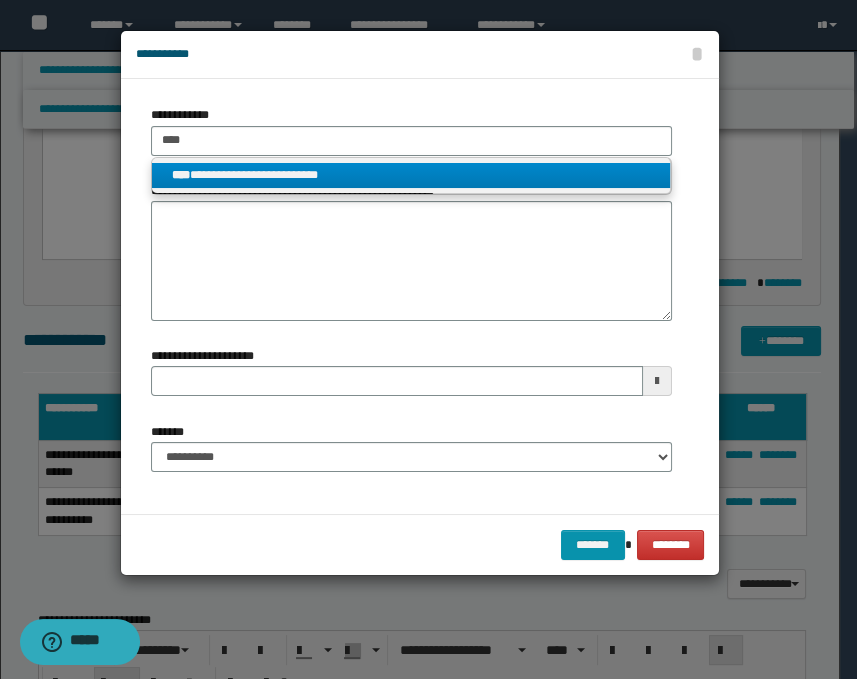 click on "**********" at bounding box center (411, 175) 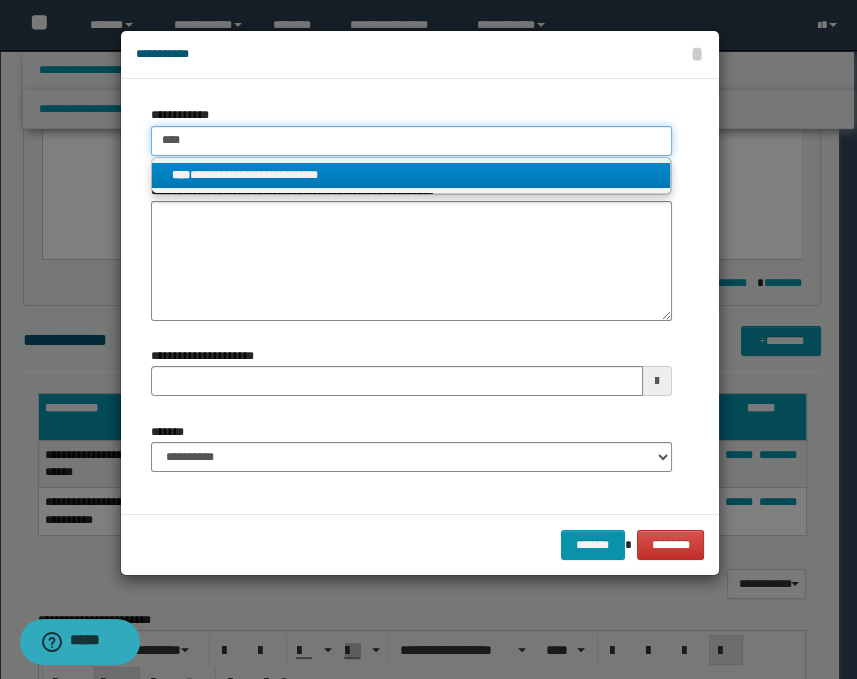 type 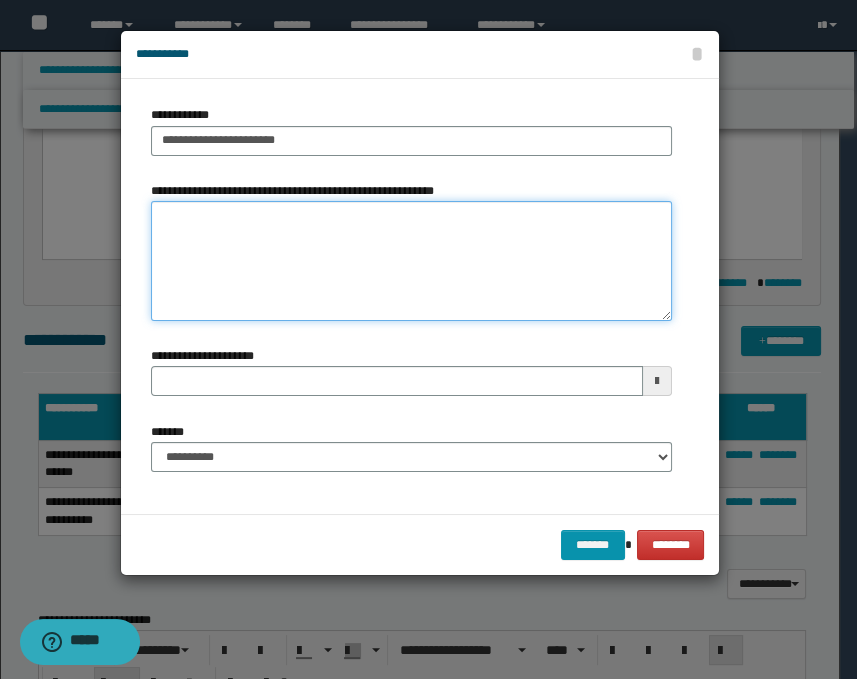click on "**********" at bounding box center (411, 261) 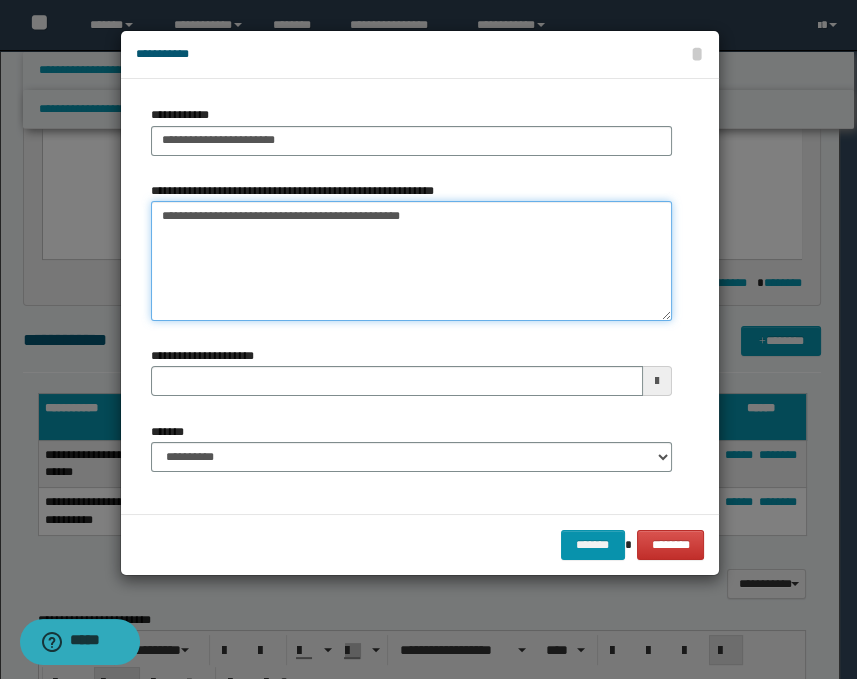 type on "**********" 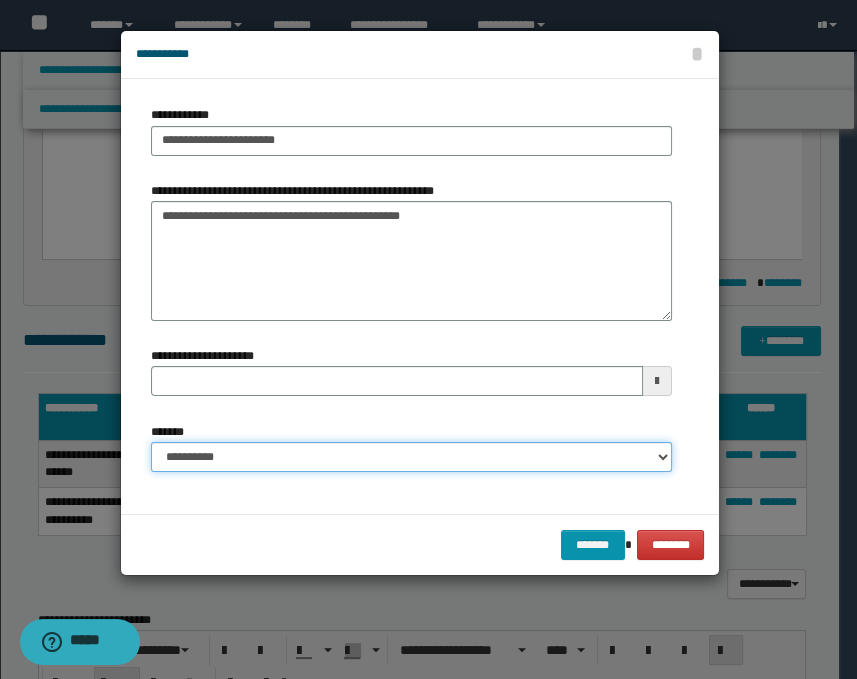 click on "**********" at bounding box center [411, 457] 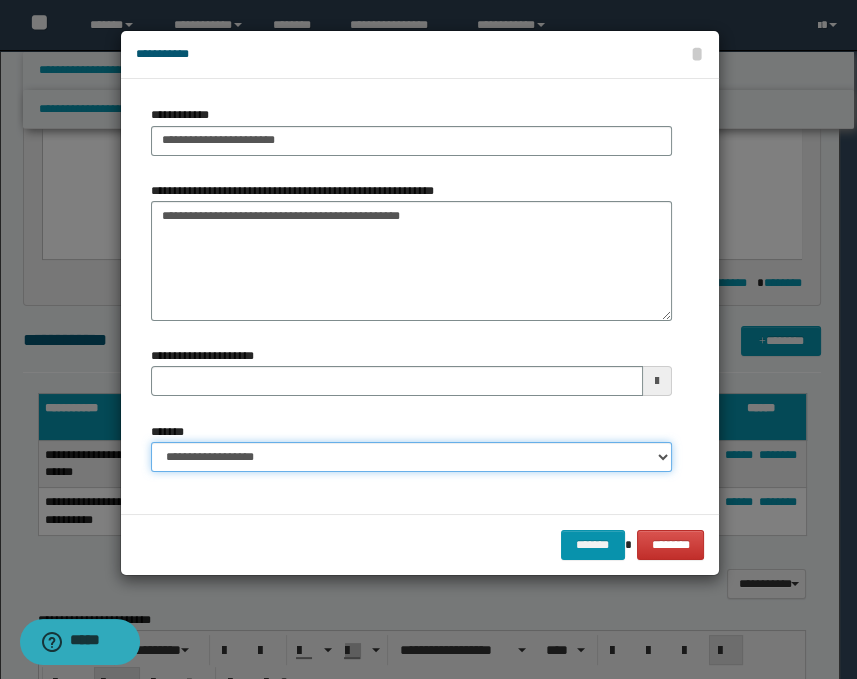 click on "**********" at bounding box center [411, 457] 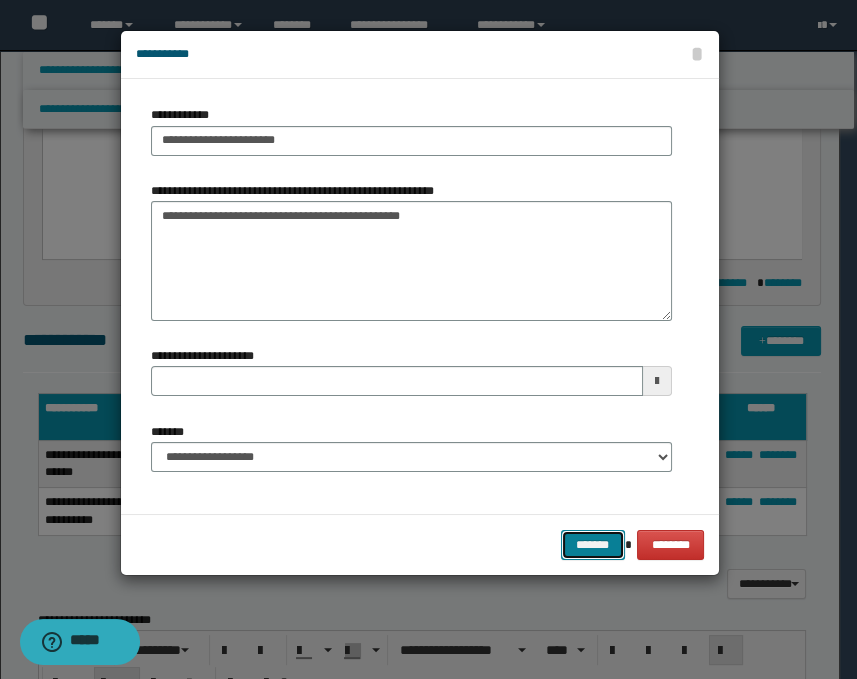 click on "*******" at bounding box center [593, 545] 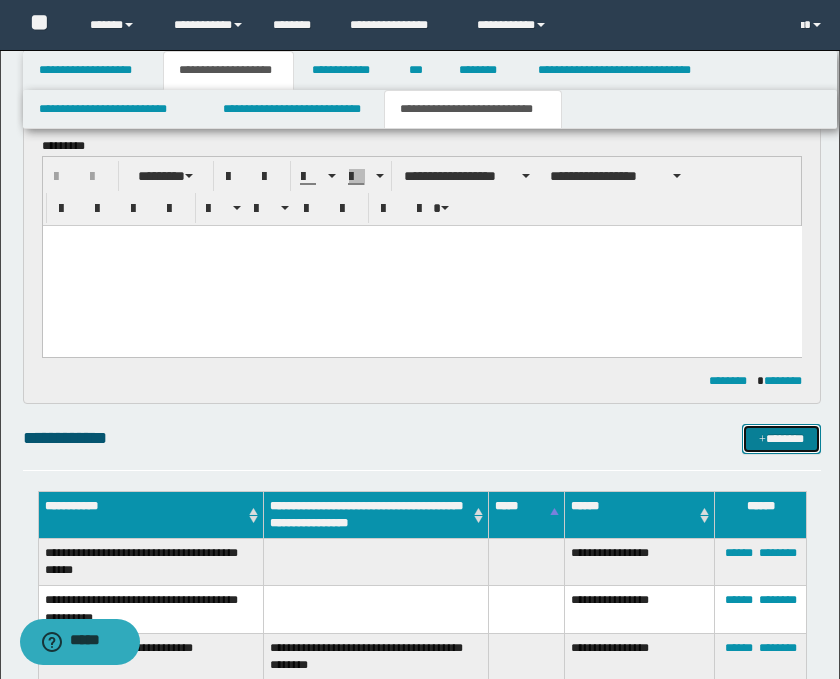 scroll, scrollTop: 0, scrollLeft: 0, axis: both 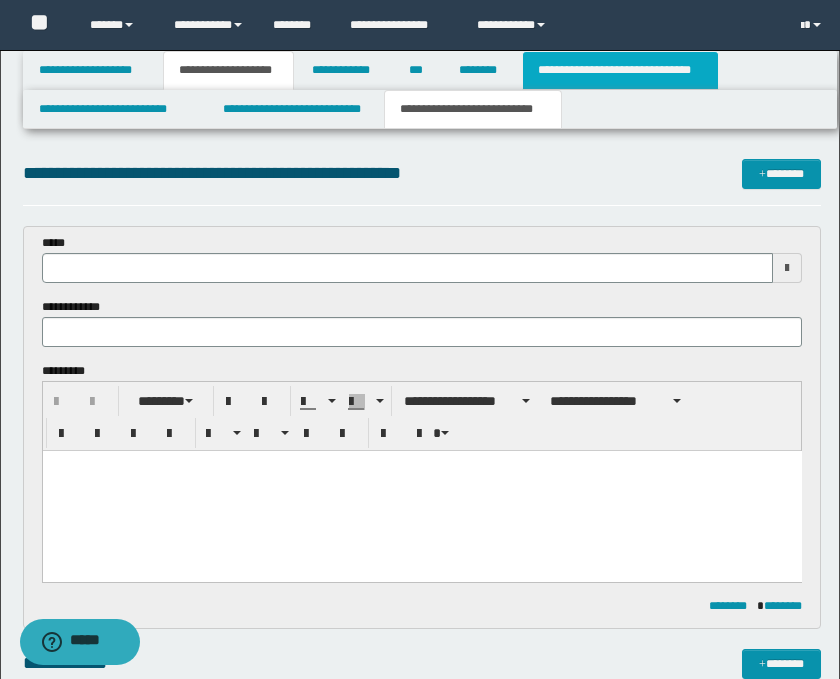 click on "**********" at bounding box center [620, 70] 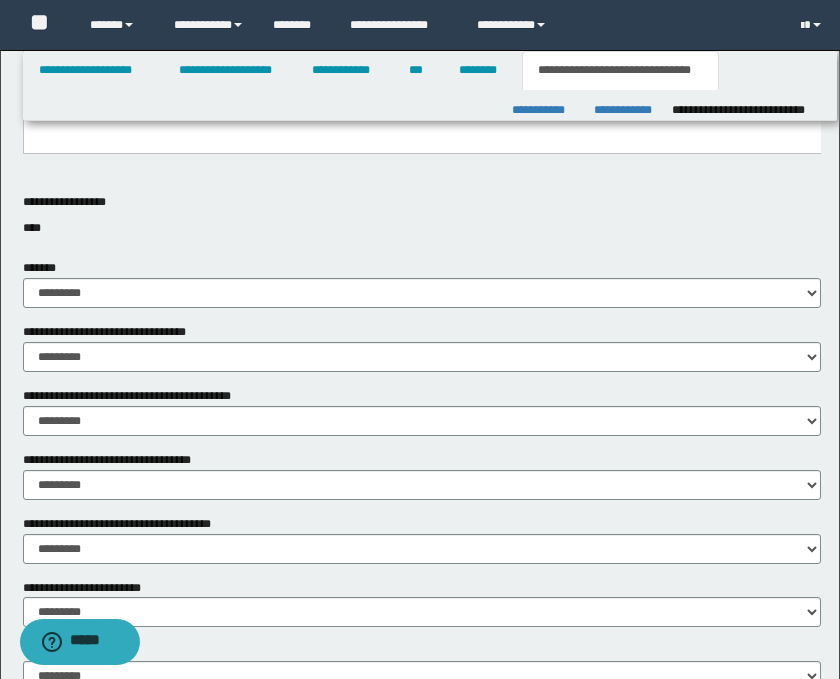 scroll, scrollTop: 1363, scrollLeft: 0, axis: vertical 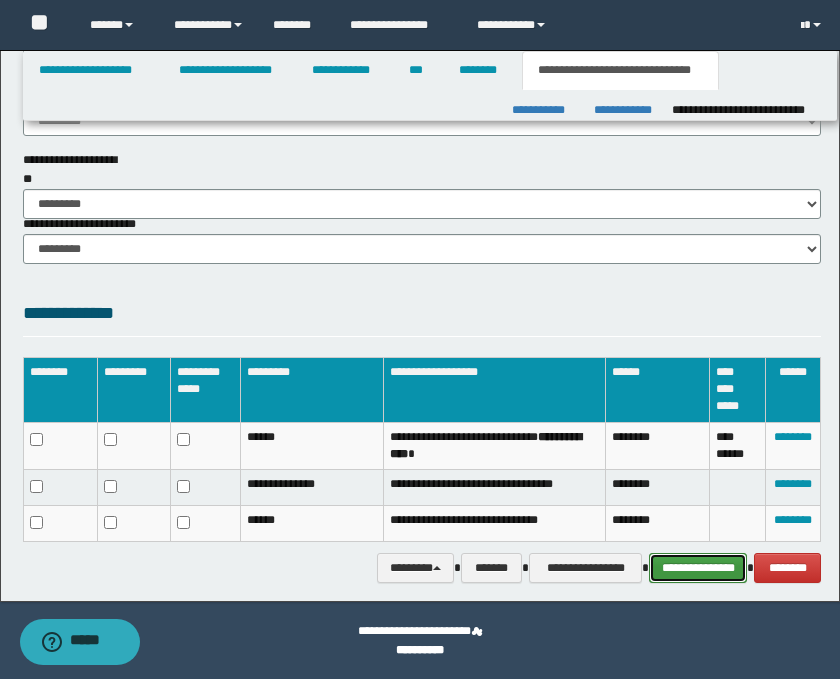 click on "**********" at bounding box center (698, 568) 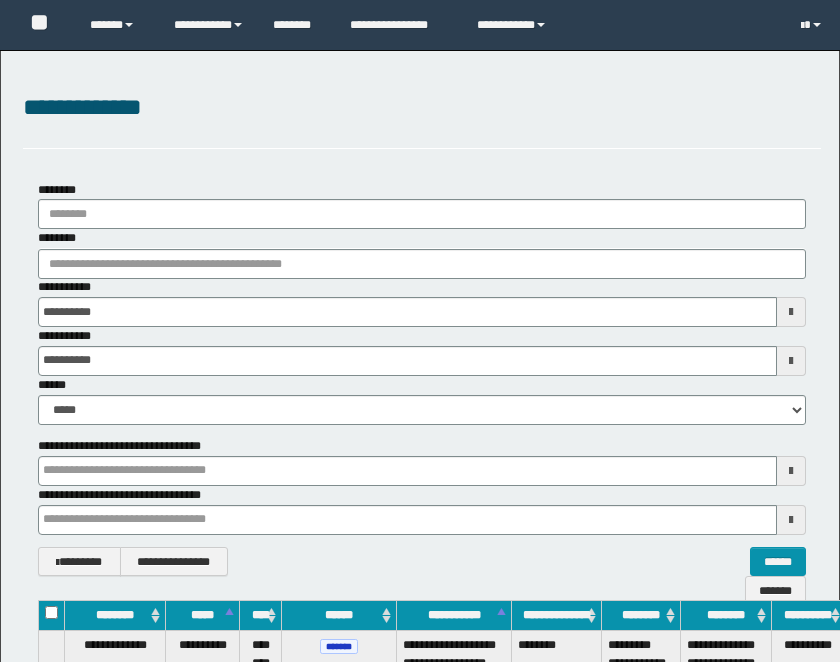 scroll, scrollTop: 1449, scrollLeft: 69, axis: both 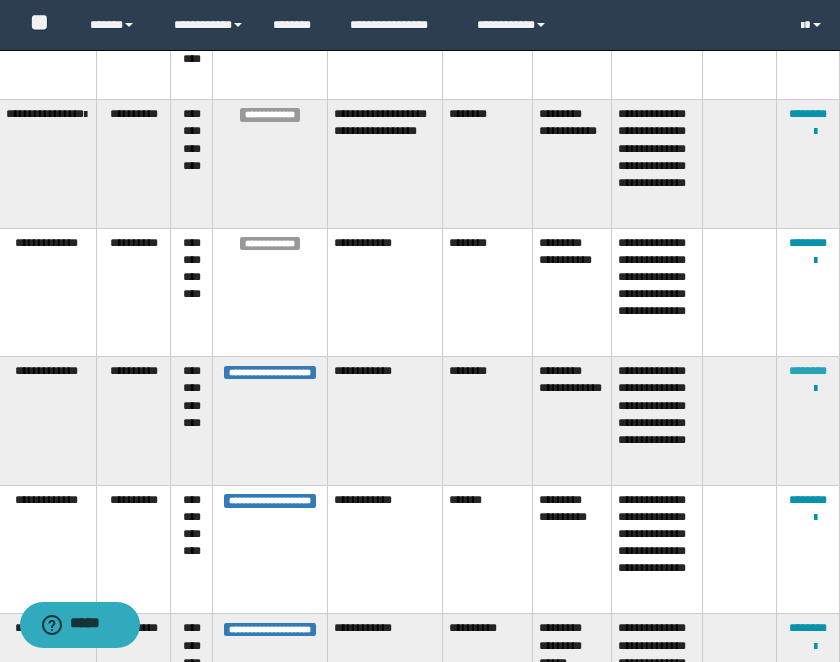 click on "********" at bounding box center (808, 371) 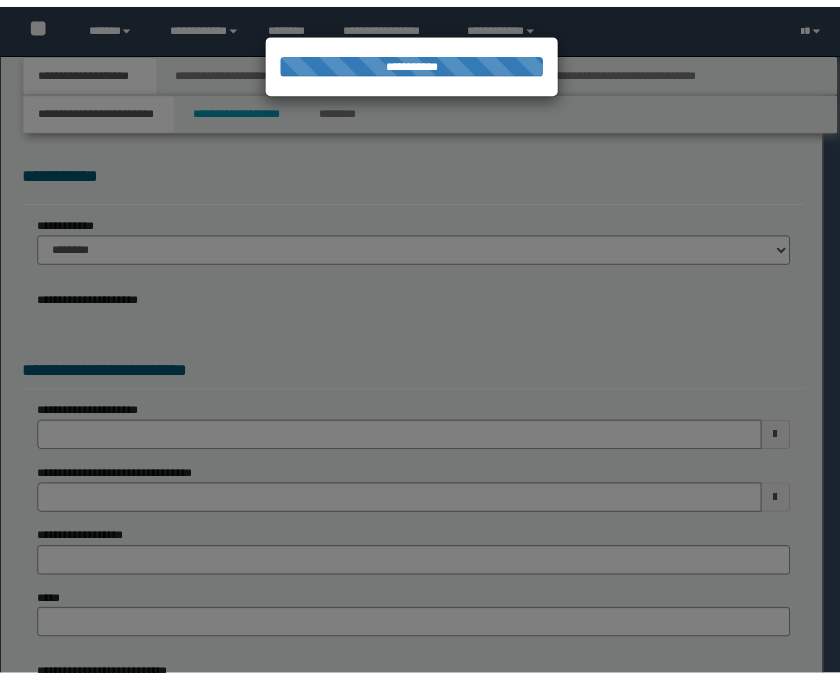 scroll, scrollTop: 0, scrollLeft: 0, axis: both 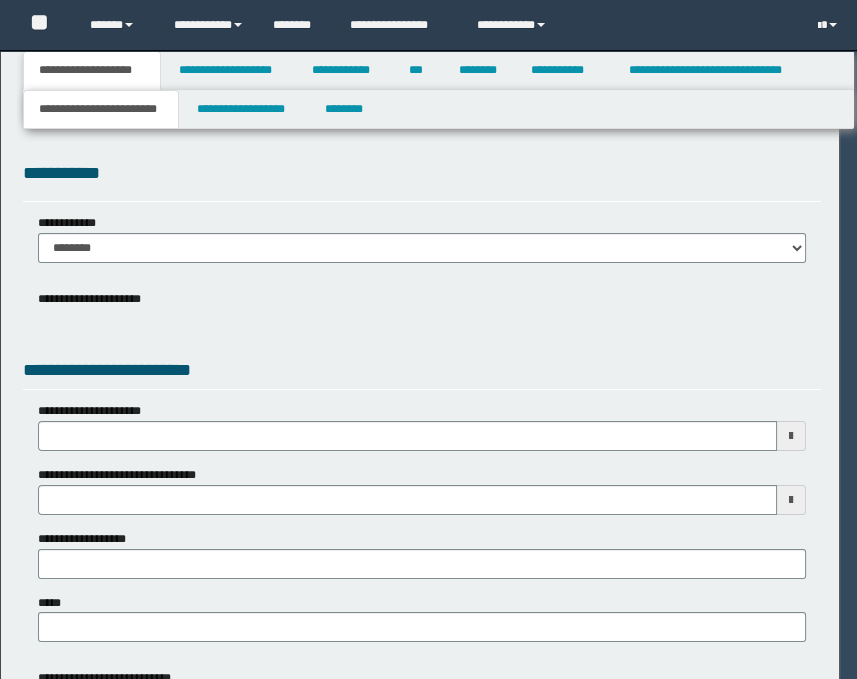 select on "*" 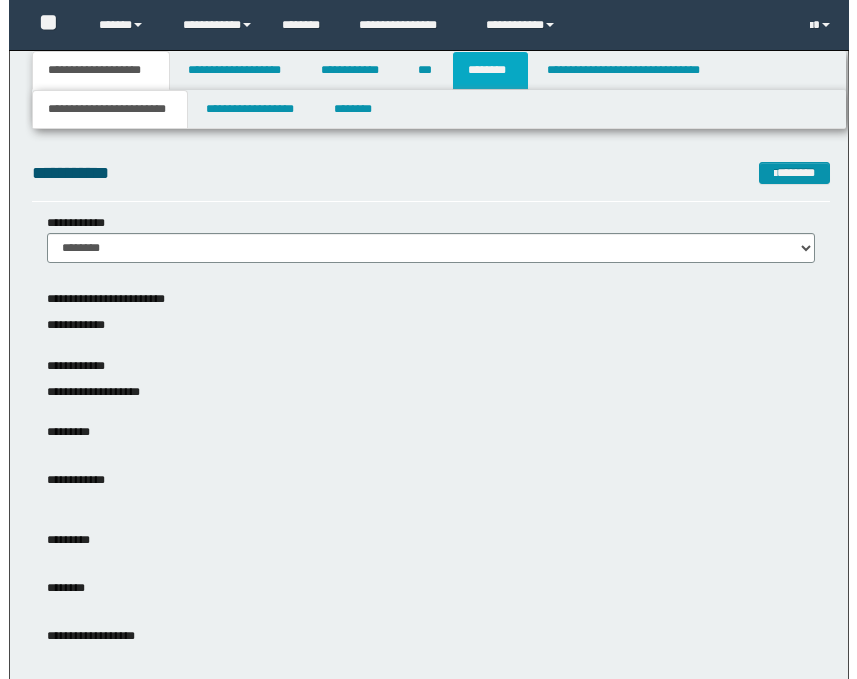 scroll, scrollTop: 0, scrollLeft: 0, axis: both 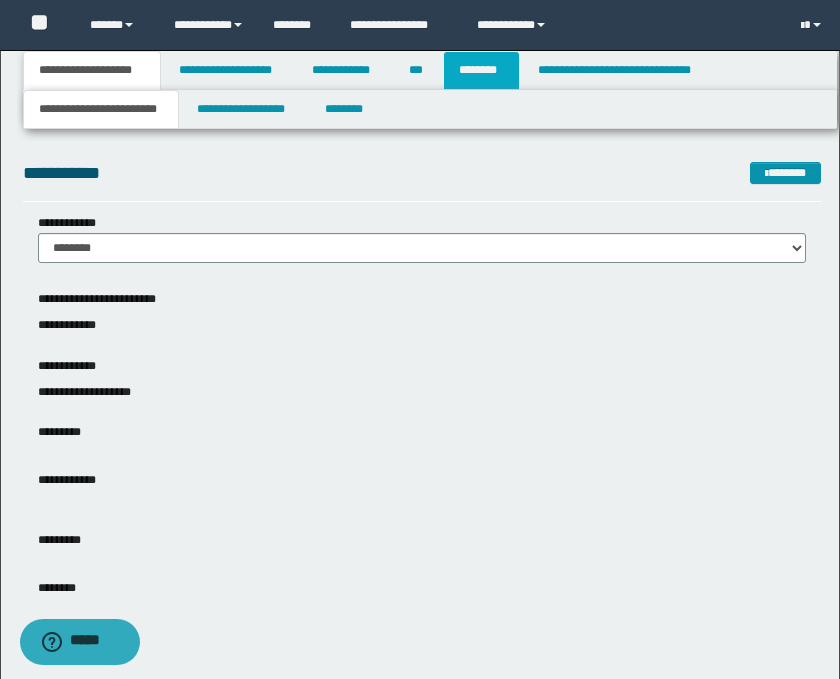 click on "********" at bounding box center (481, 70) 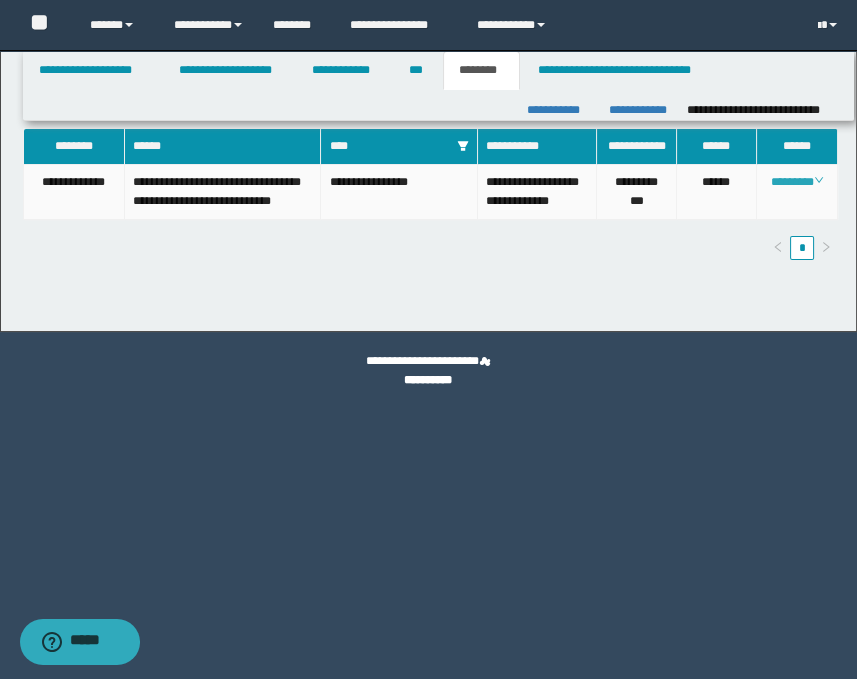 click on "********" at bounding box center [797, 182] 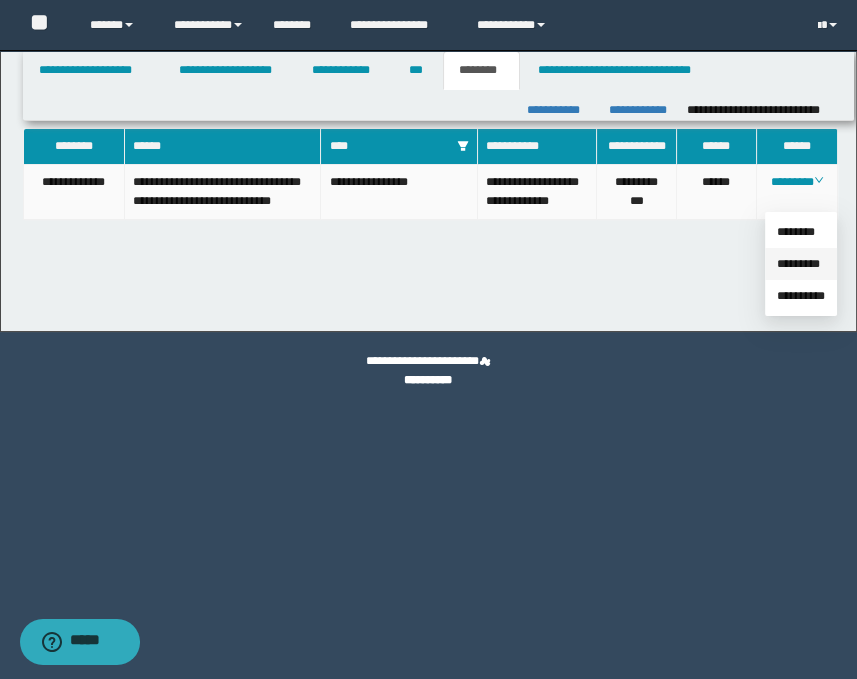 click on "*********" at bounding box center [798, 264] 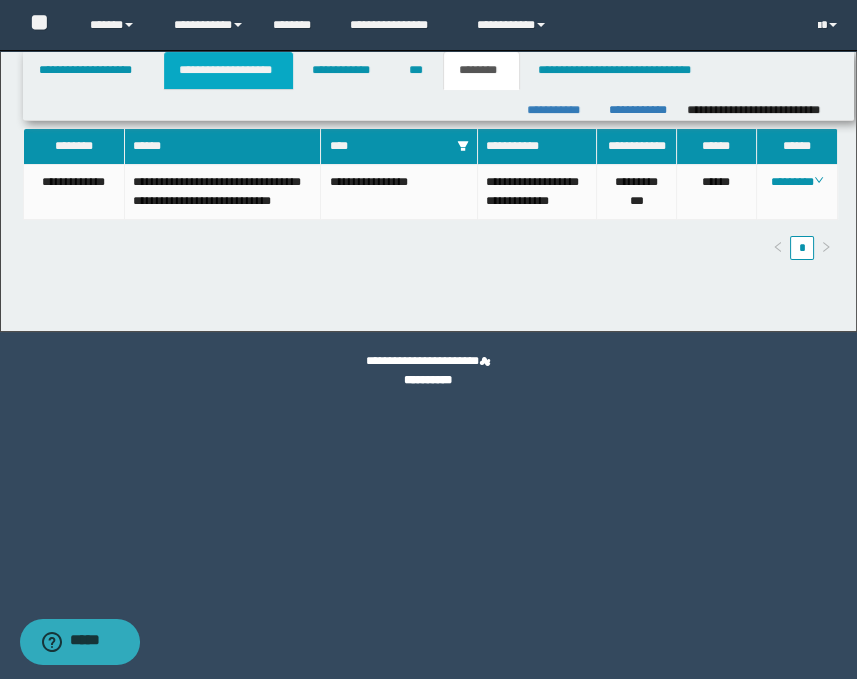 click on "**********" at bounding box center (228, 70) 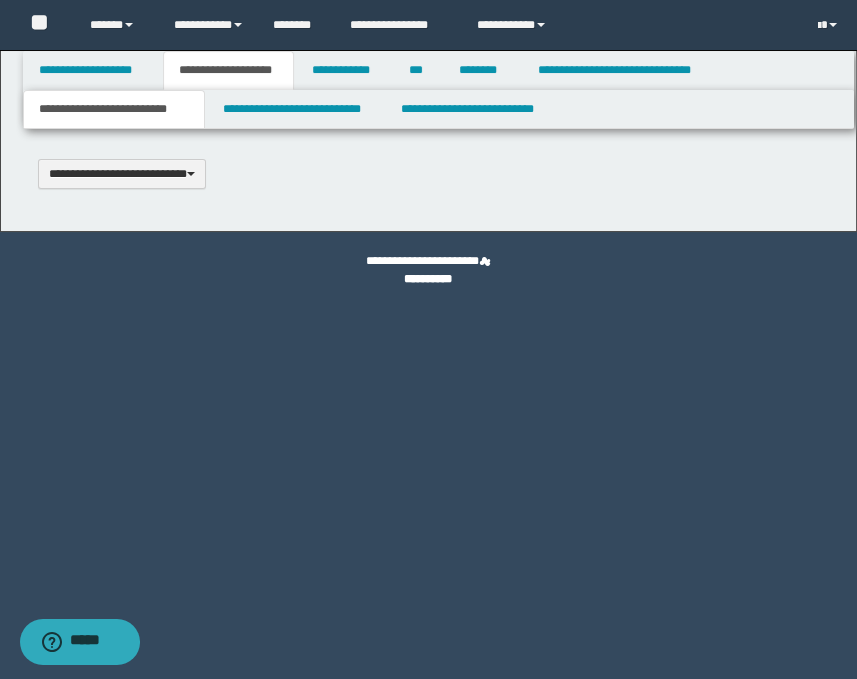 scroll, scrollTop: 0, scrollLeft: 0, axis: both 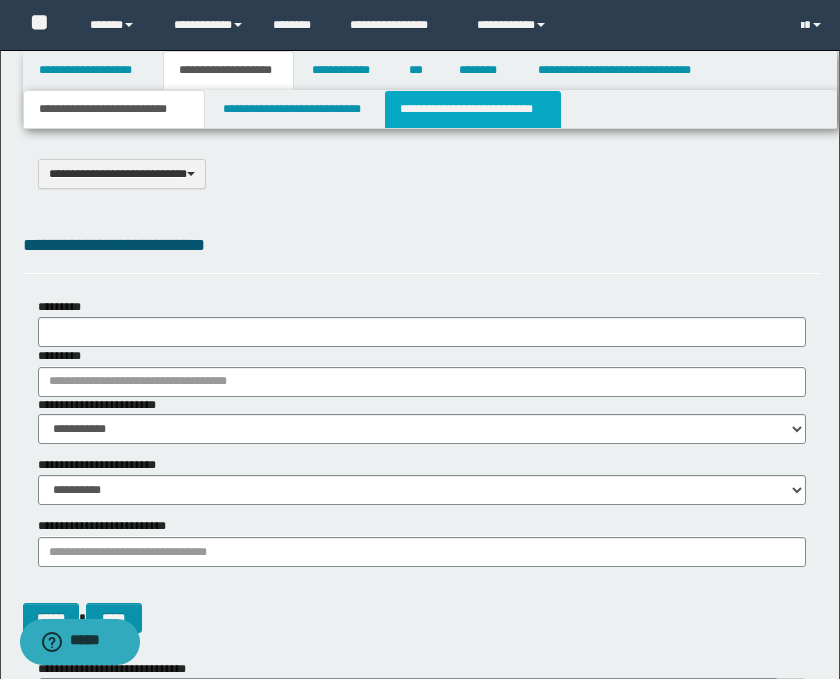 click on "**********" at bounding box center [472, 109] 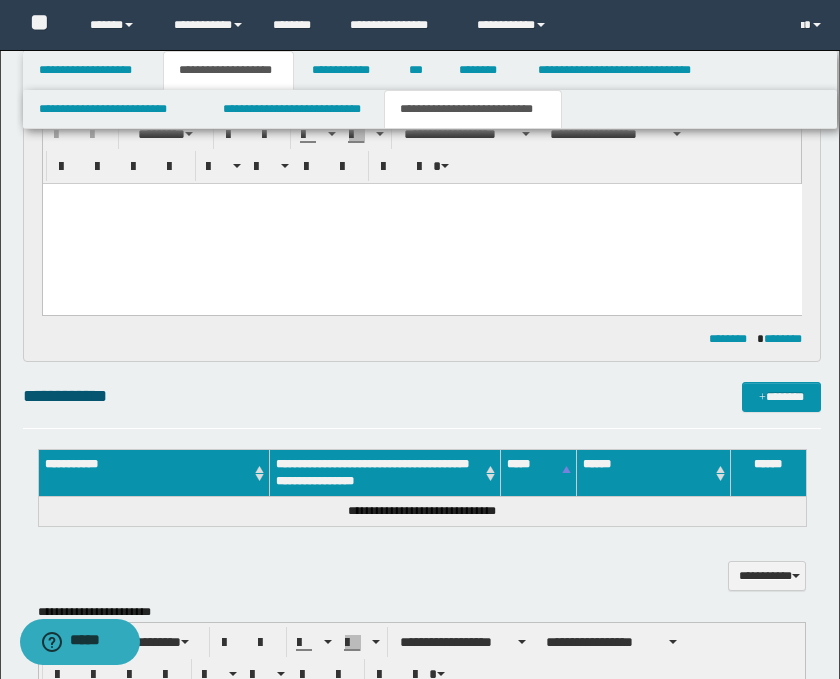 scroll, scrollTop: 666, scrollLeft: 0, axis: vertical 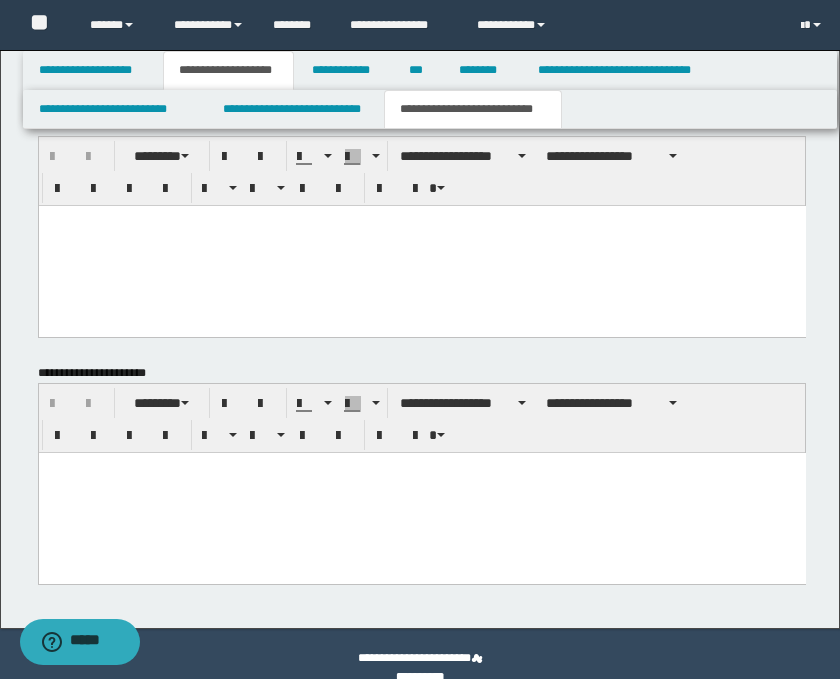 click at bounding box center (421, 492) 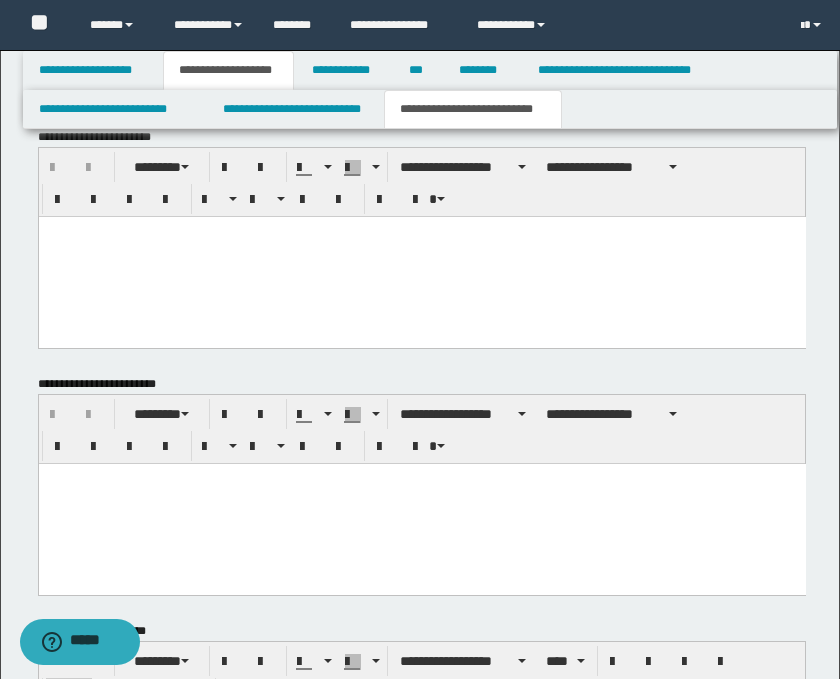 scroll, scrollTop: 555, scrollLeft: 0, axis: vertical 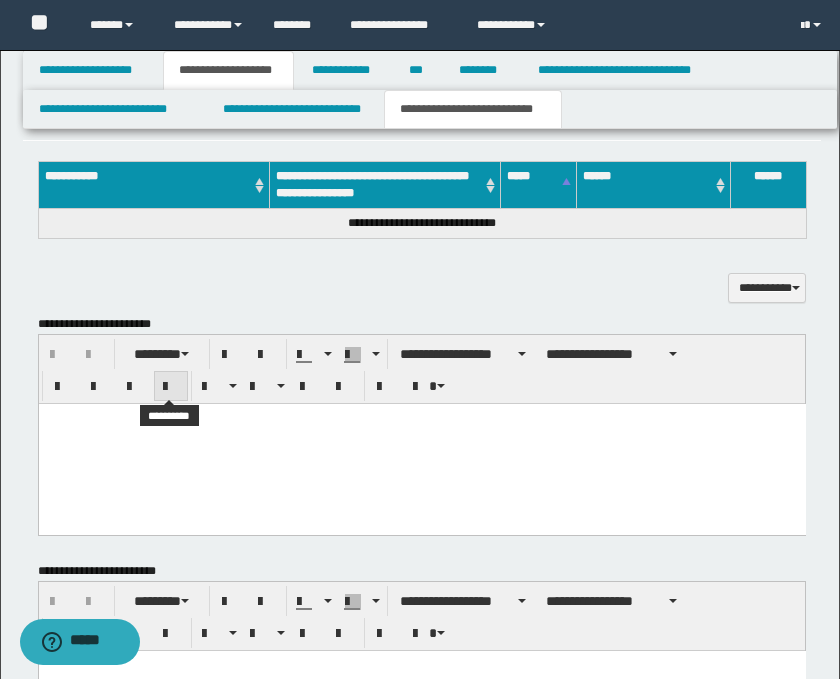 click at bounding box center (171, 386) 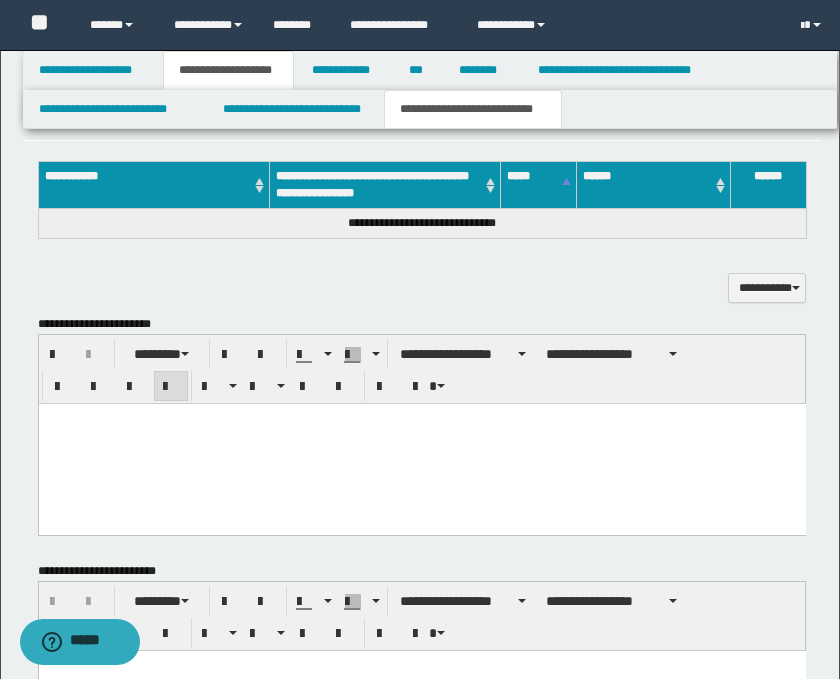 click at bounding box center (421, 418) 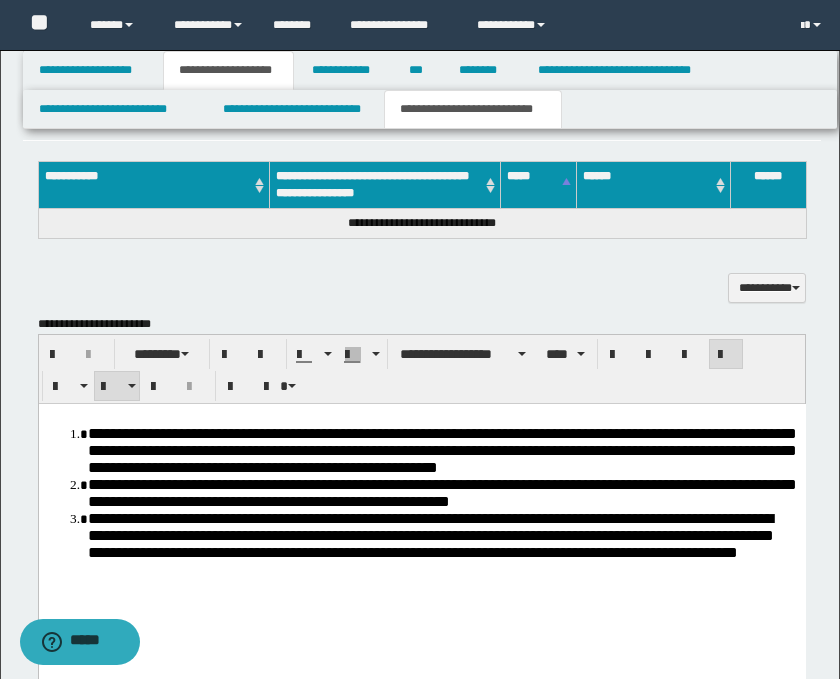 click on "**********" at bounding box center [441, 449] 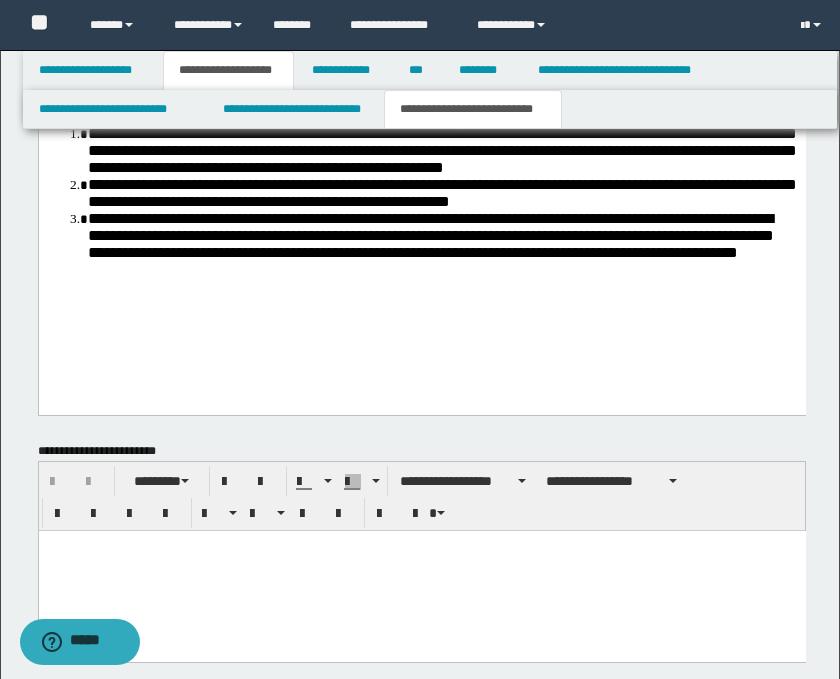 scroll, scrollTop: 1111, scrollLeft: 0, axis: vertical 